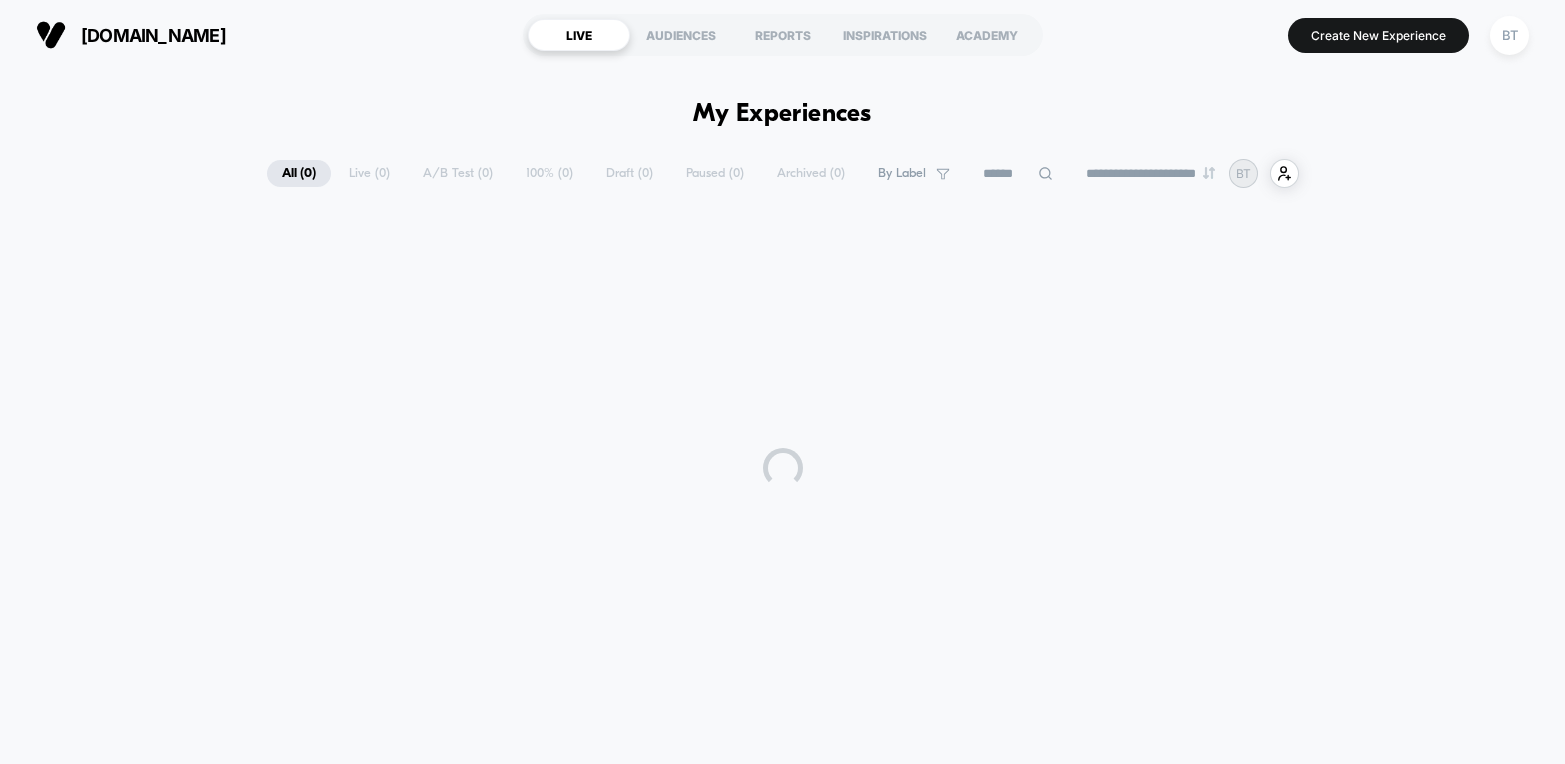 scroll, scrollTop: 0, scrollLeft: 0, axis: both 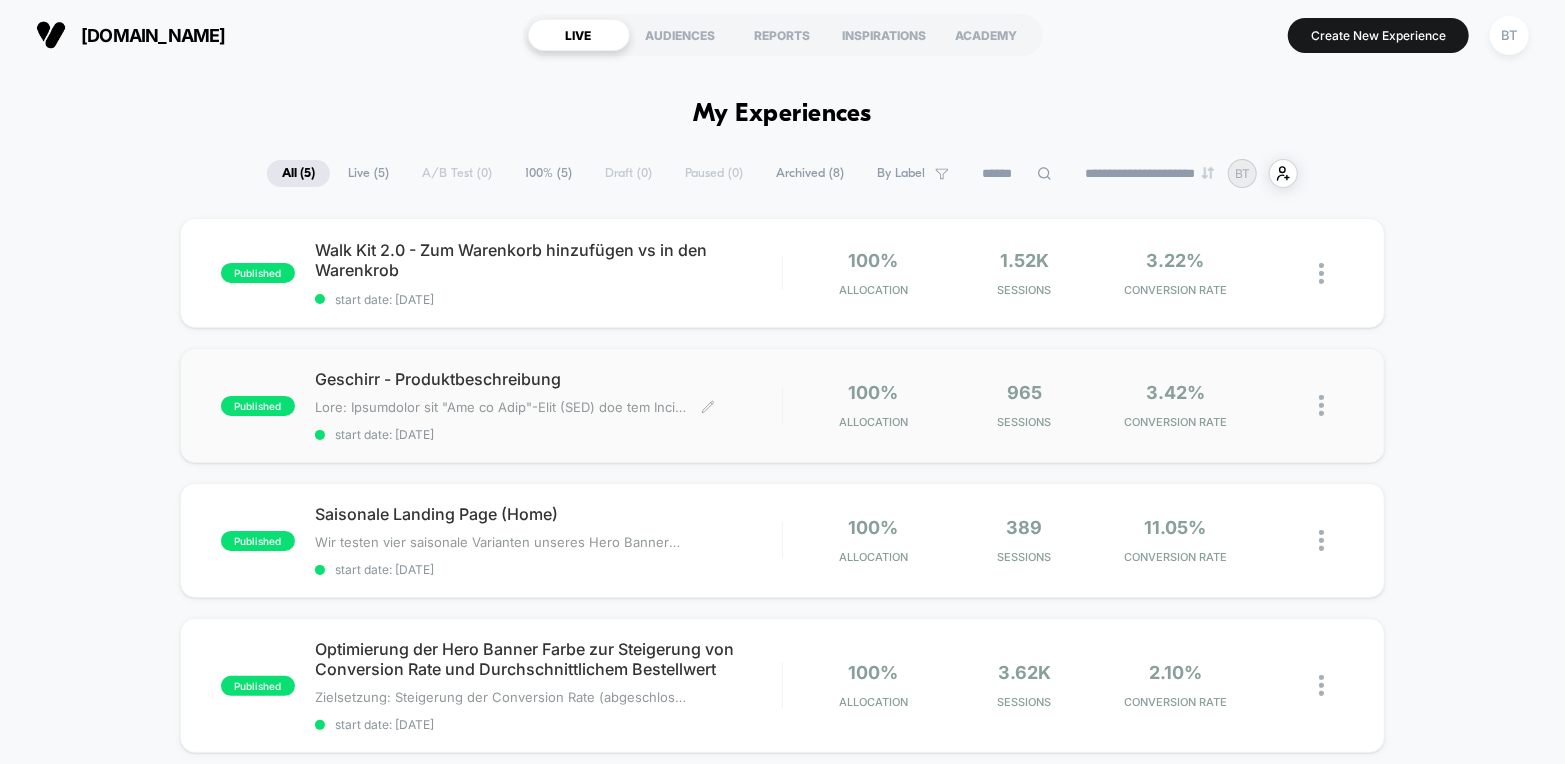 click on "Geschirr - Produktbeschreibung" at bounding box center (548, 379) 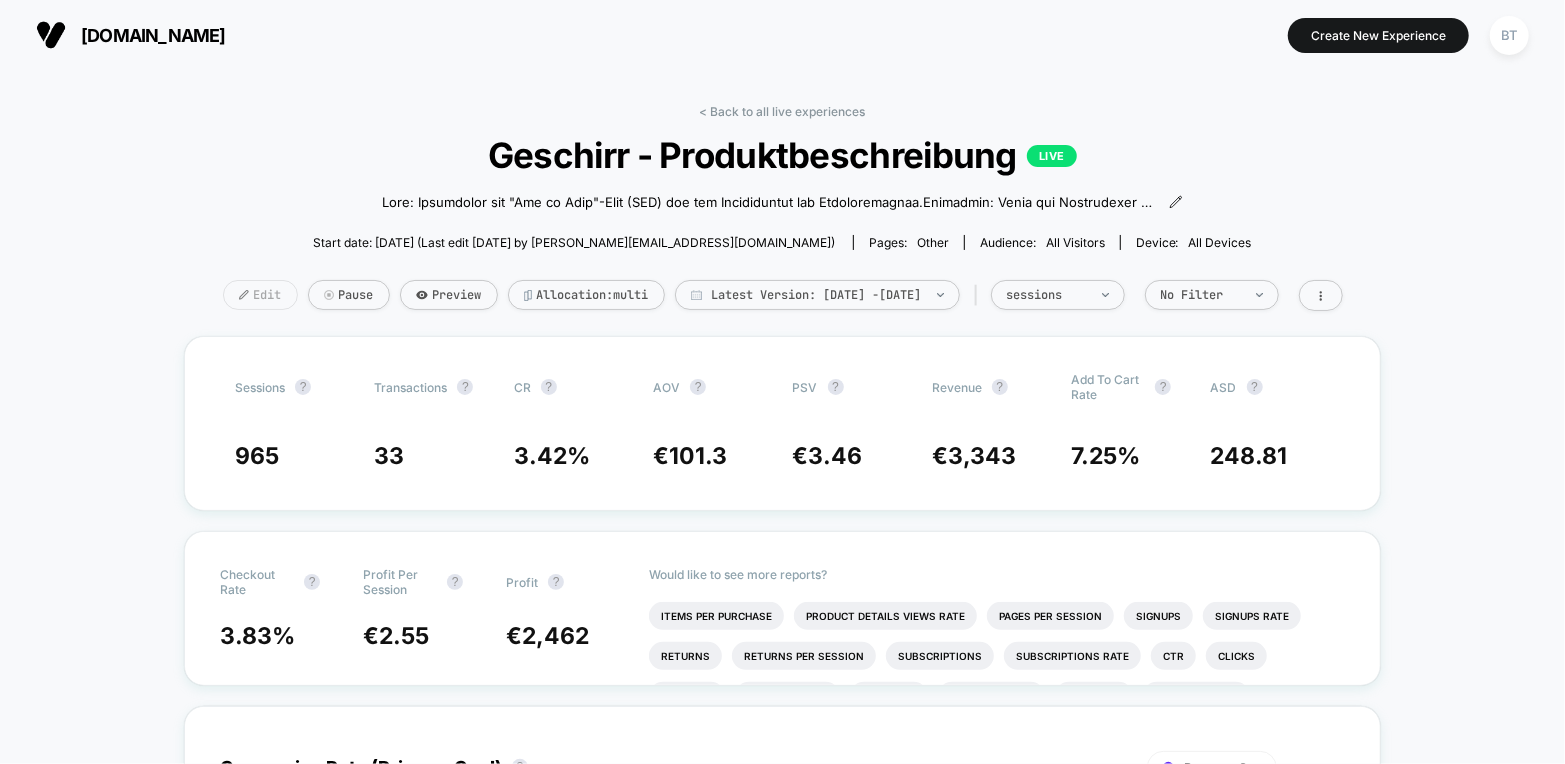 click on "Edit" at bounding box center (260, 295) 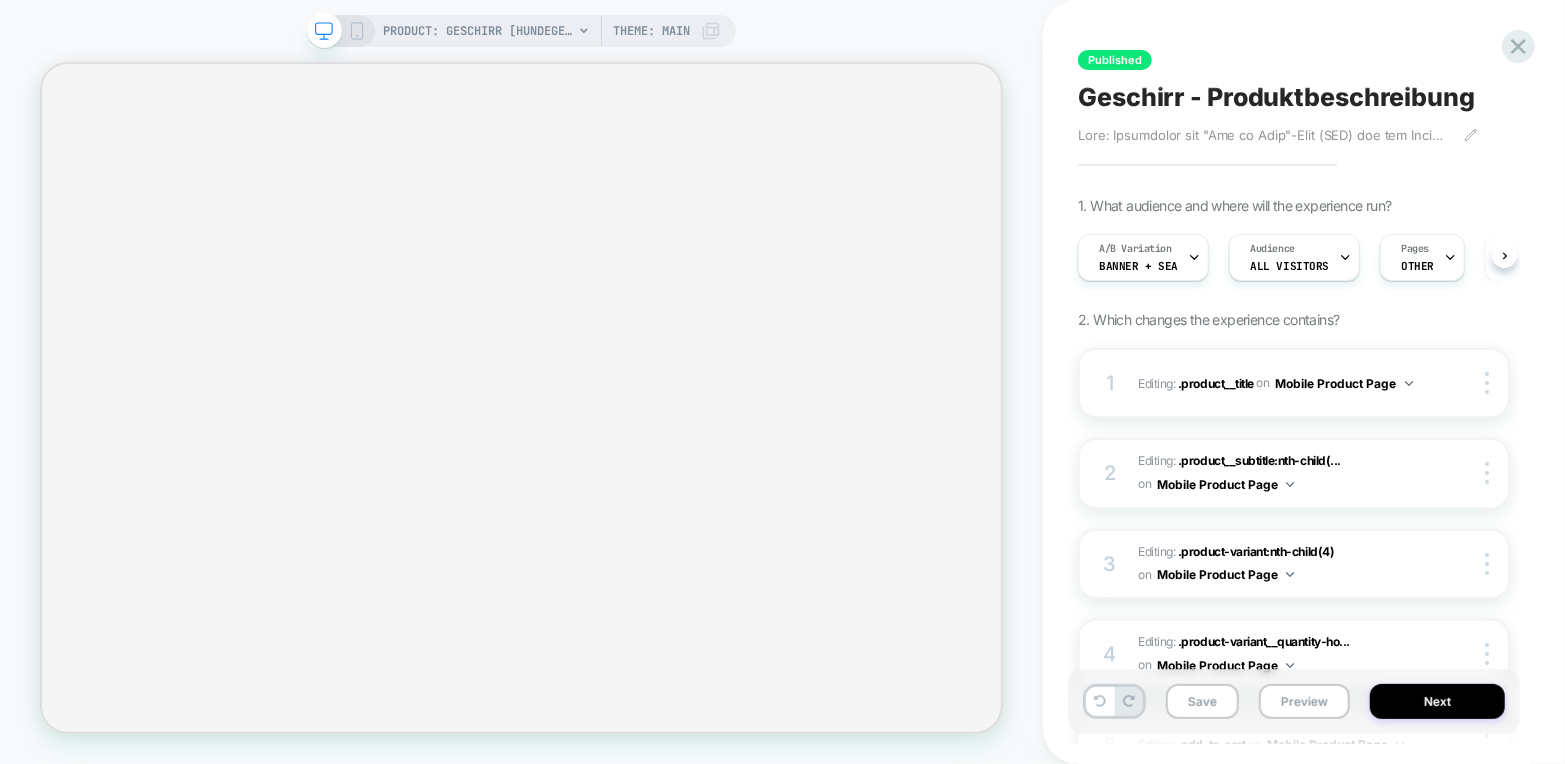 scroll, scrollTop: 0, scrollLeft: 1, axis: horizontal 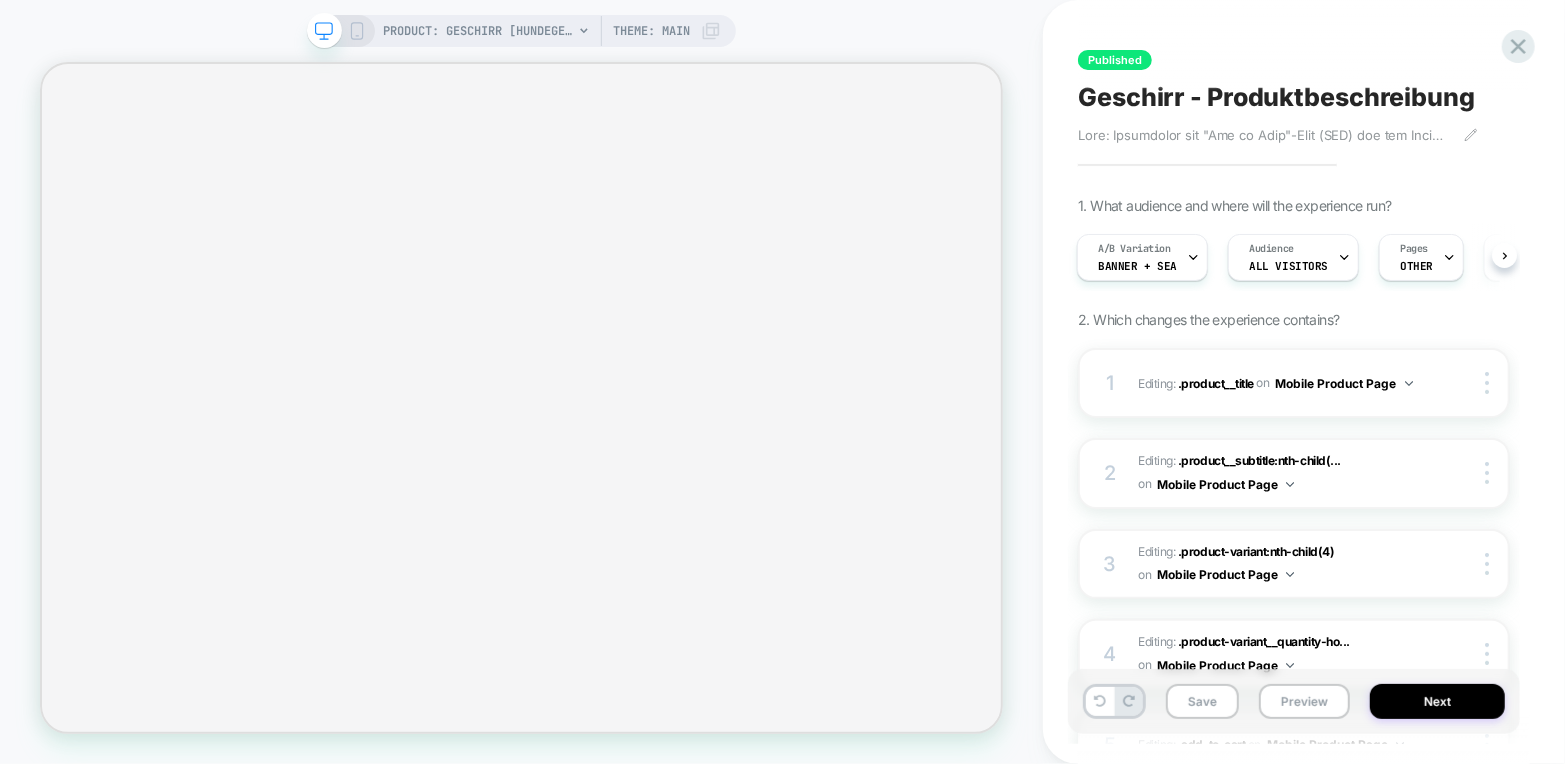 click 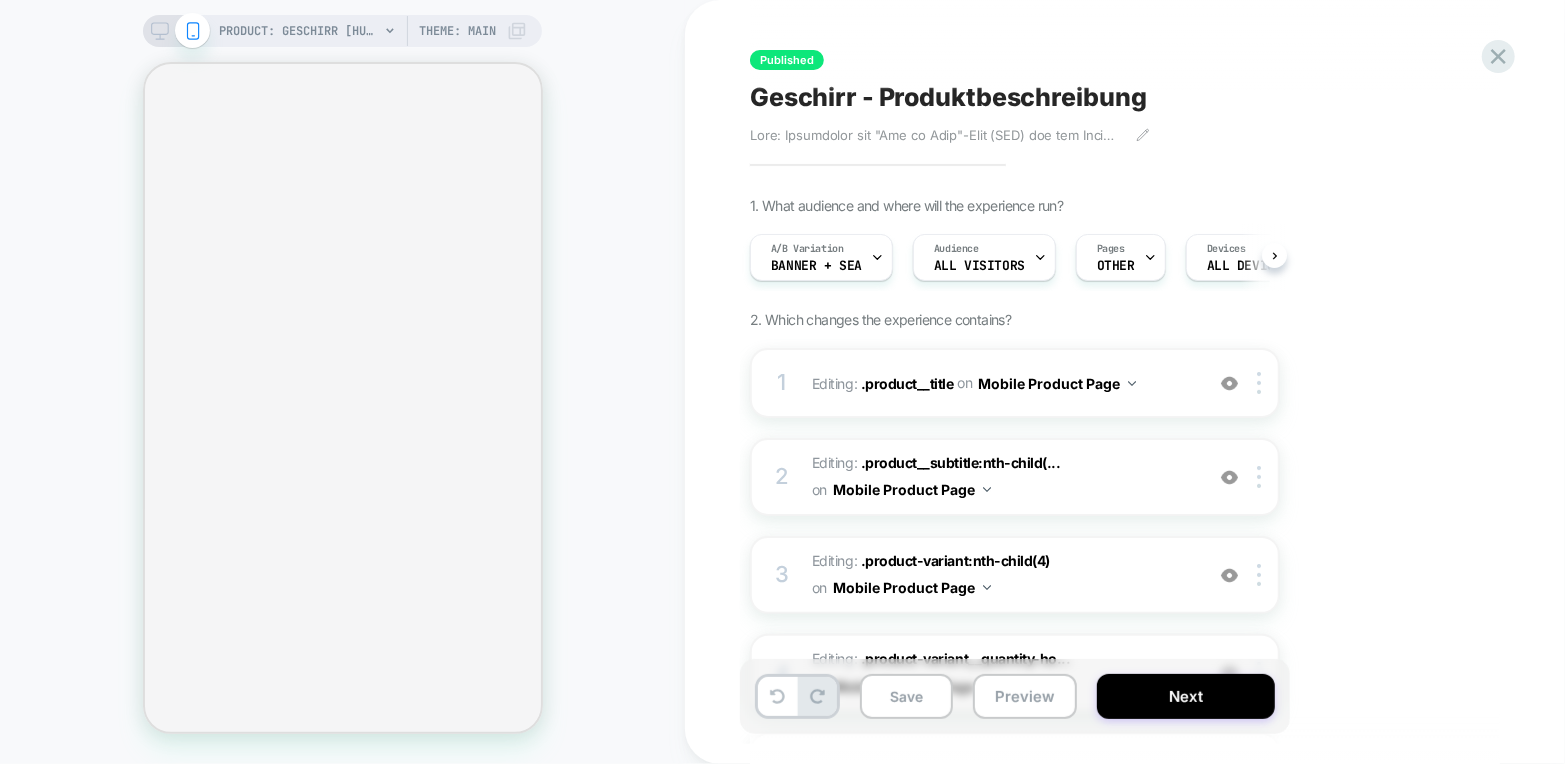 scroll, scrollTop: 0, scrollLeft: 1, axis: horizontal 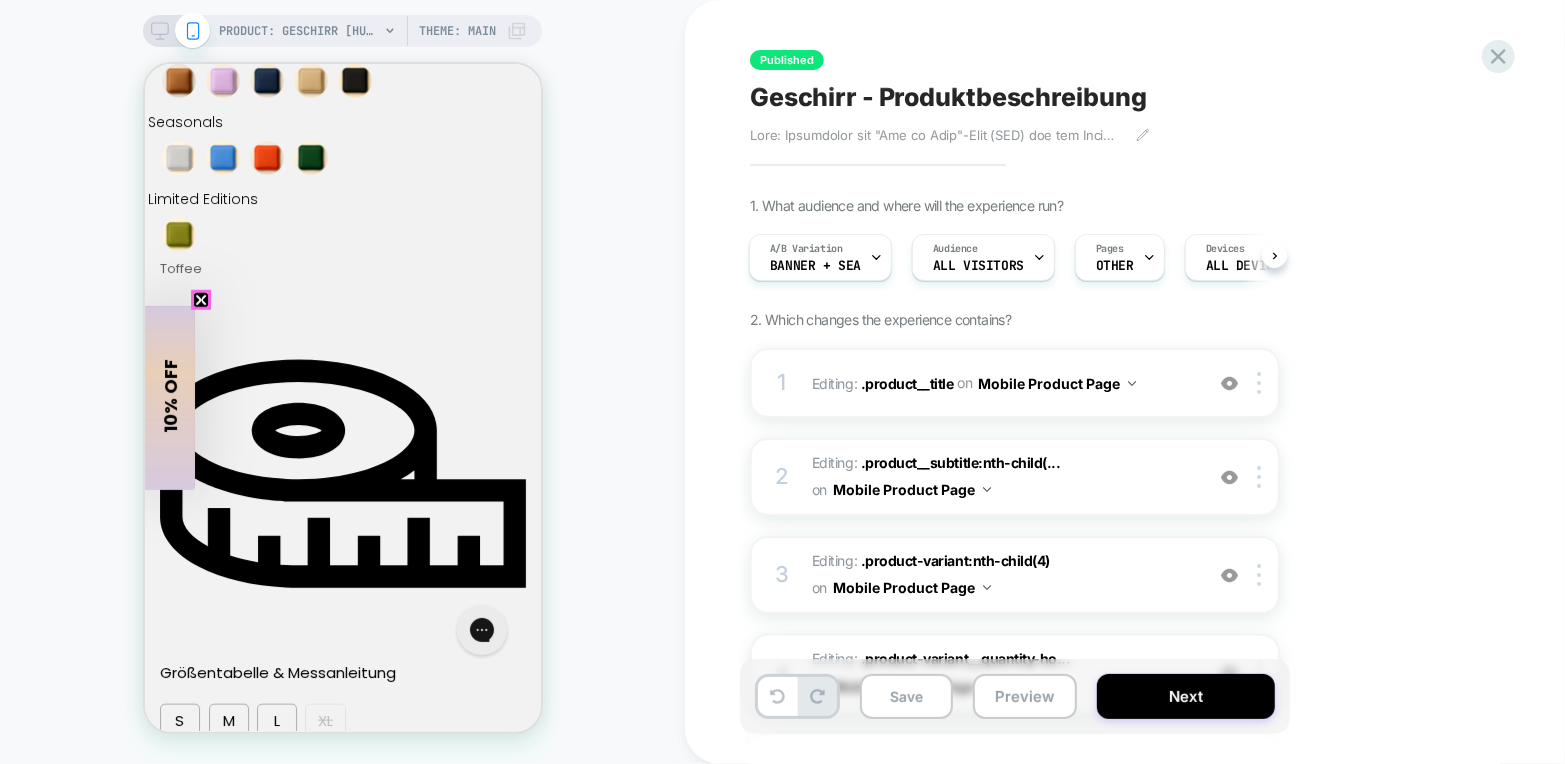 click 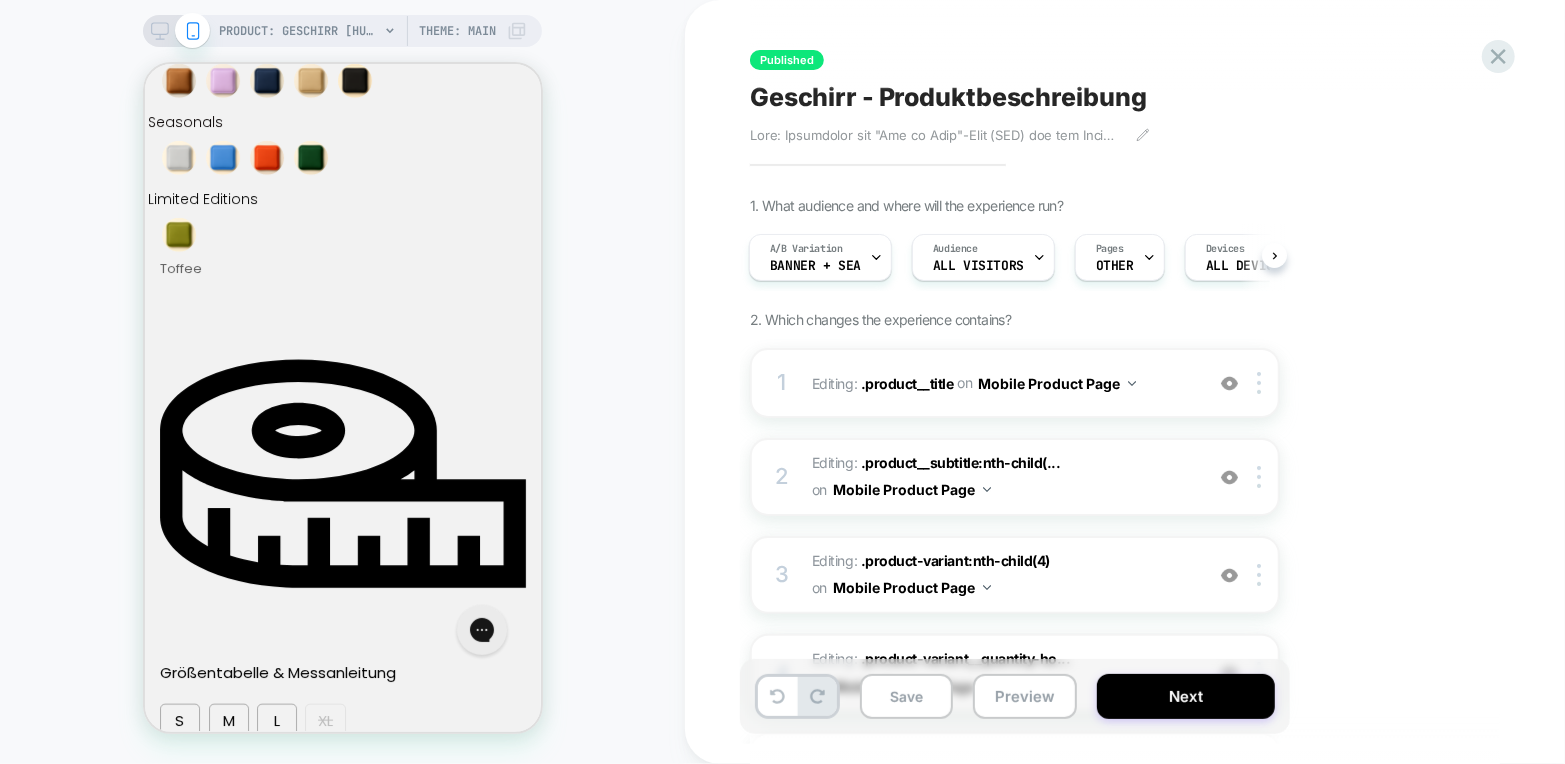 scroll, scrollTop: 0, scrollLeft: 280, axis: horizontal 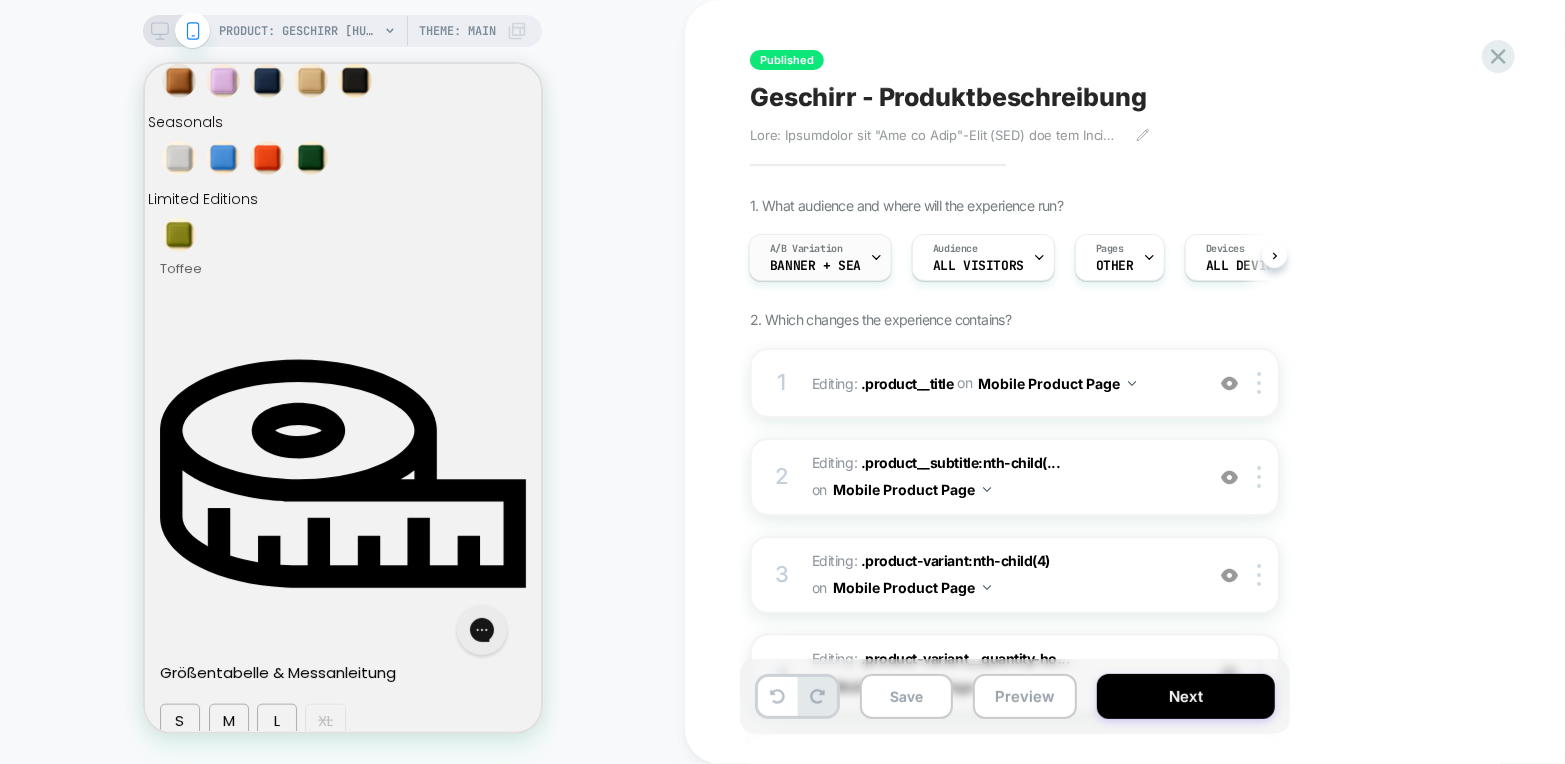 click on "Banner + Sea" at bounding box center [815, 266] 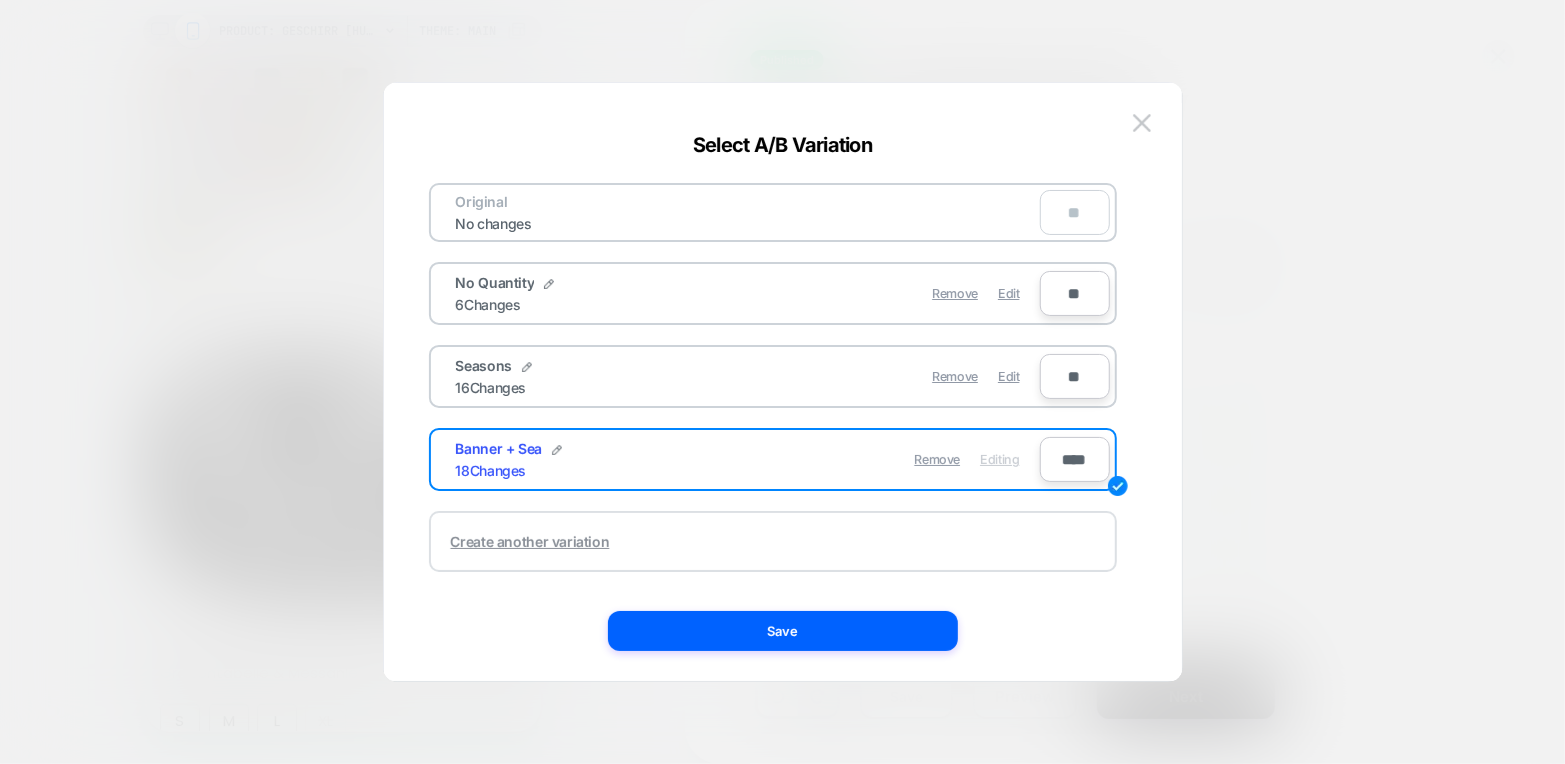 click on "Create another variation" at bounding box center [530, 541] 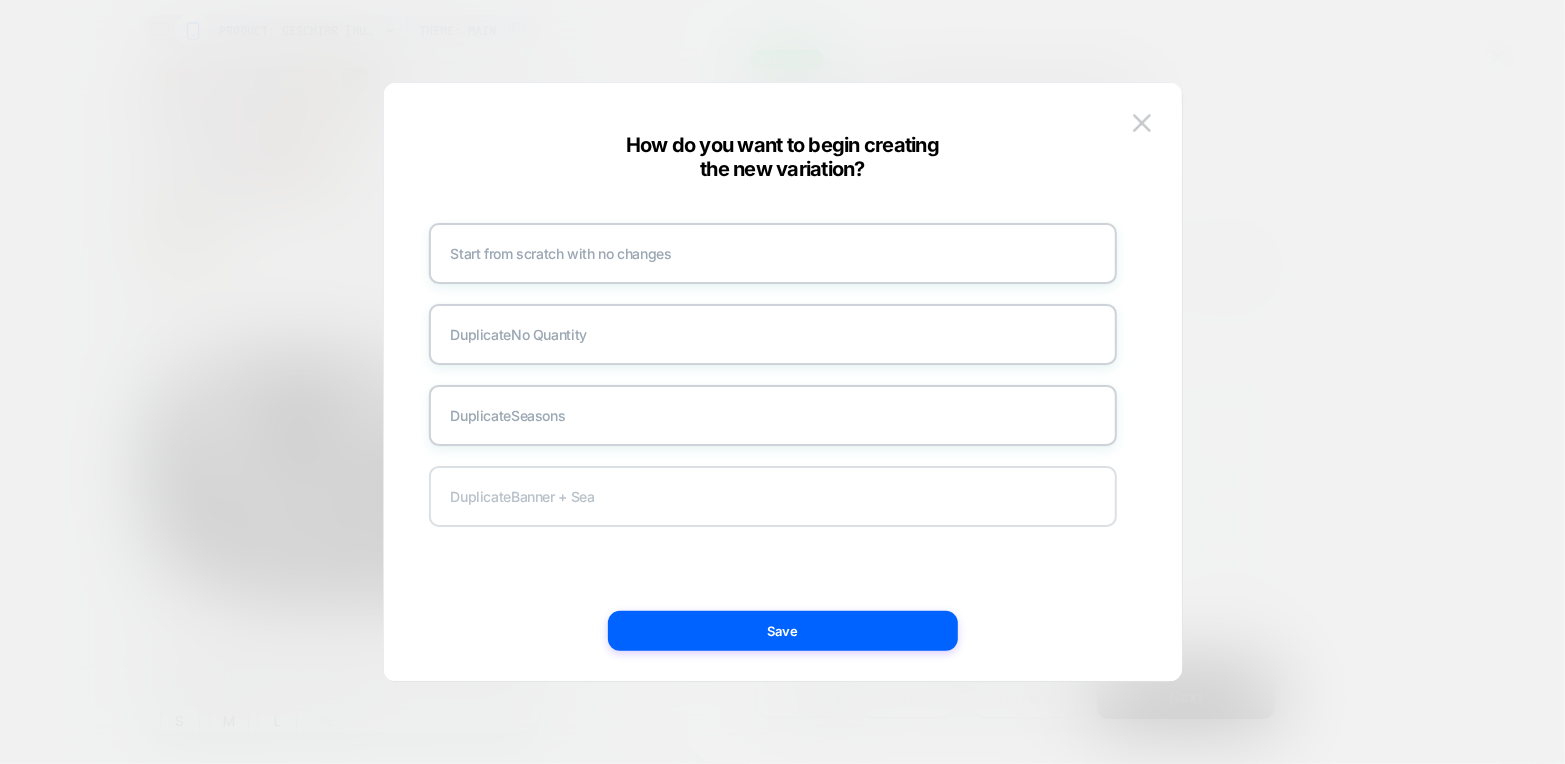 scroll, scrollTop: 0, scrollLeft: 560, axis: horizontal 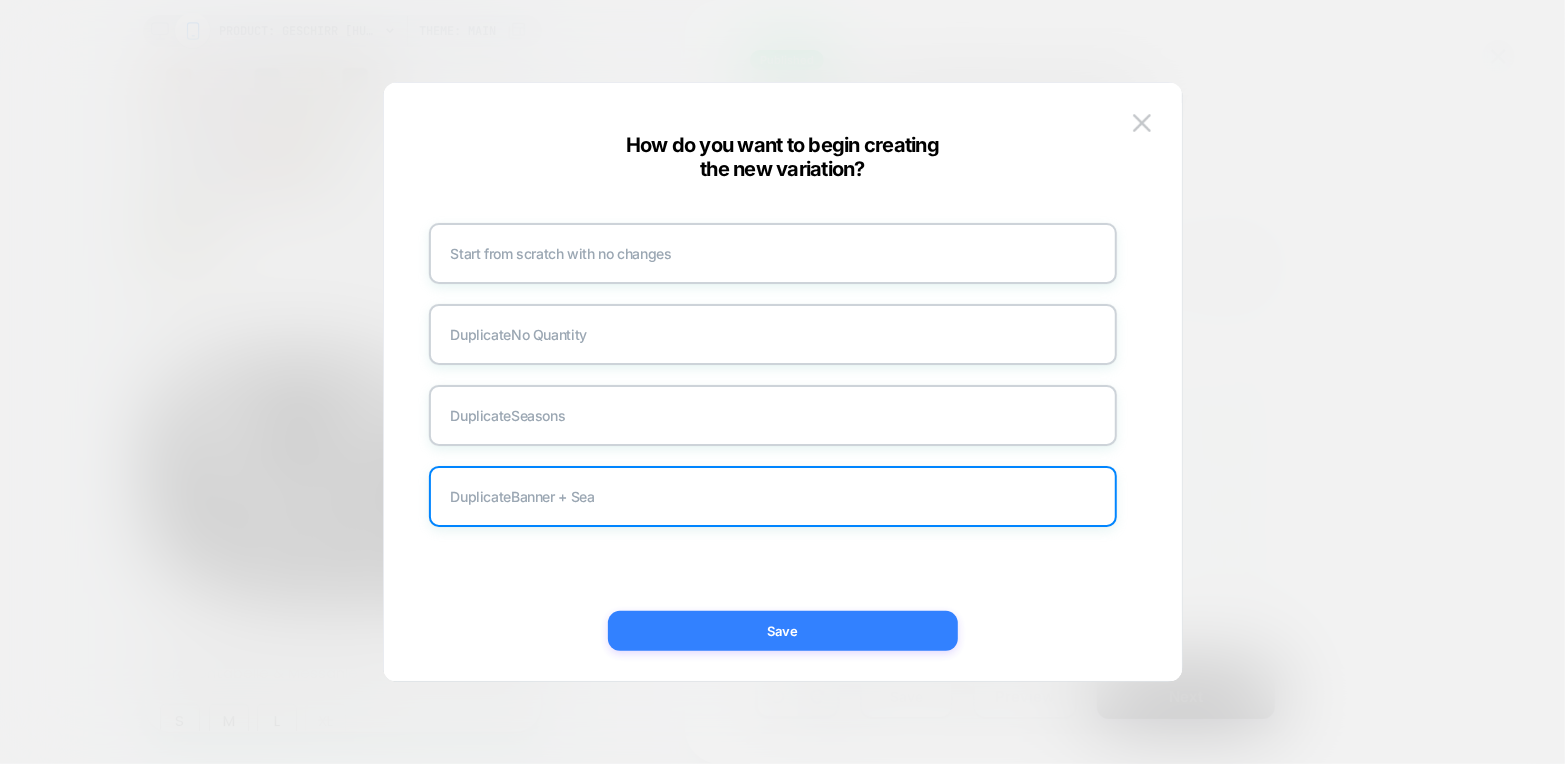 click on "Save" at bounding box center [783, 631] 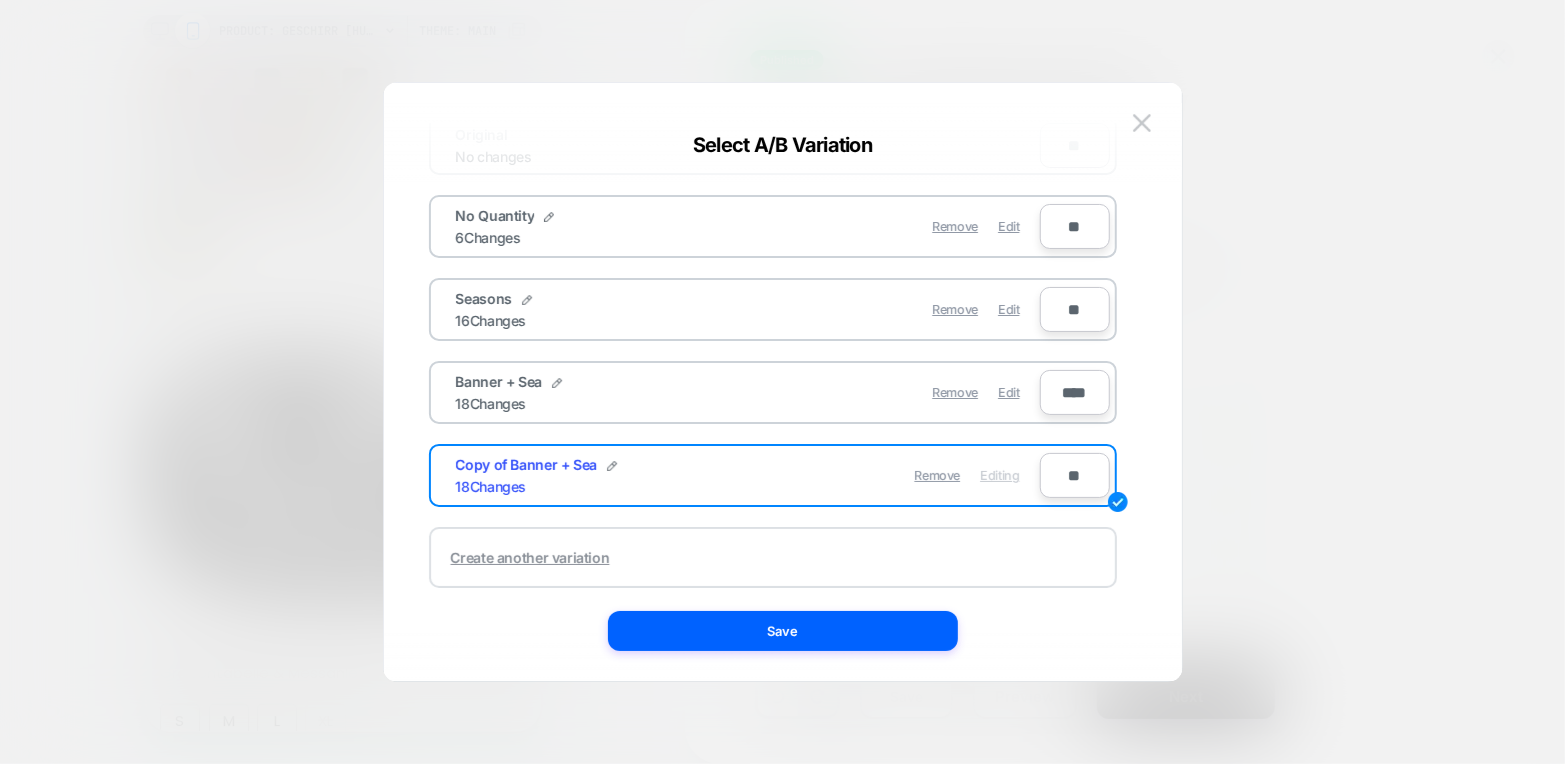 scroll, scrollTop: 74, scrollLeft: 0, axis: vertical 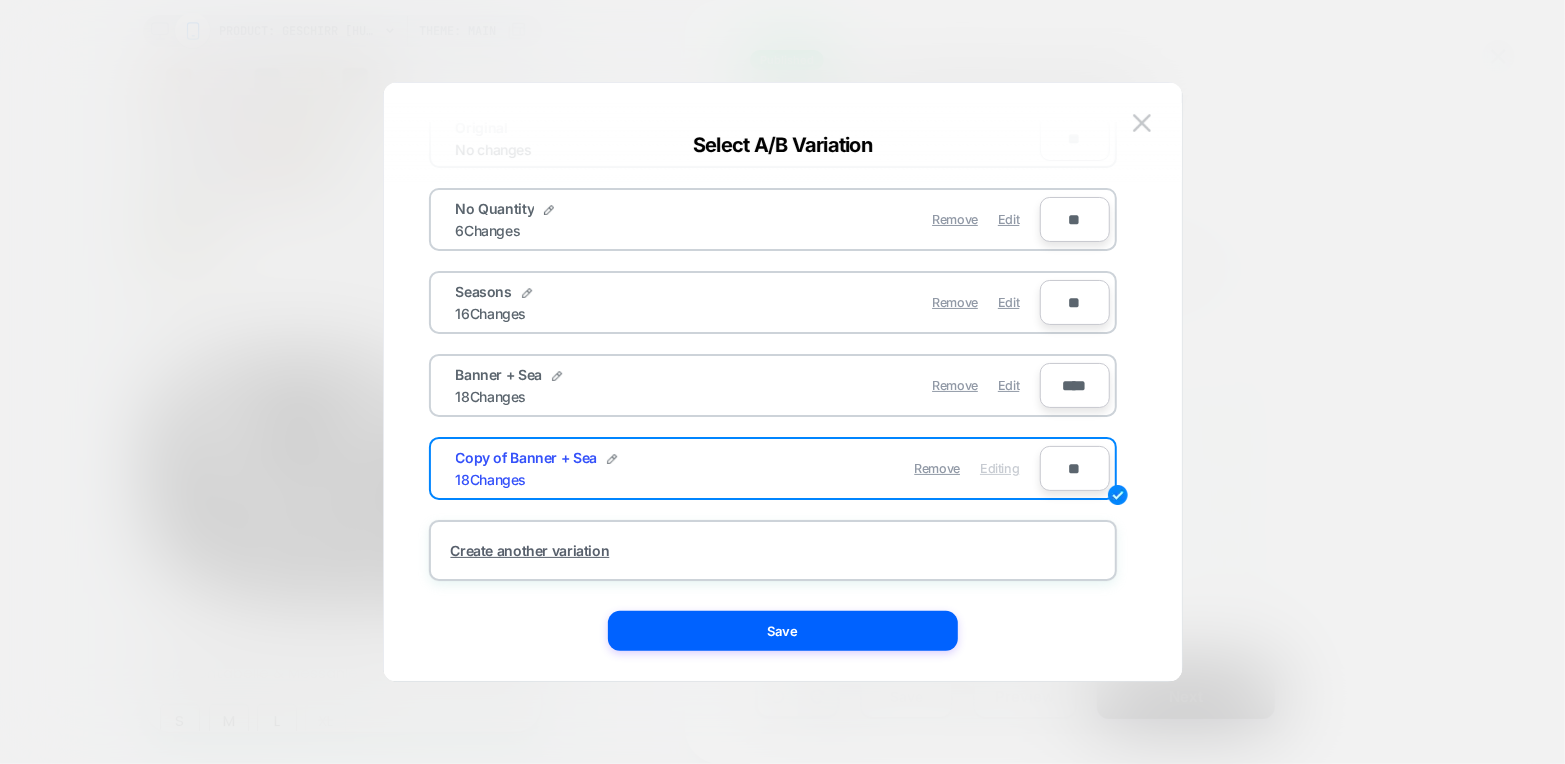 click on "Editing" at bounding box center (999, 468) 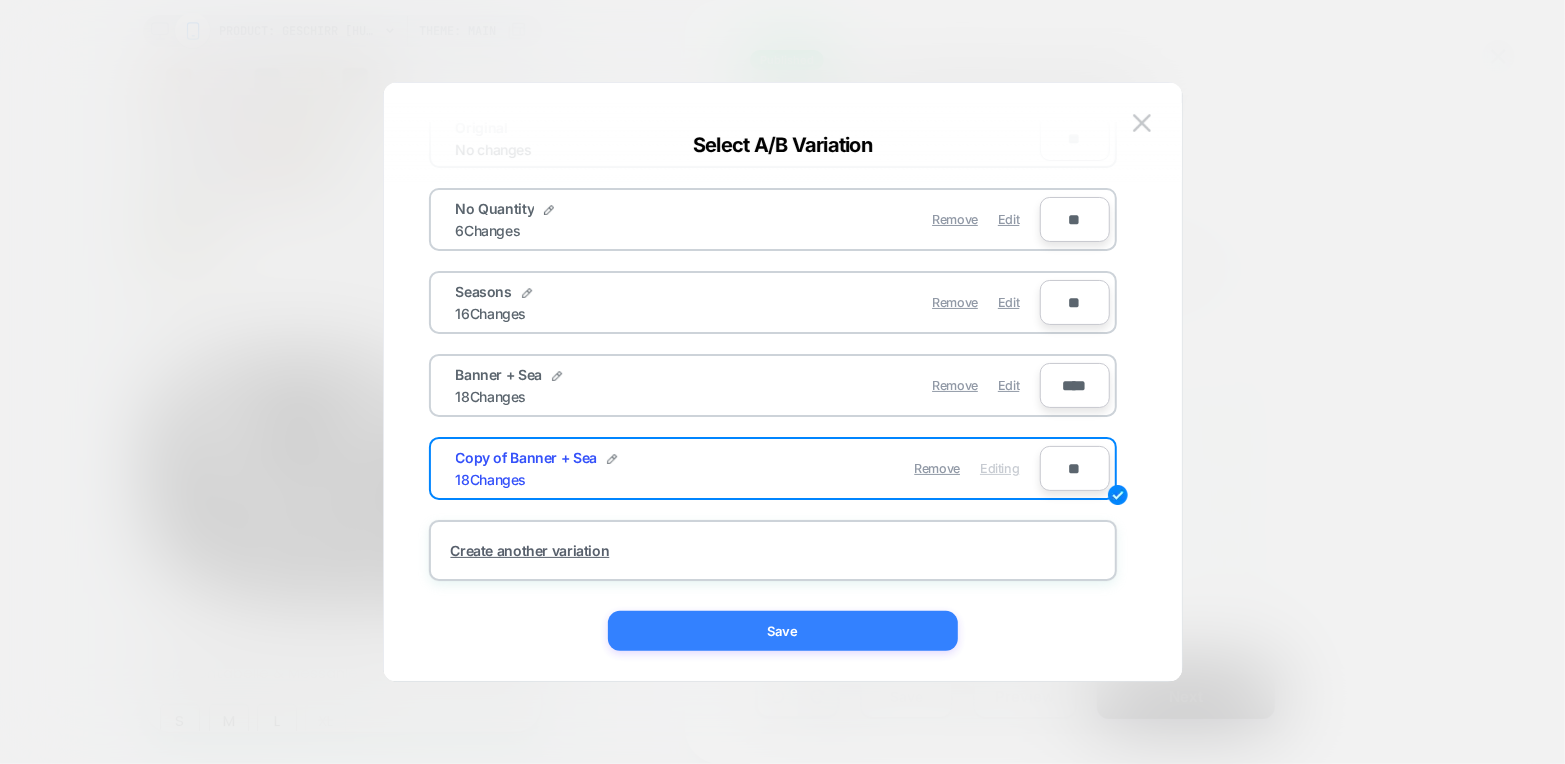 click on "Save" at bounding box center [783, 631] 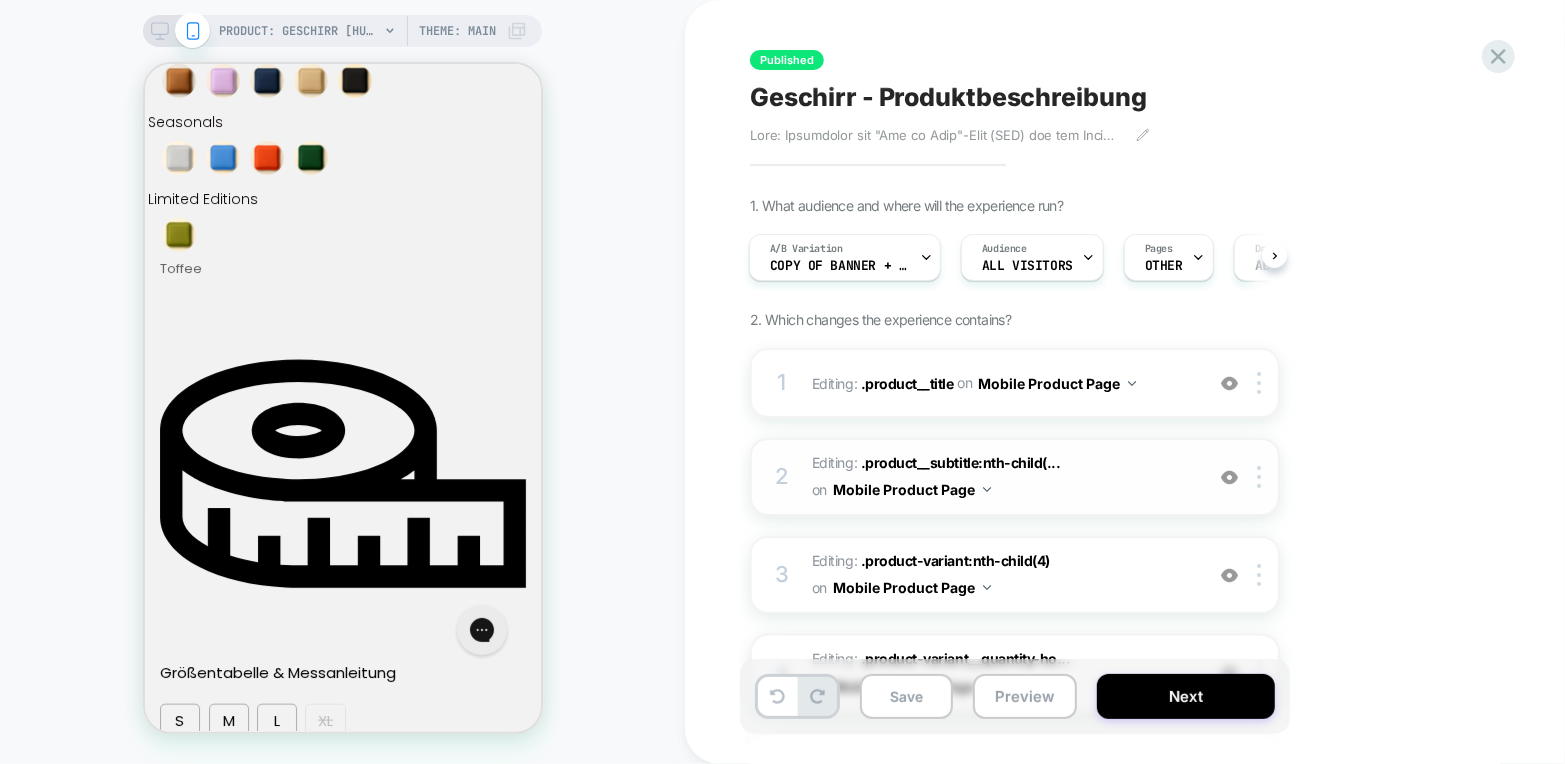 scroll, scrollTop: 0, scrollLeft: 840, axis: horizontal 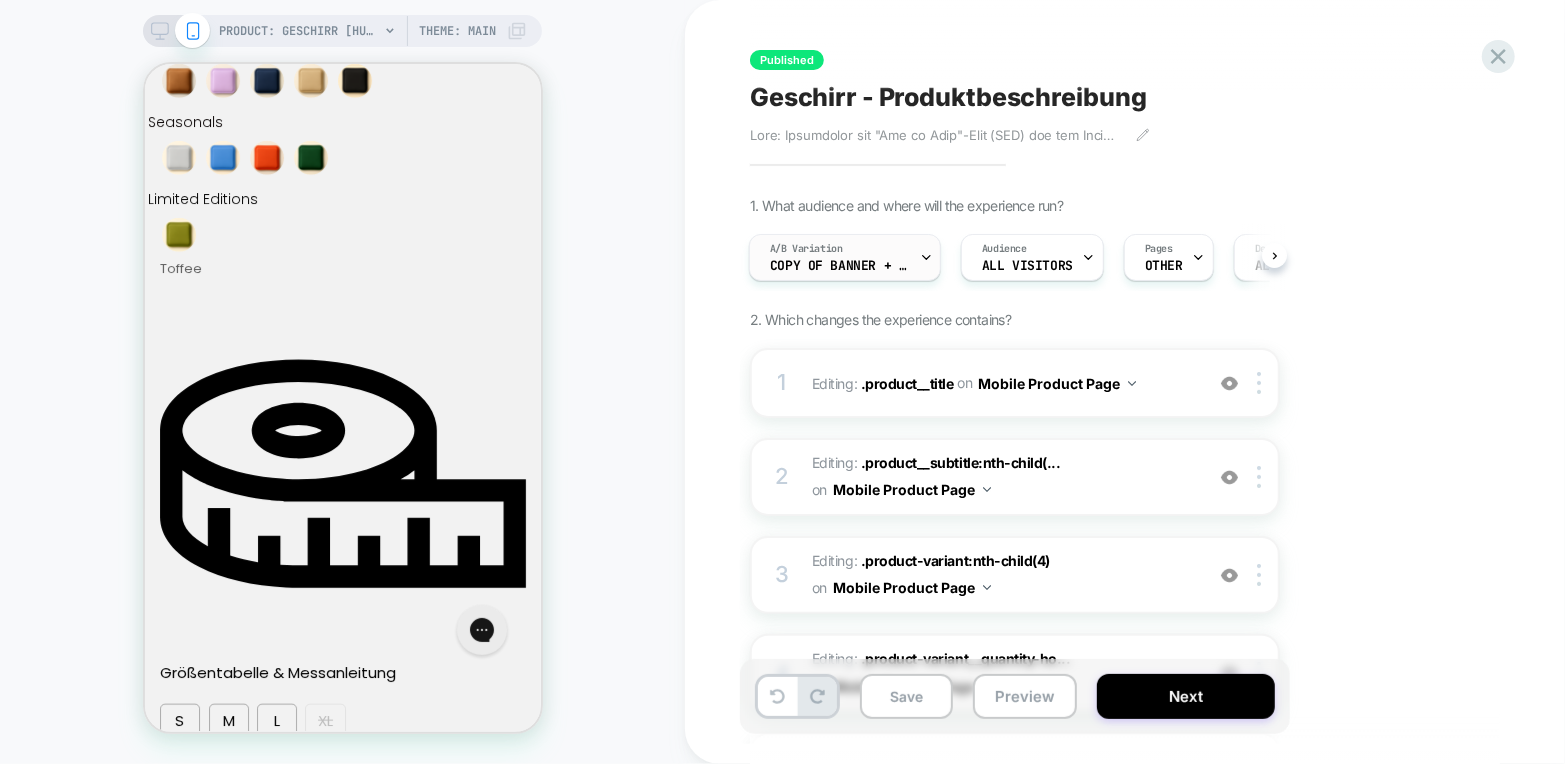 click on "Copy of Banner + Sea" at bounding box center (840, 266) 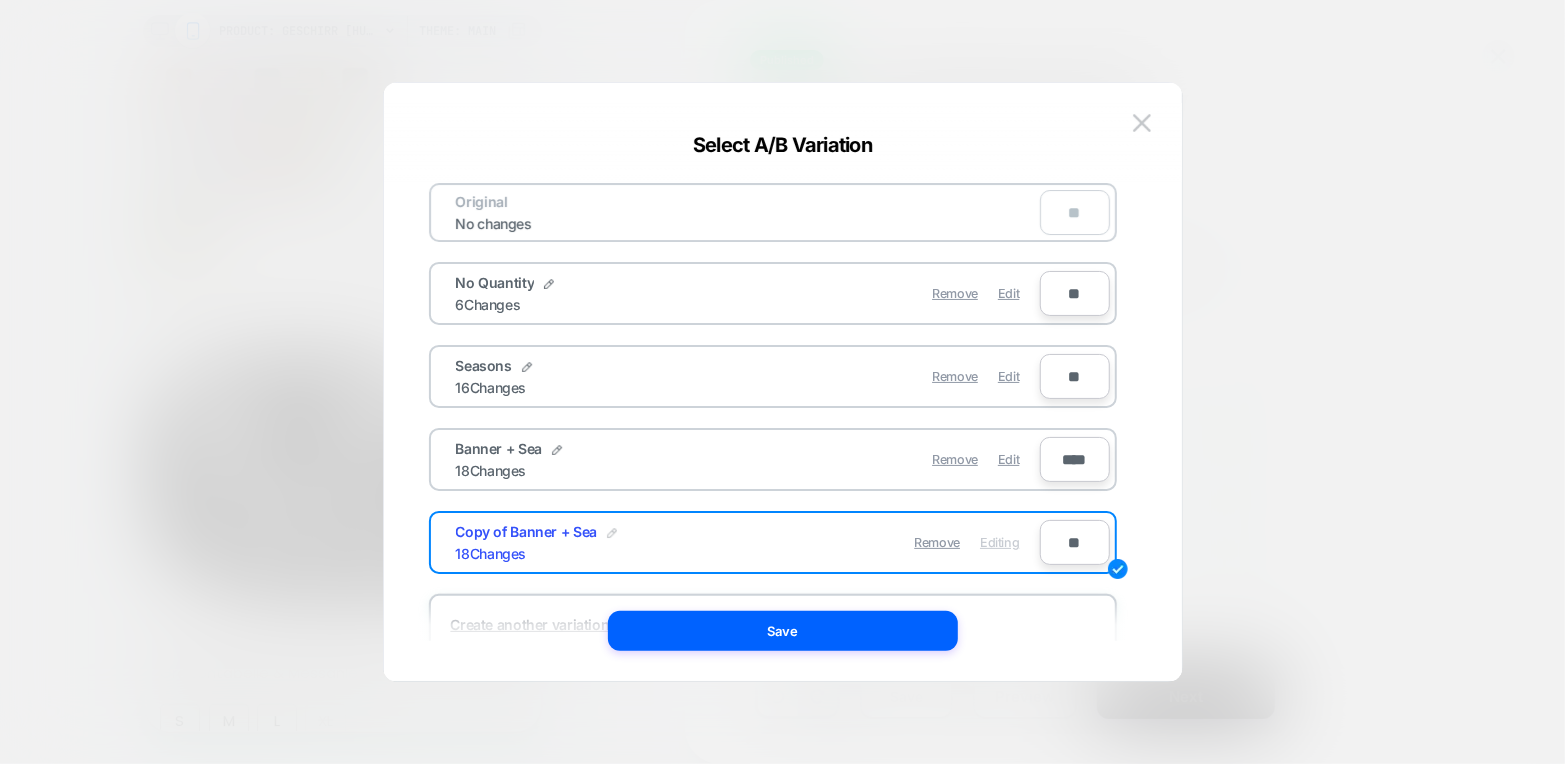 click at bounding box center (612, 533) 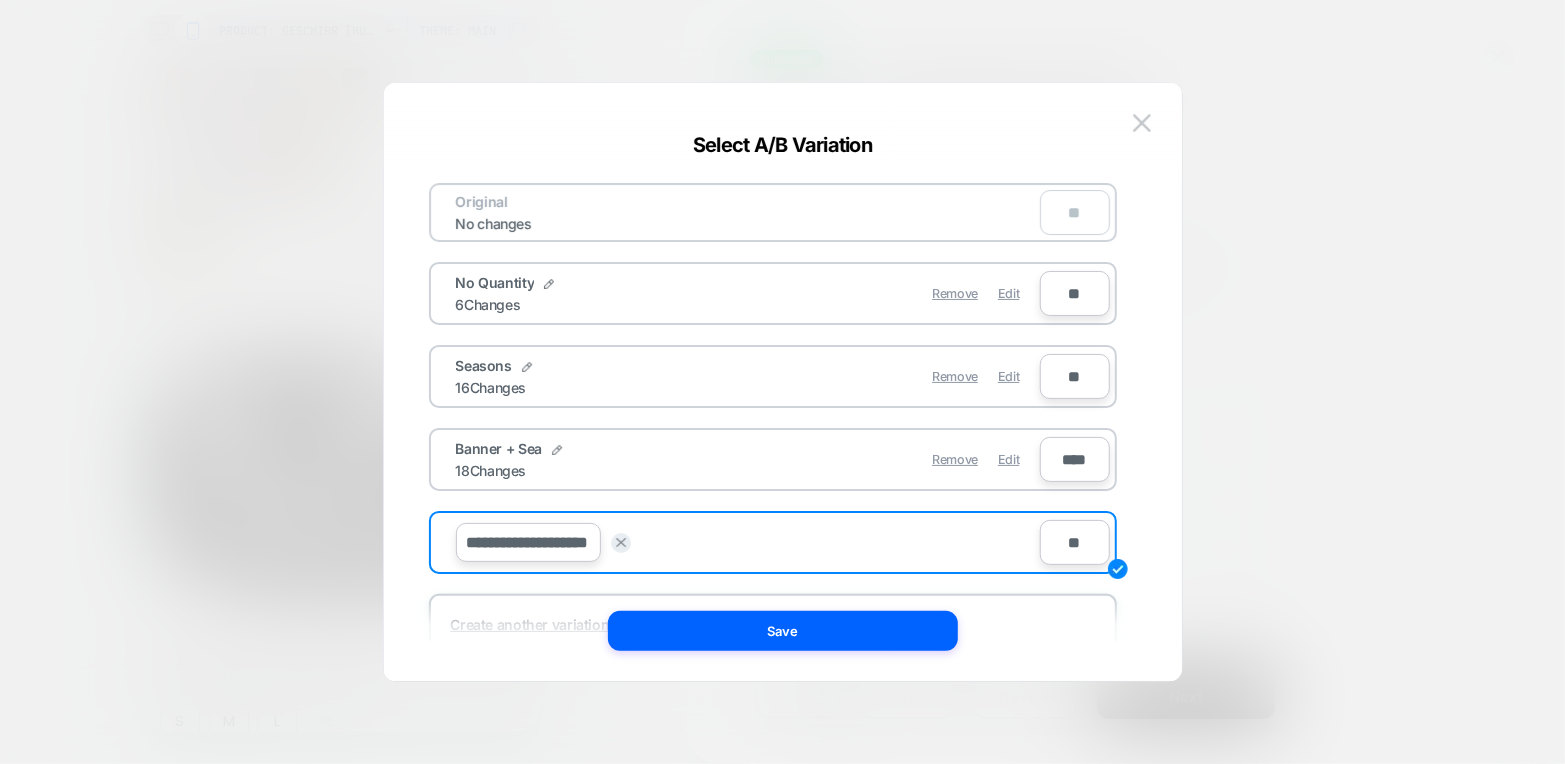 click on "**********" at bounding box center [528, 542] 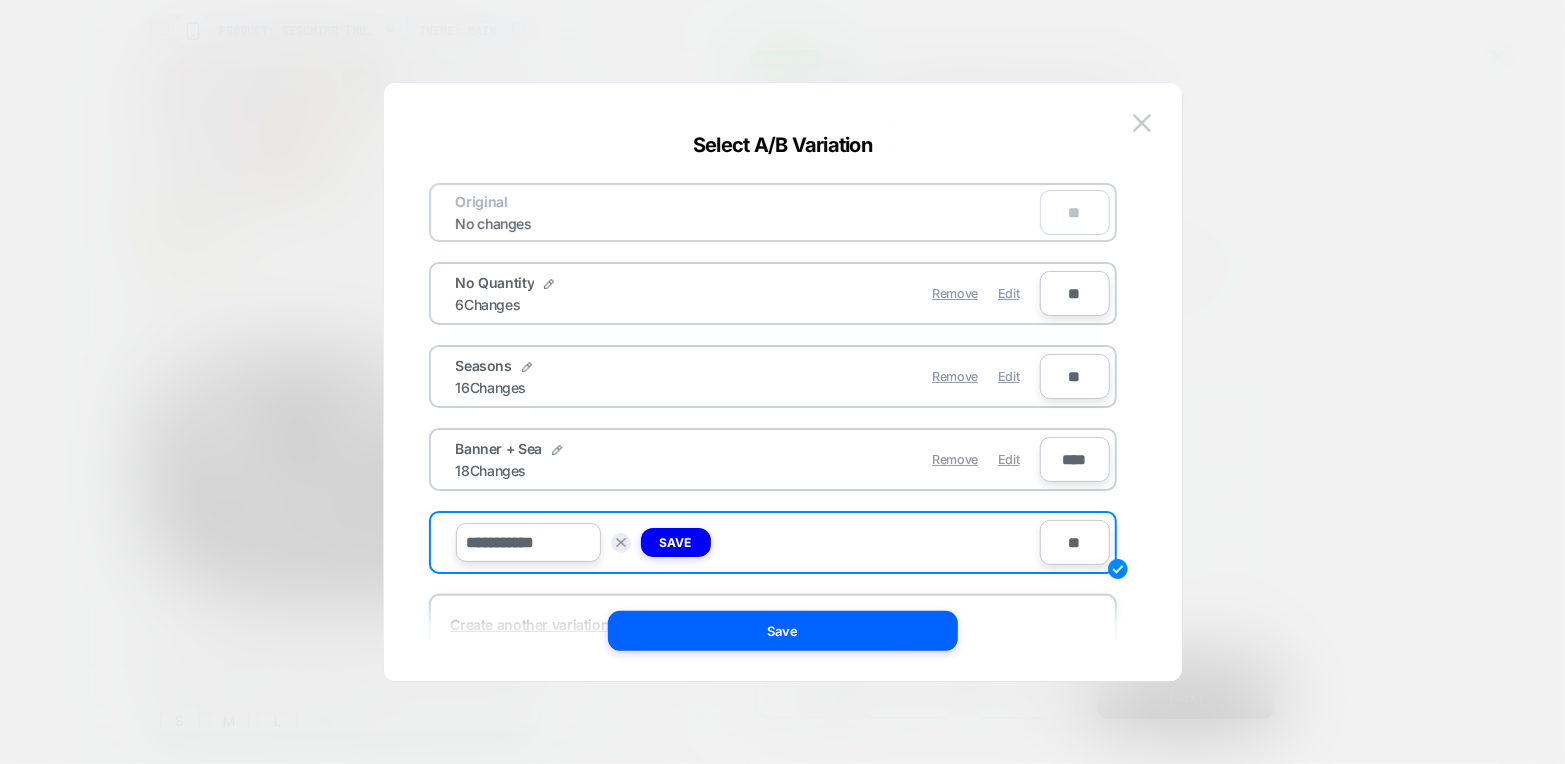 scroll, scrollTop: 0, scrollLeft: 1680, axis: horizontal 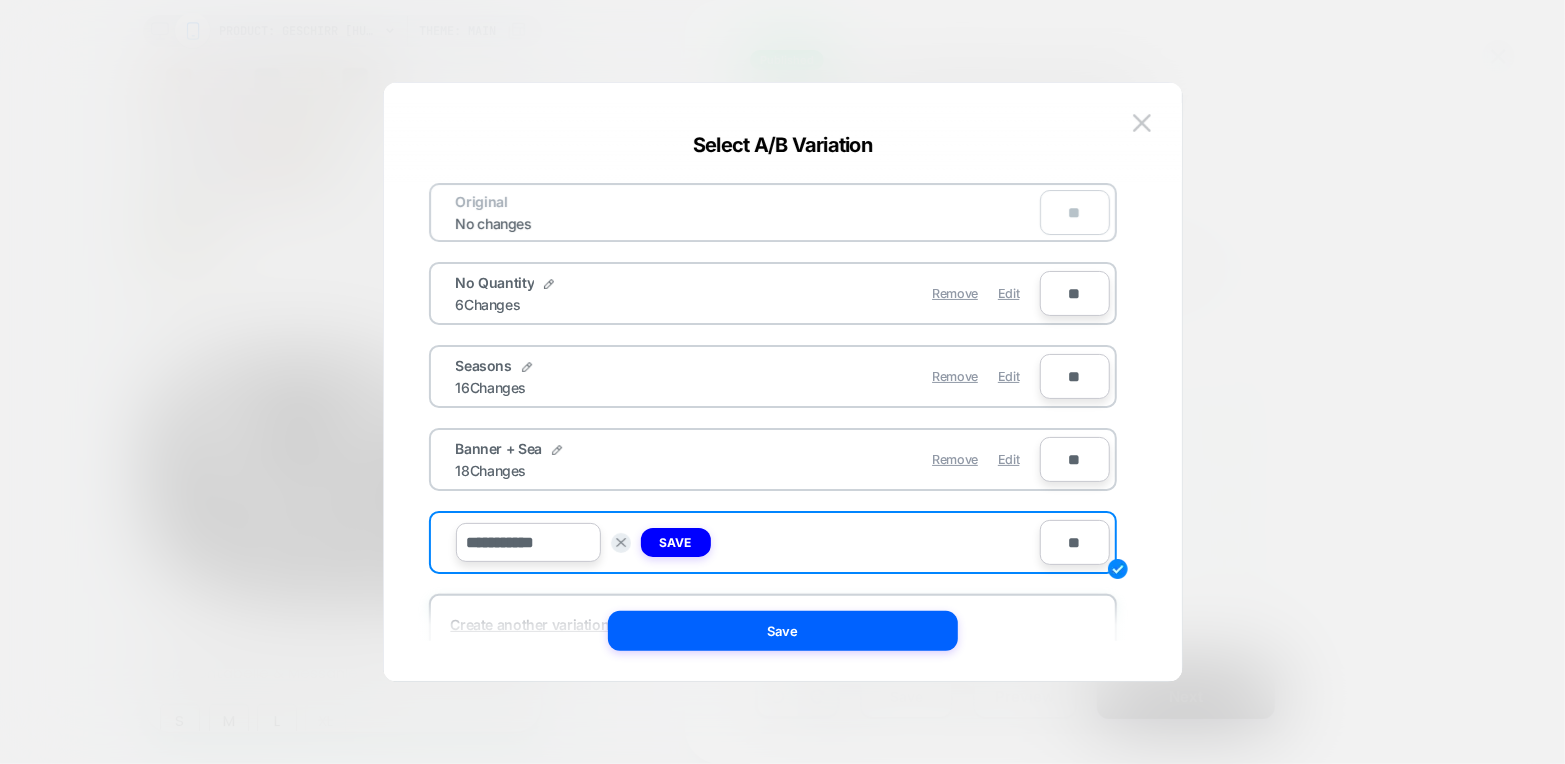 type on "**" 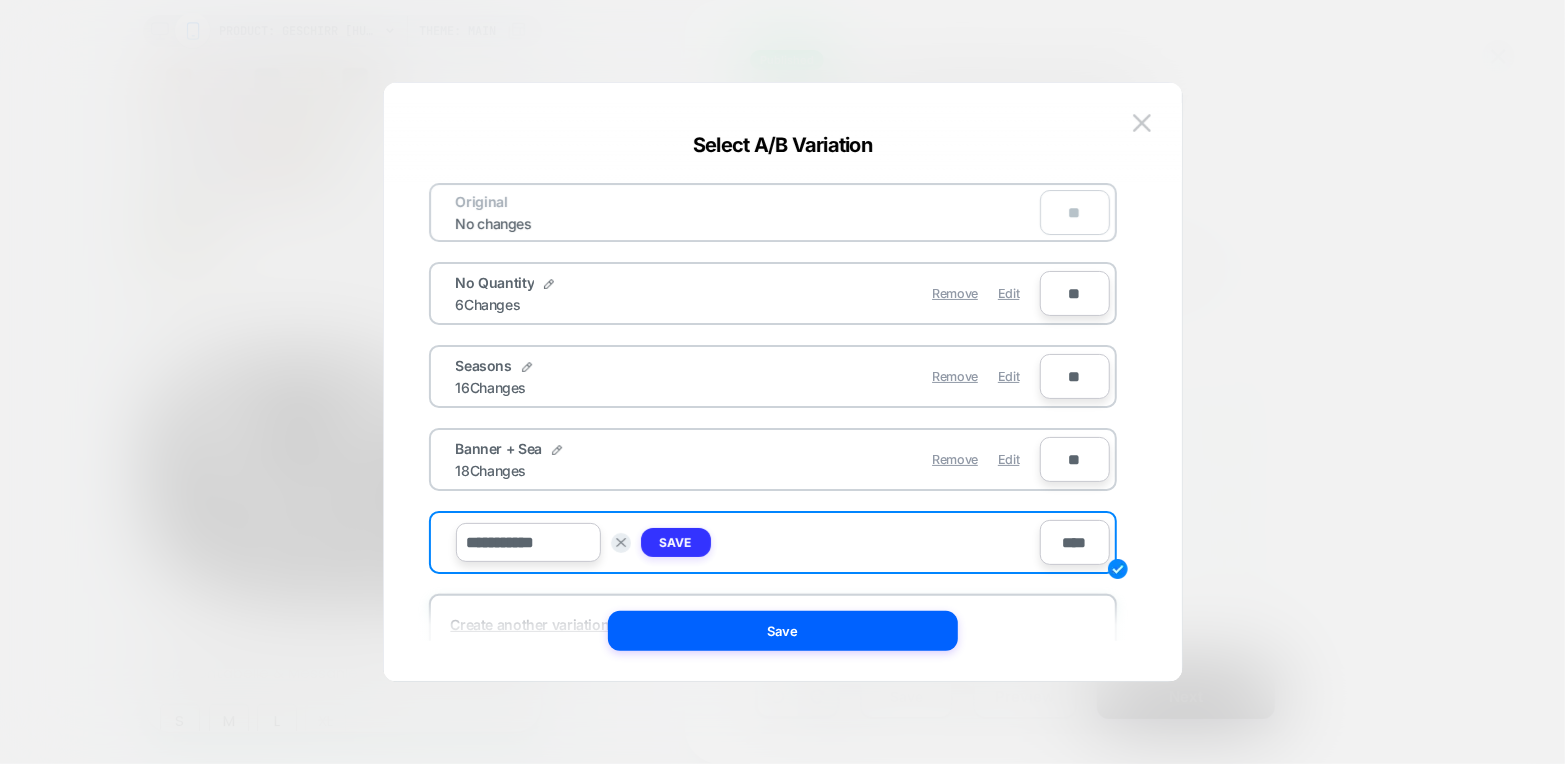 type on "****" 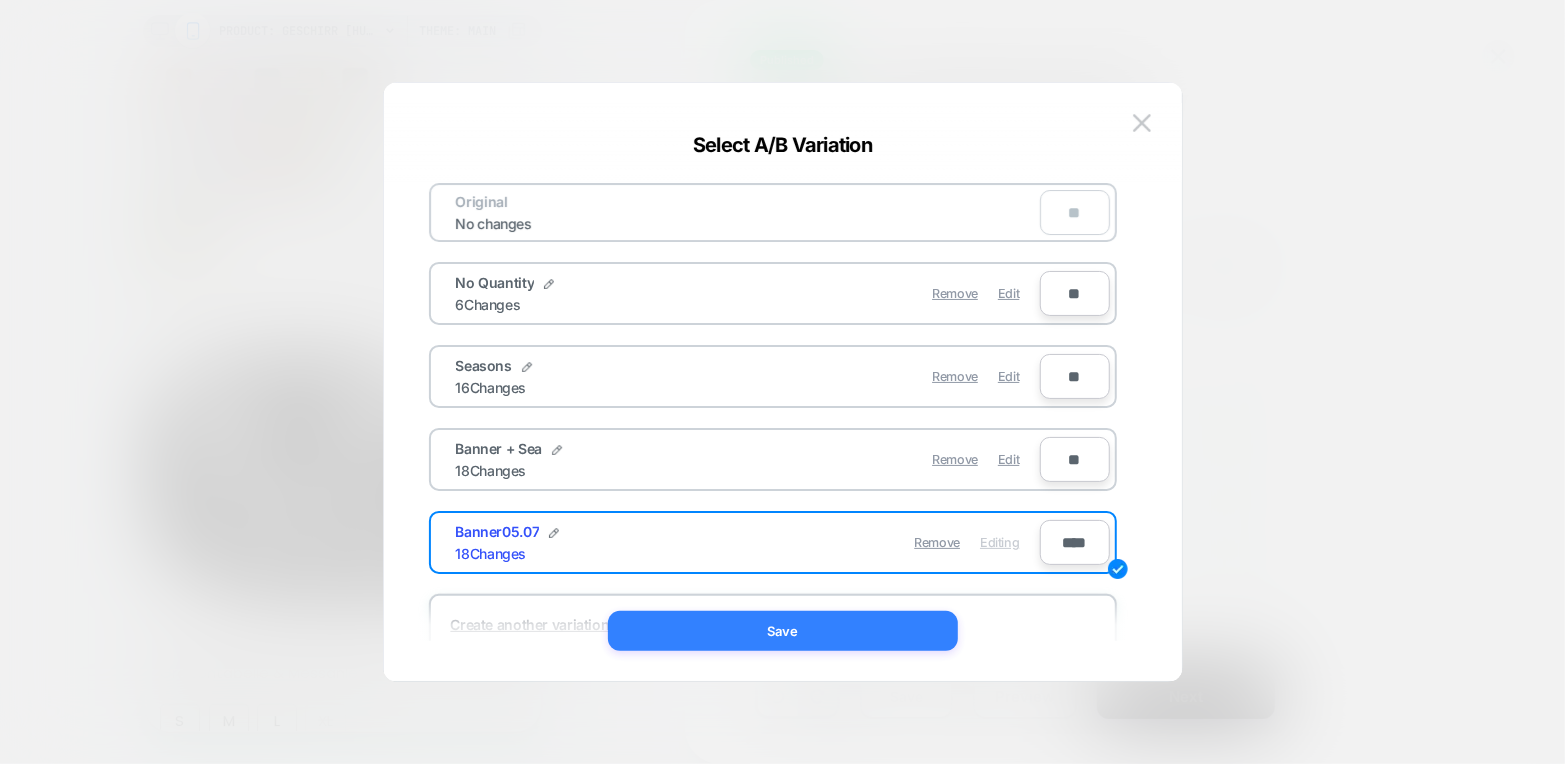 click on "Save" at bounding box center (783, 631) 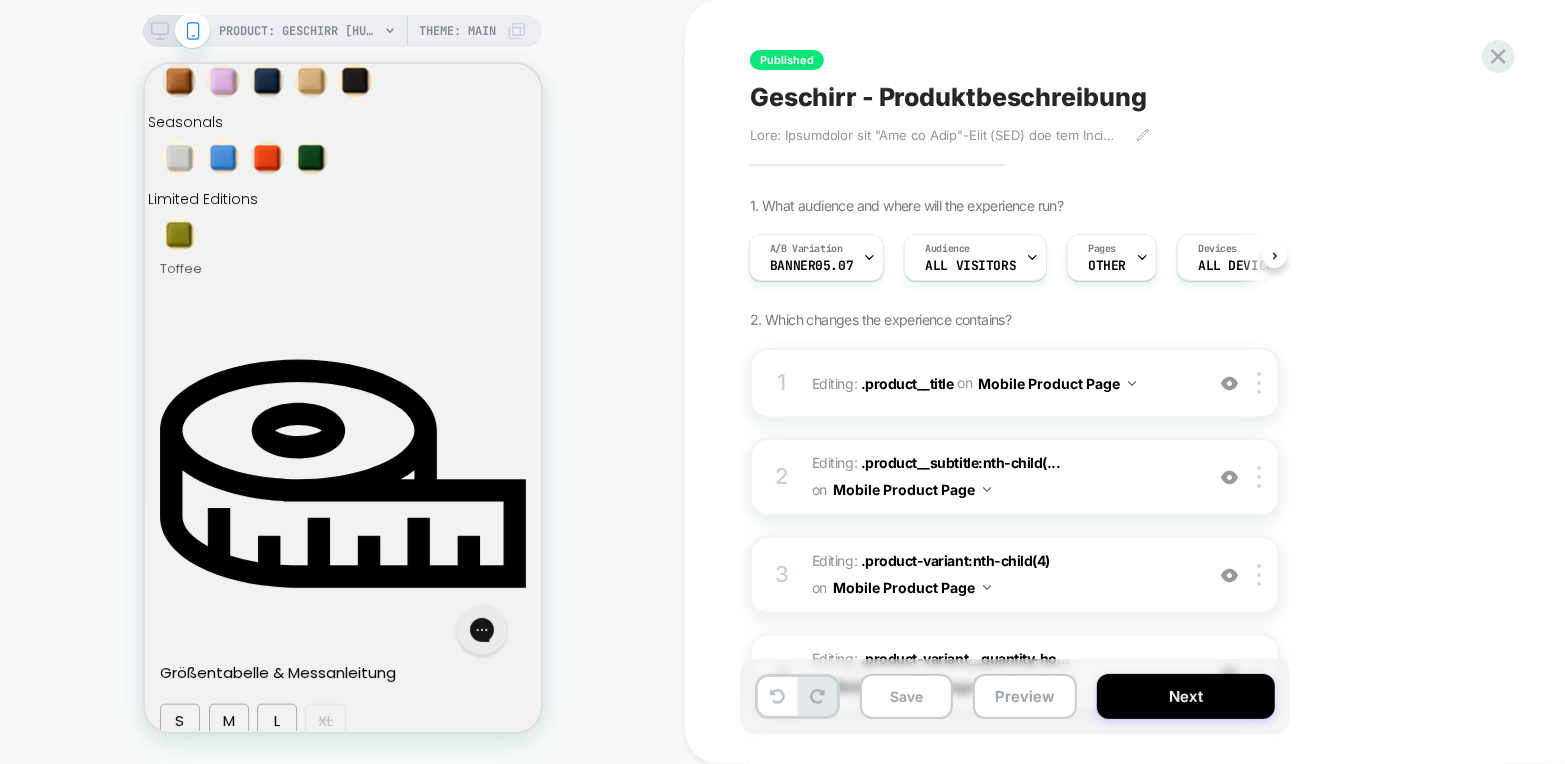 scroll, scrollTop: 0, scrollLeft: 1960, axis: horizontal 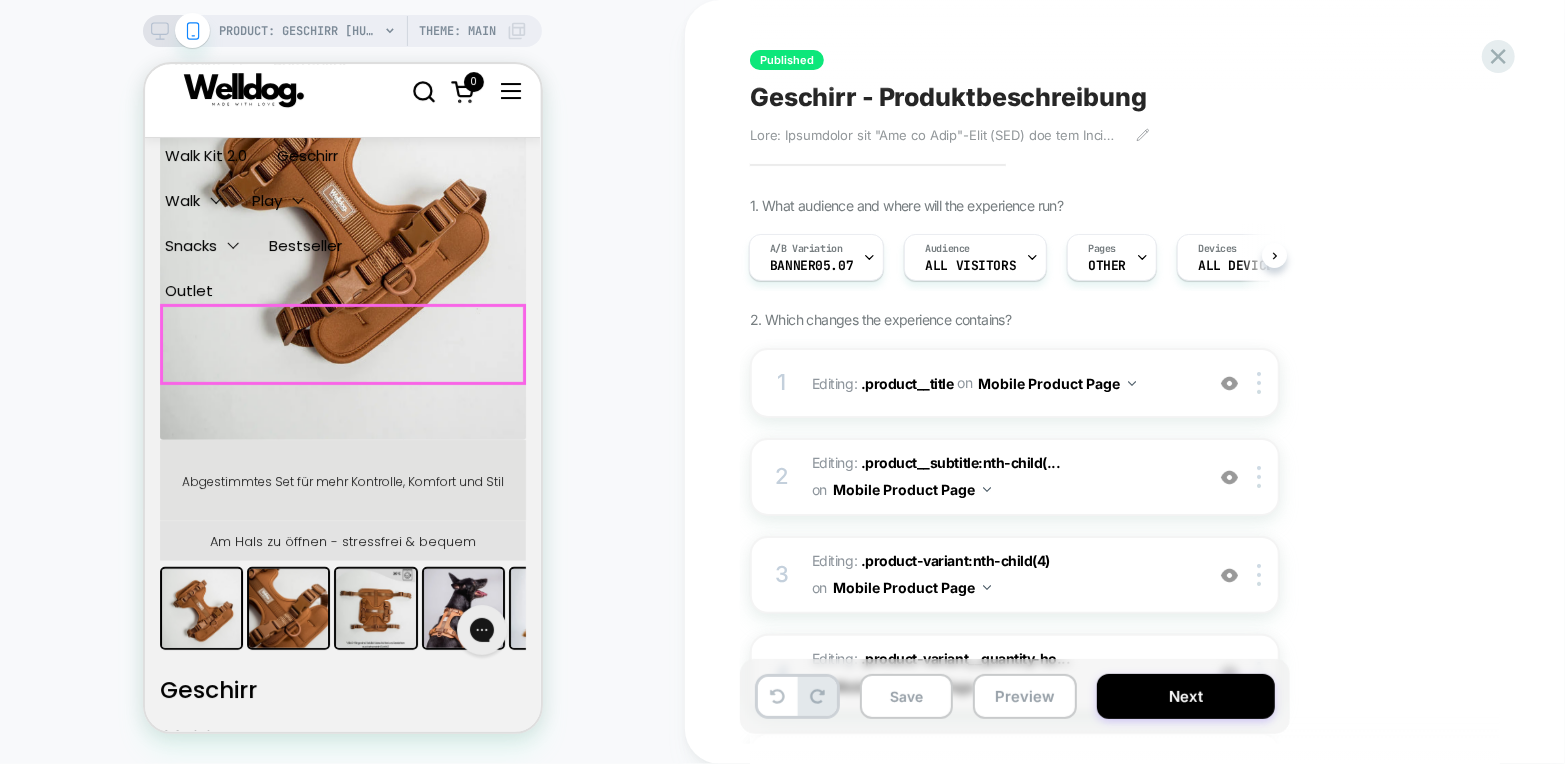 click on "Abgestimmtes Set für mehr Kontrolle, Komfort und Stil" at bounding box center (342, 480) 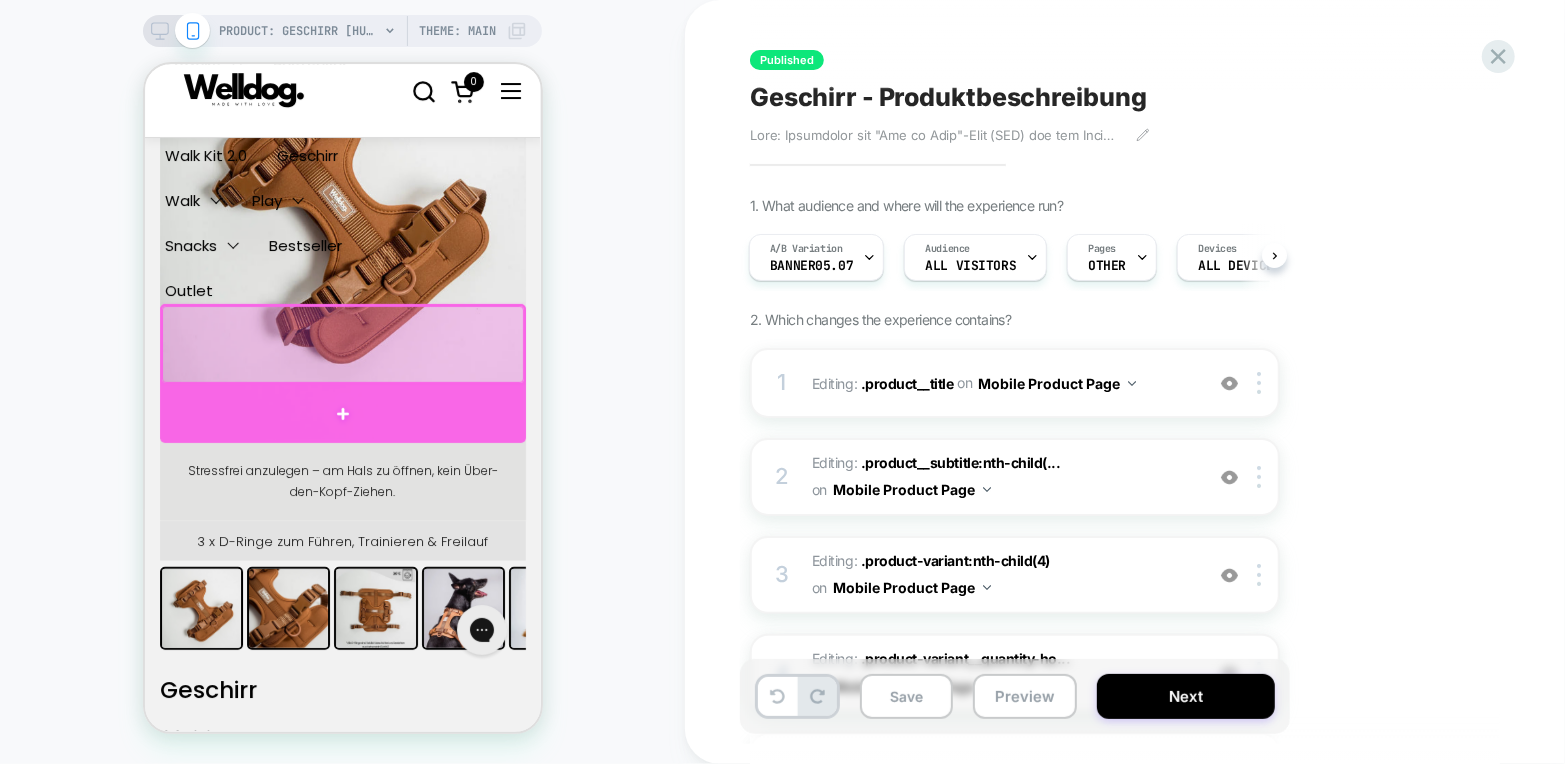 scroll, scrollTop: 0, scrollLeft: 2520, axis: horizontal 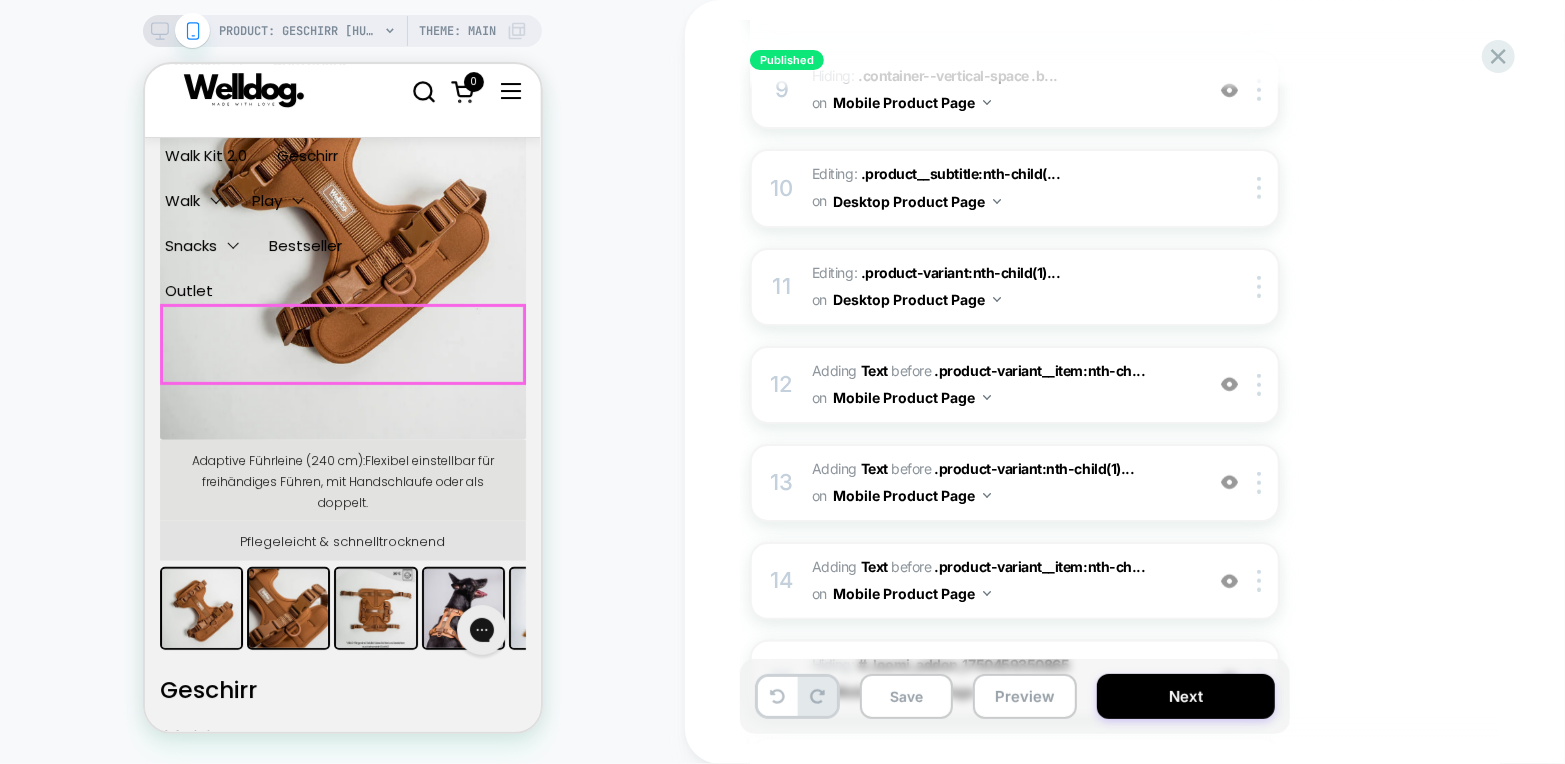 click on "Flexibel einstellbar für freihändiges Führen, mit Handschlaufe oder als doppelt." at bounding box center (347, 480) 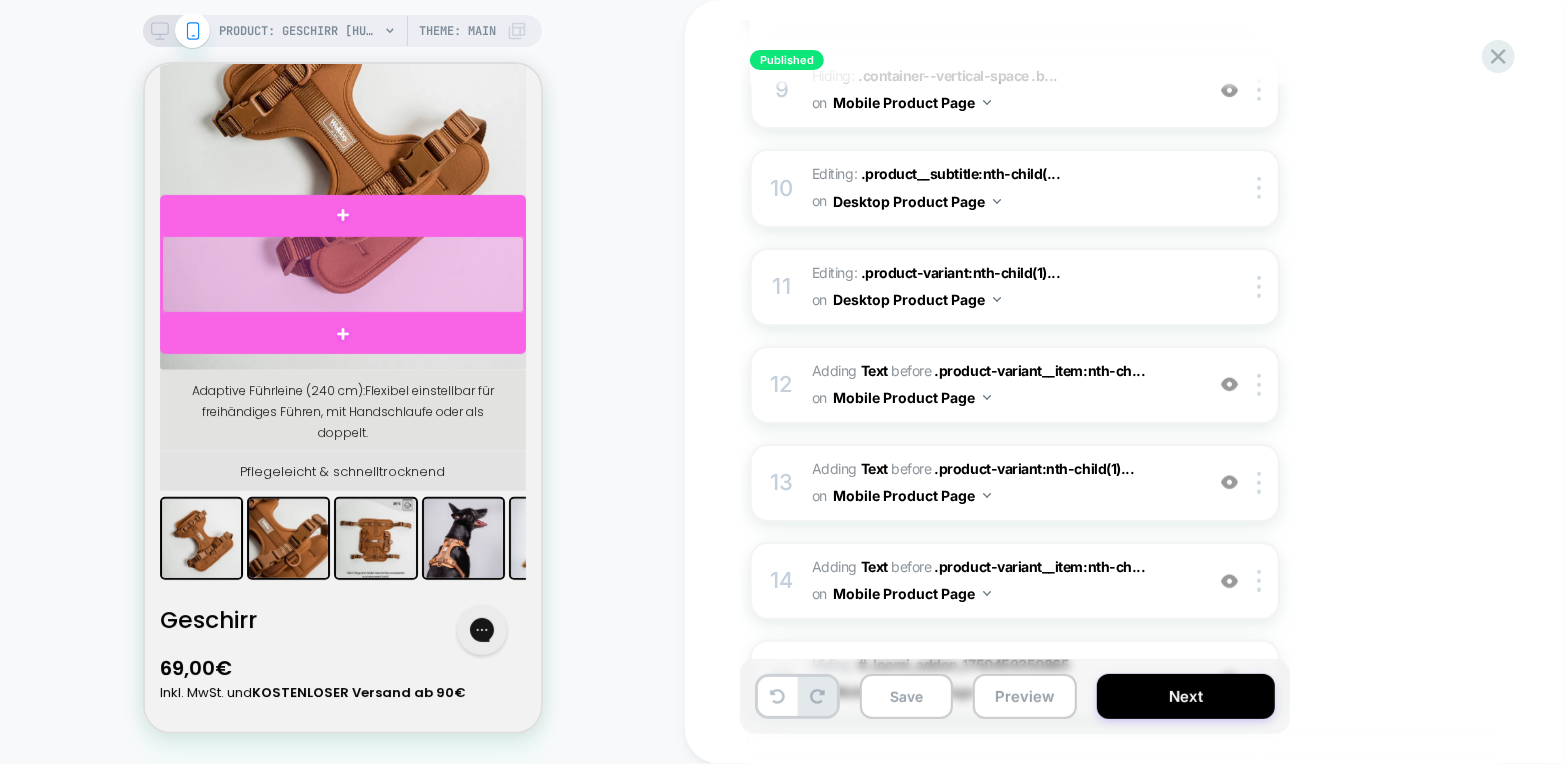 scroll, scrollTop: 519, scrollLeft: 0, axis: vertical 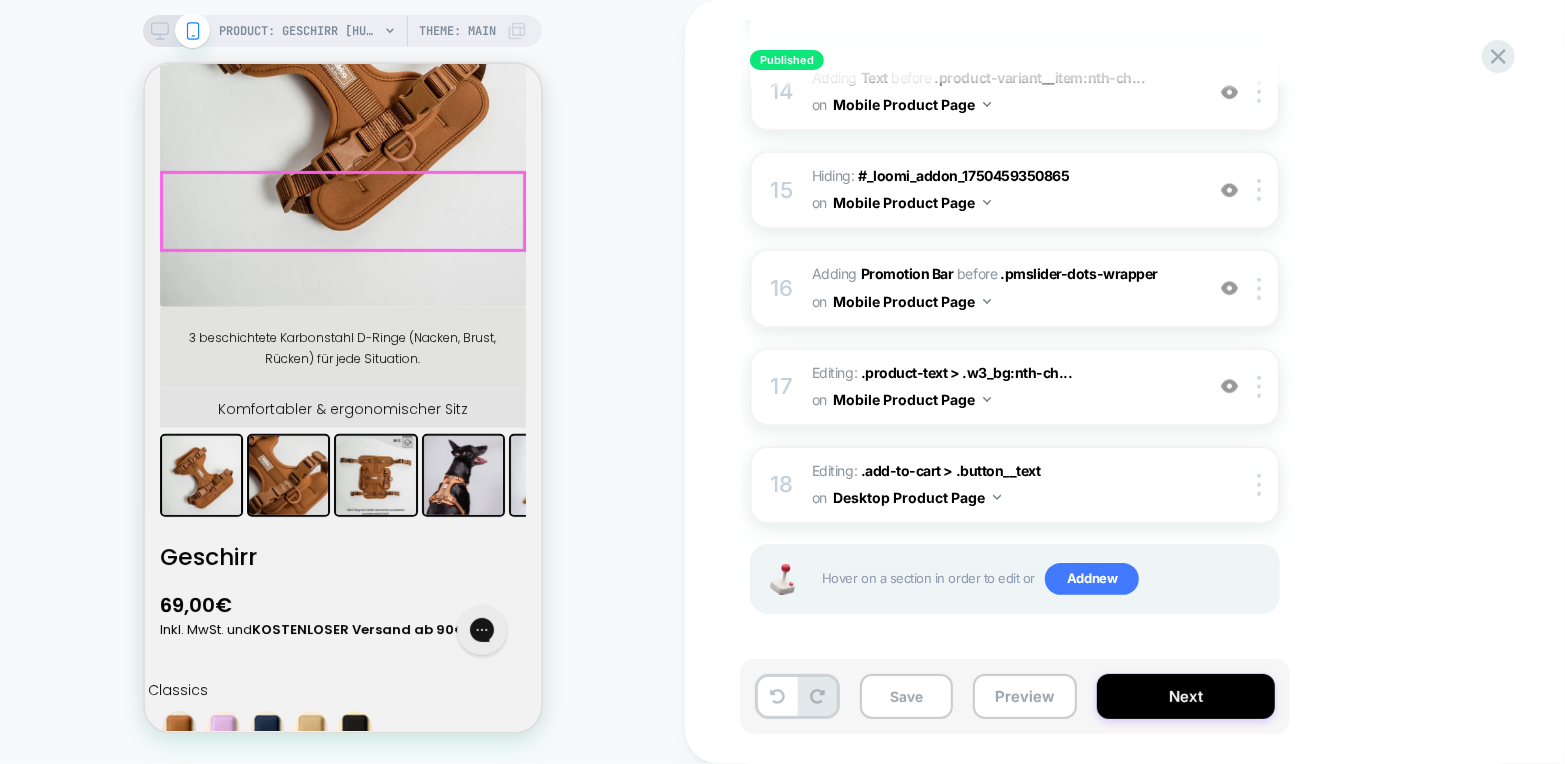 click on "3 beschichtete Karbonstahl D-Ringe (Nacken, Brust, Rücken) für jede Situation." at bounding box center (342, 347) 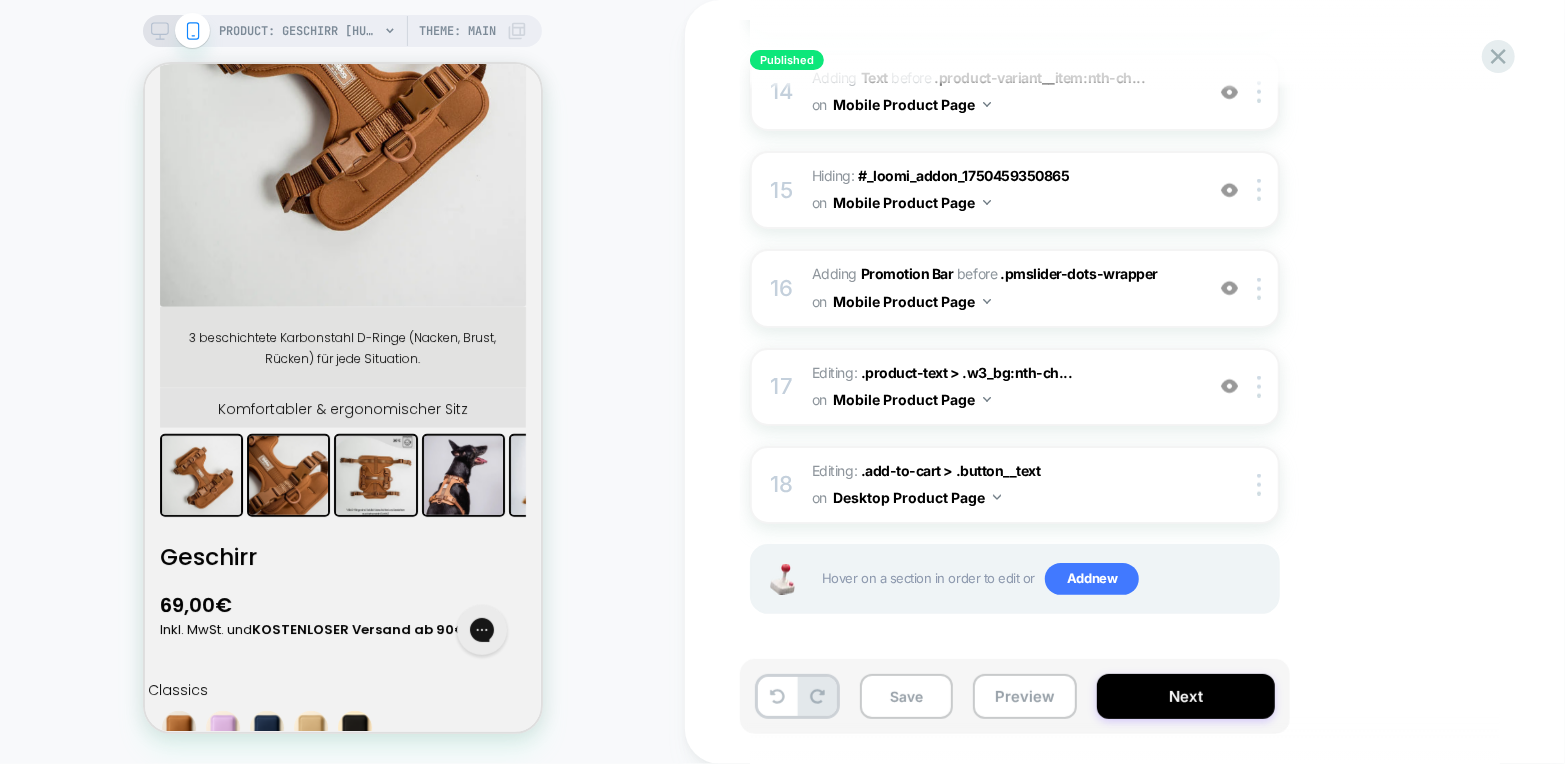 click on "3 beschichtete Karbonstahl D-Ringe (Nacken, Brust, Rücken) für jede Situation." at bounding box center [342, 347] 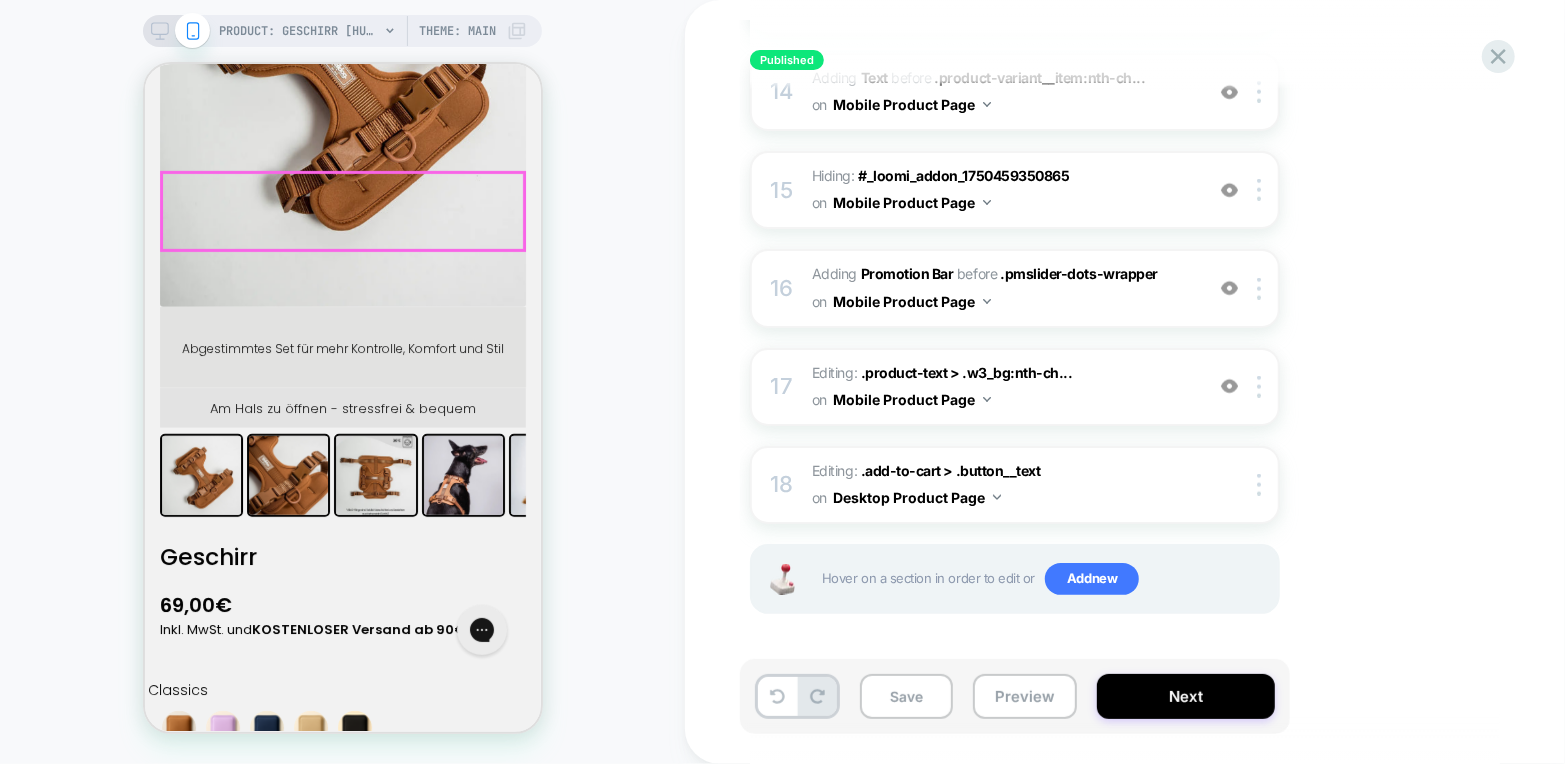 click on "Abgestimmtes Set für mehr Kontrolle, Komfort und Stil" at bounding box center [342, 346] 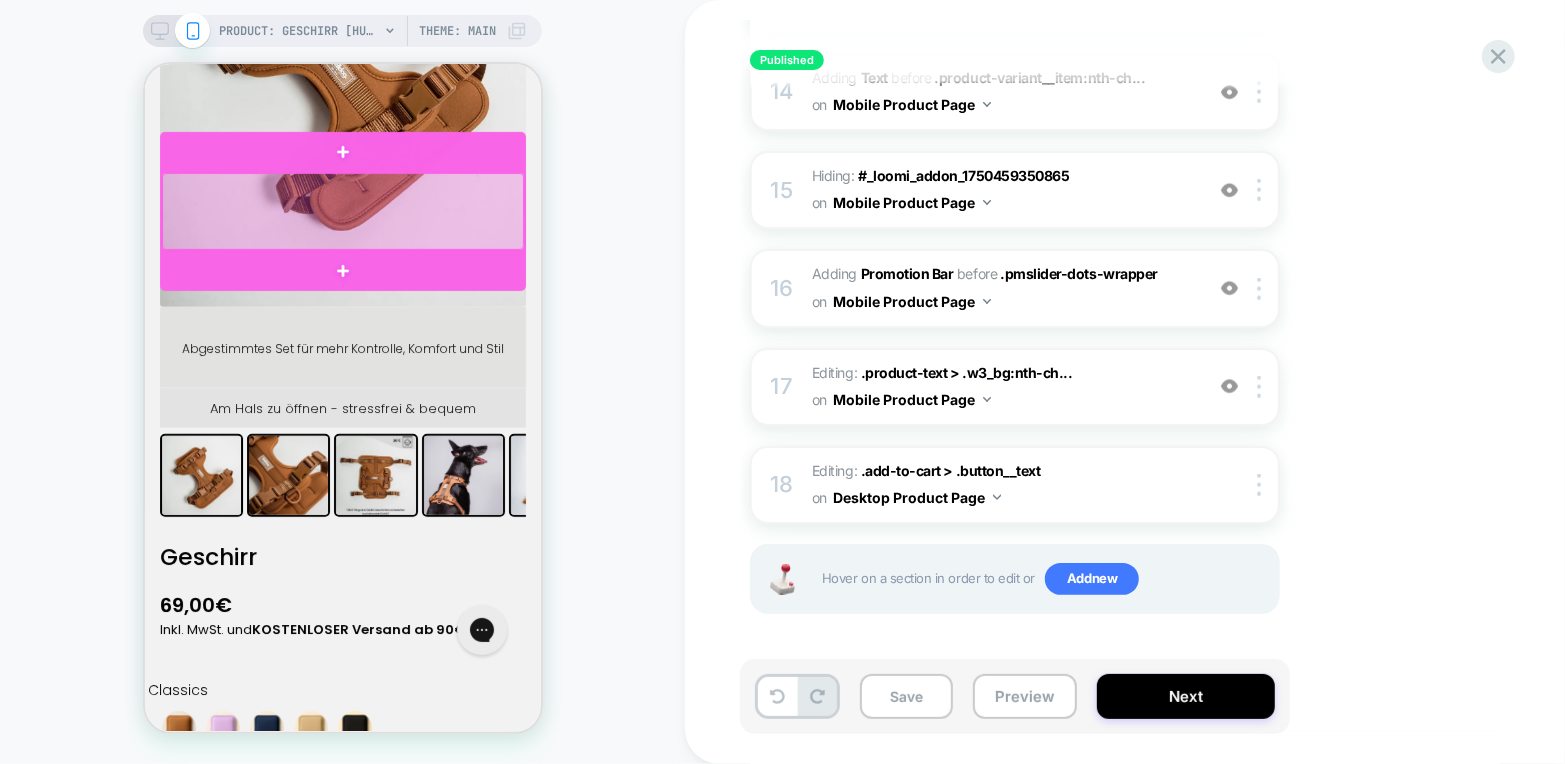 click at bounding box center (342, 210) 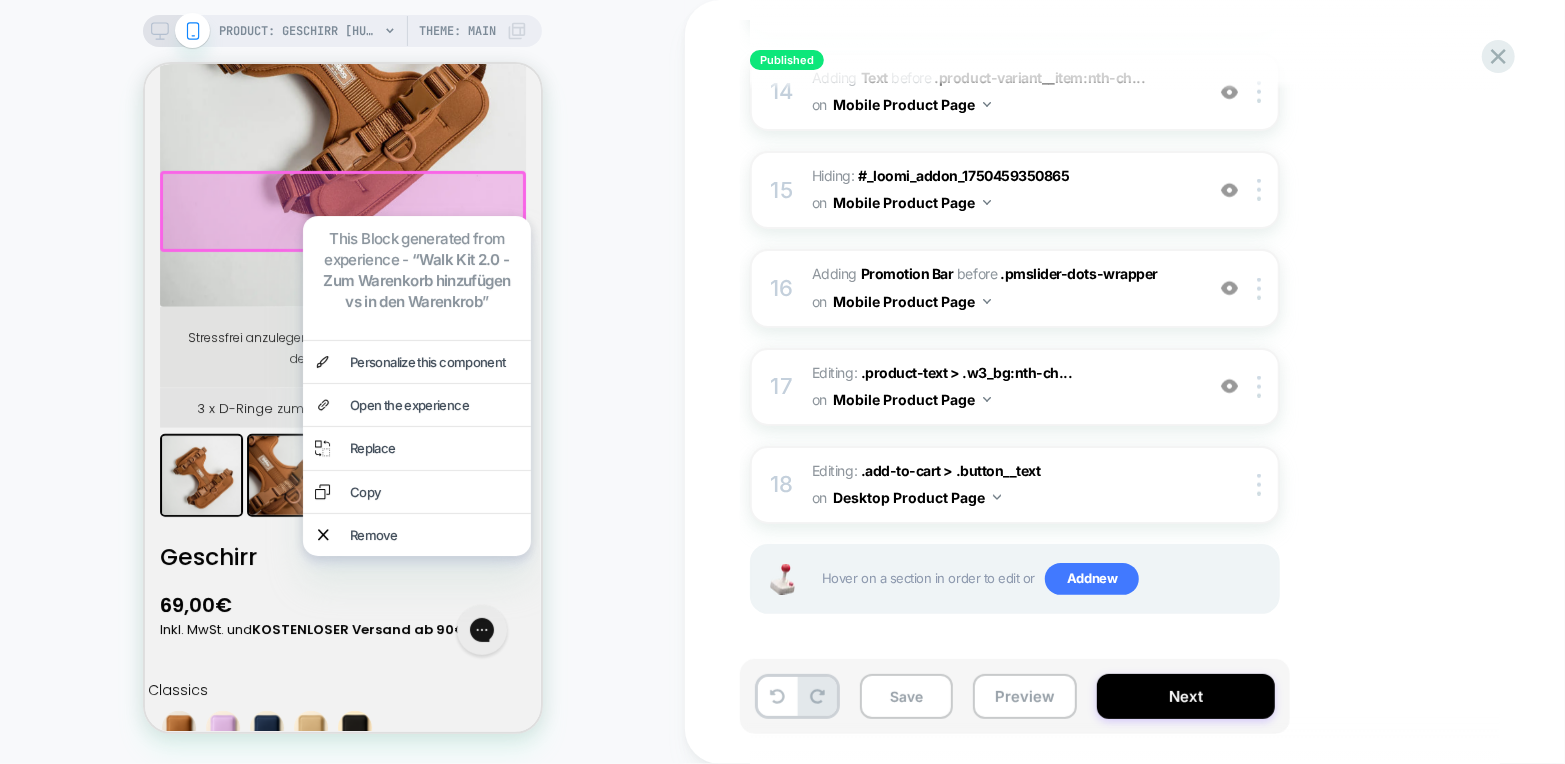 scroll, scrollTop: 0, scrollLeft: 3080, axis: horizontal 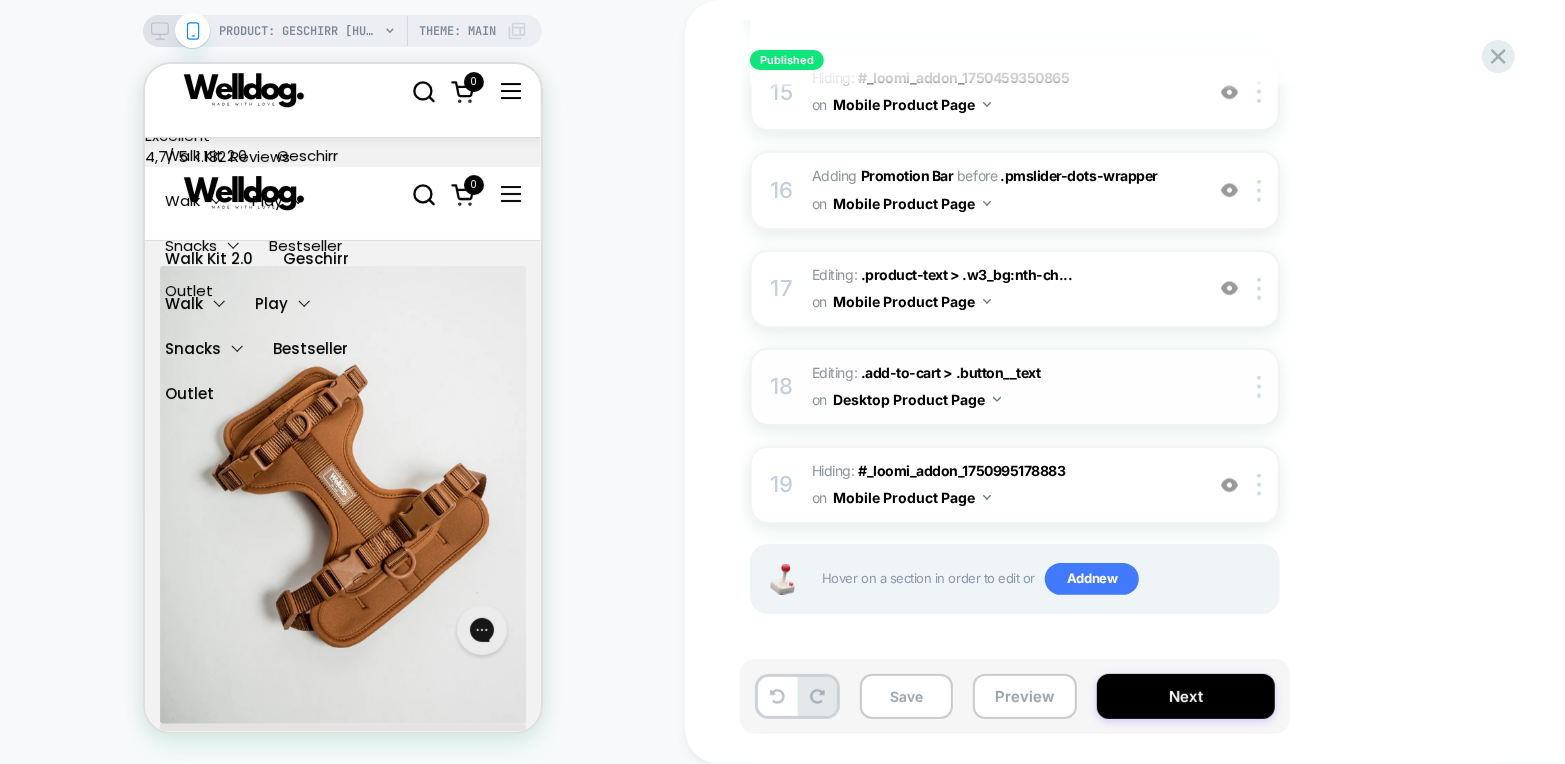 click on "Desktop Product Page" at bounding box center [917, 399] 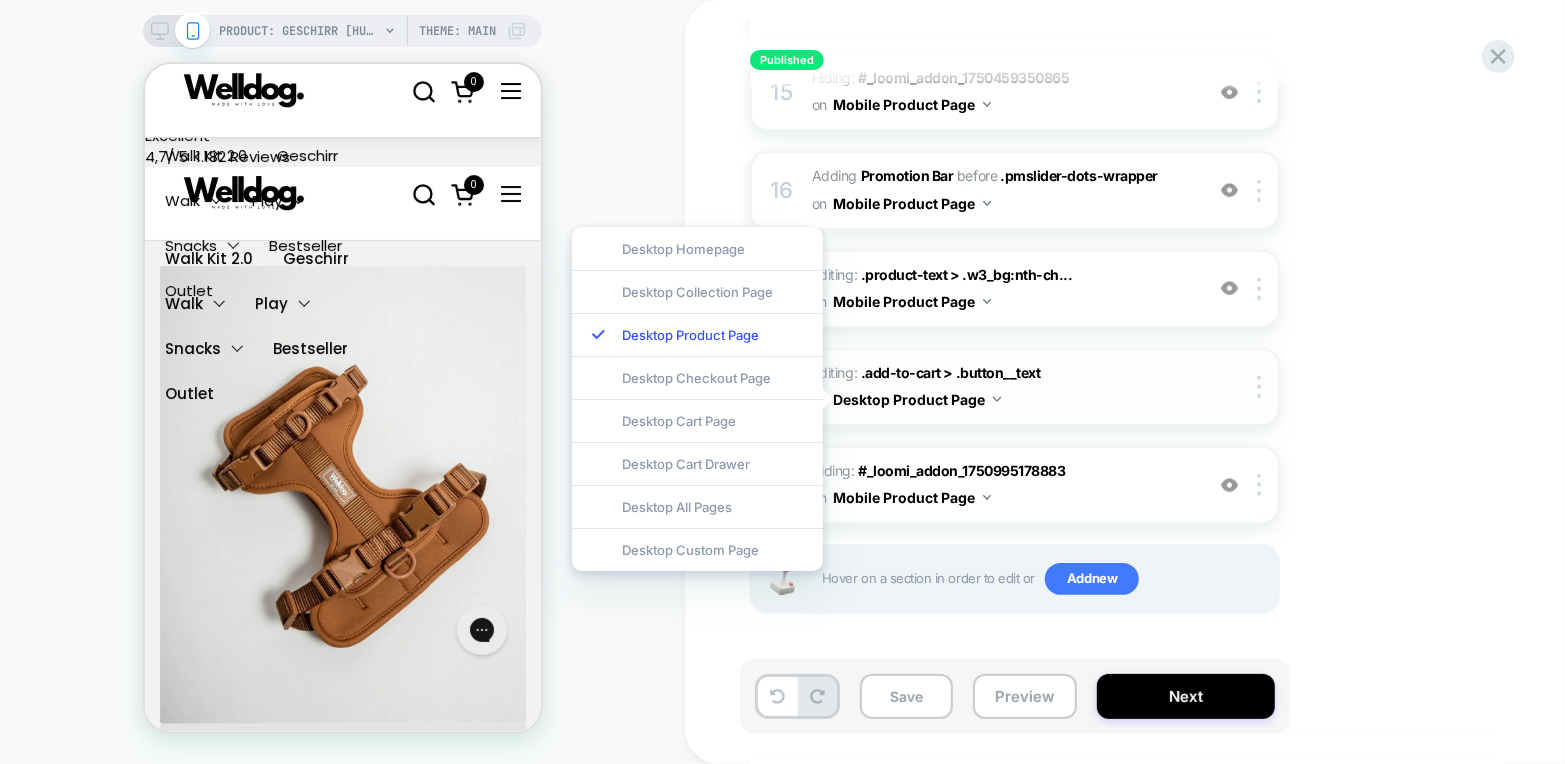click on "Editing :   .add-to-cart > .button__text .add-to-cart > .button__text   on Desktop Product Page" at bounding box center (1002, 387) 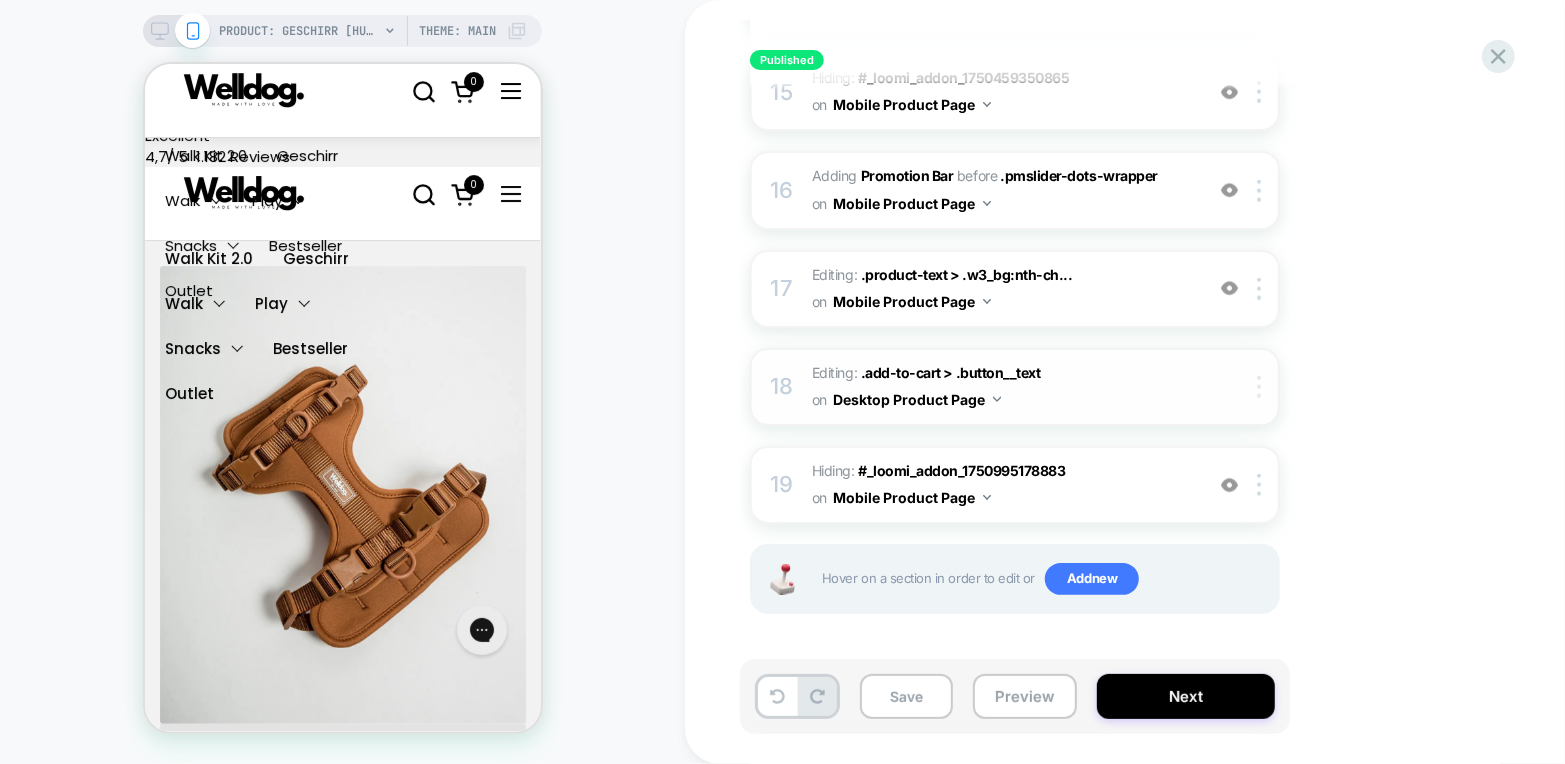 click at bounding box center [1262, 387] 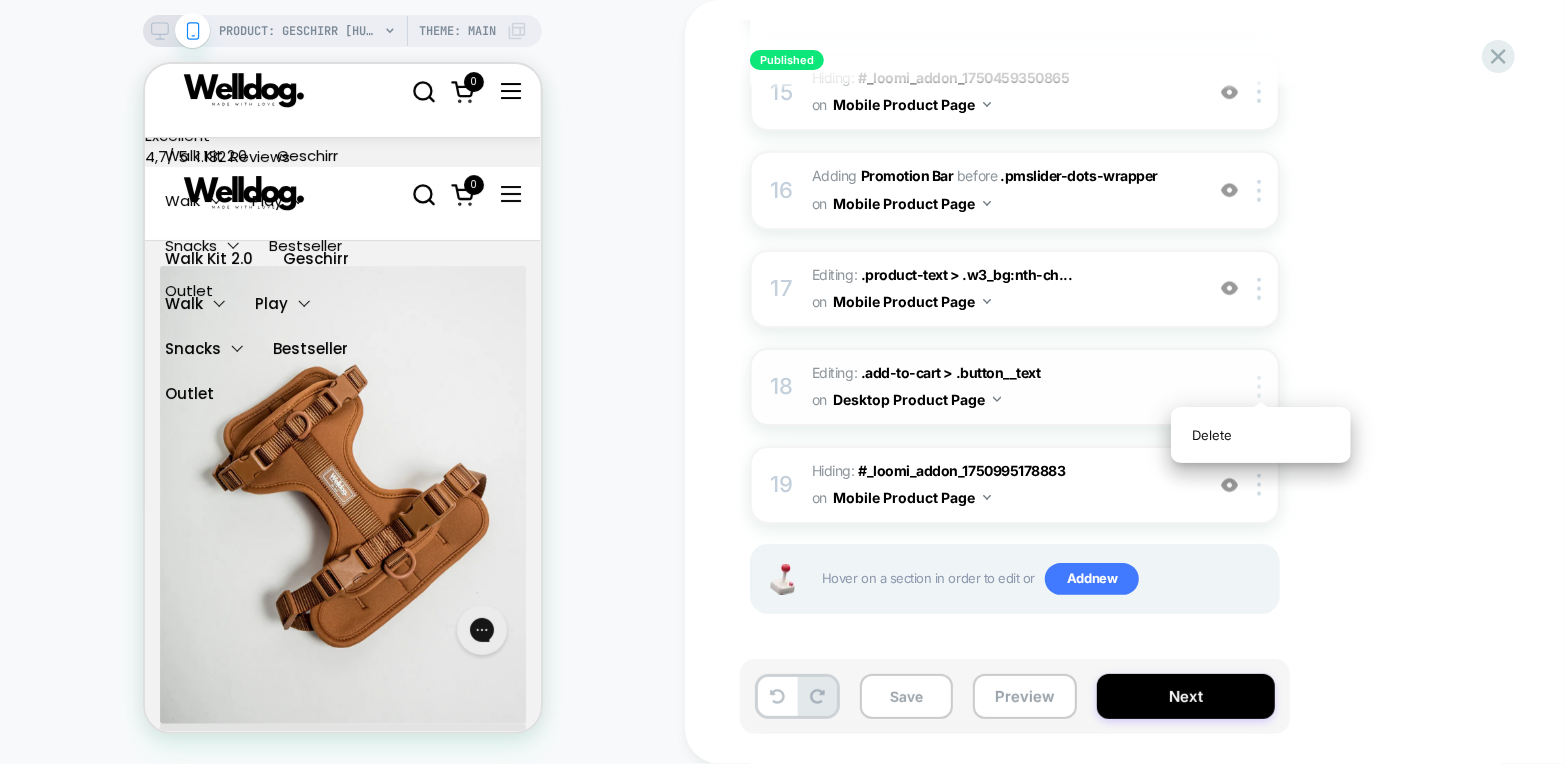 scroll, scrollTop: 0, scrollLeft: 4760, axis: horizontal 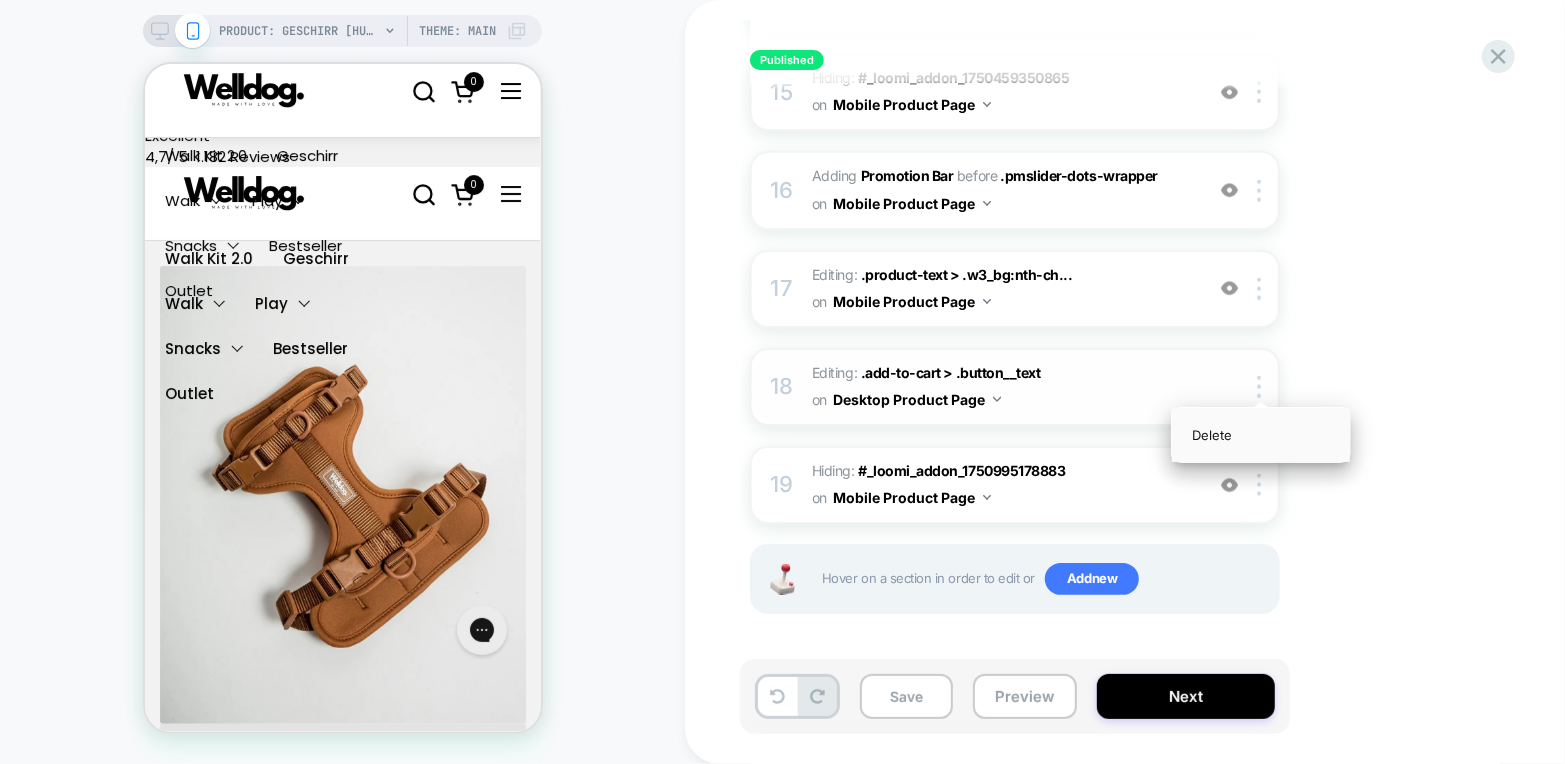 click on "Delete" at bounding box center (1261, 435) 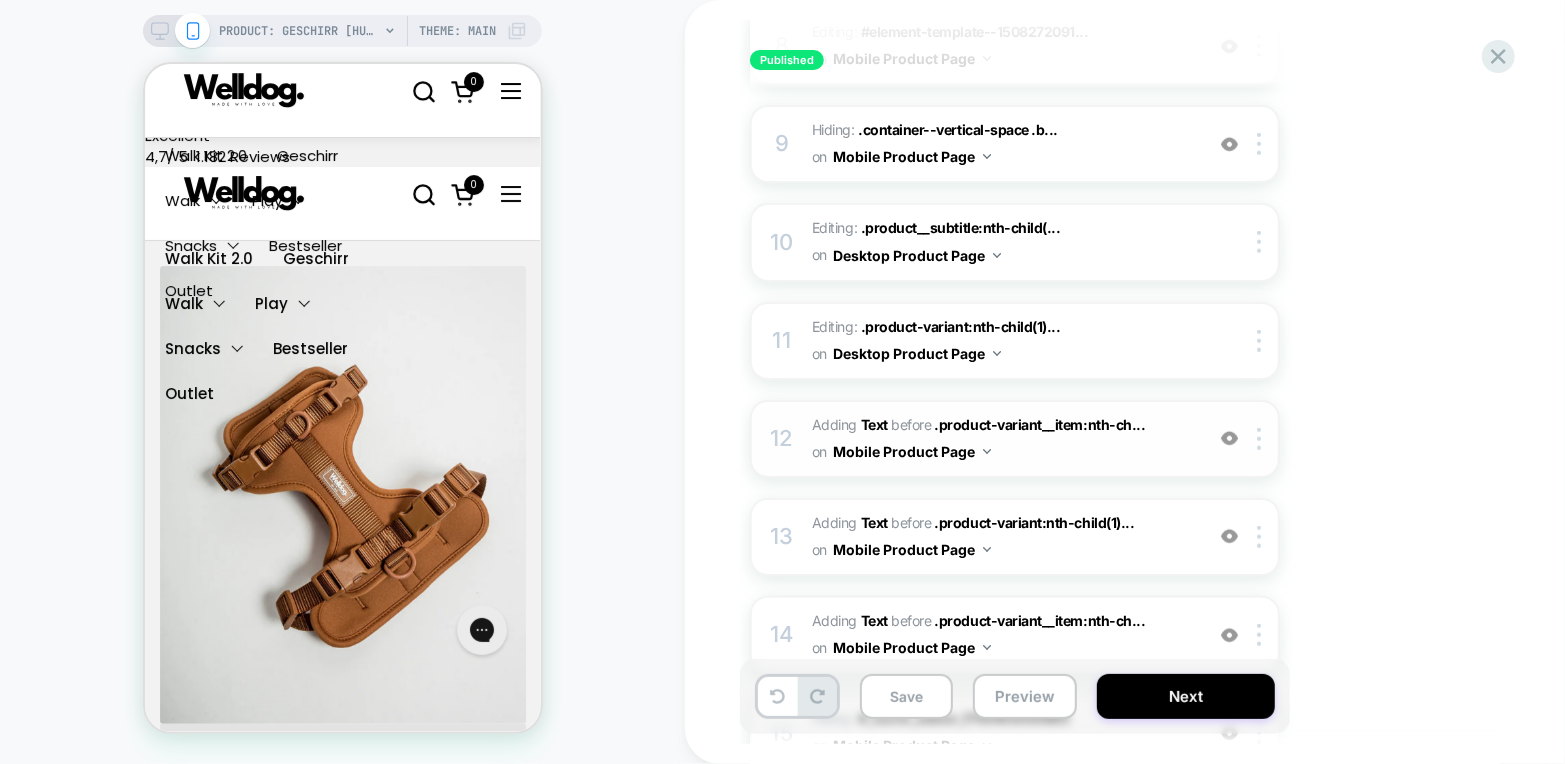 scroll, scrollTop: 1254, scrollLeft: 0, axis: vertical 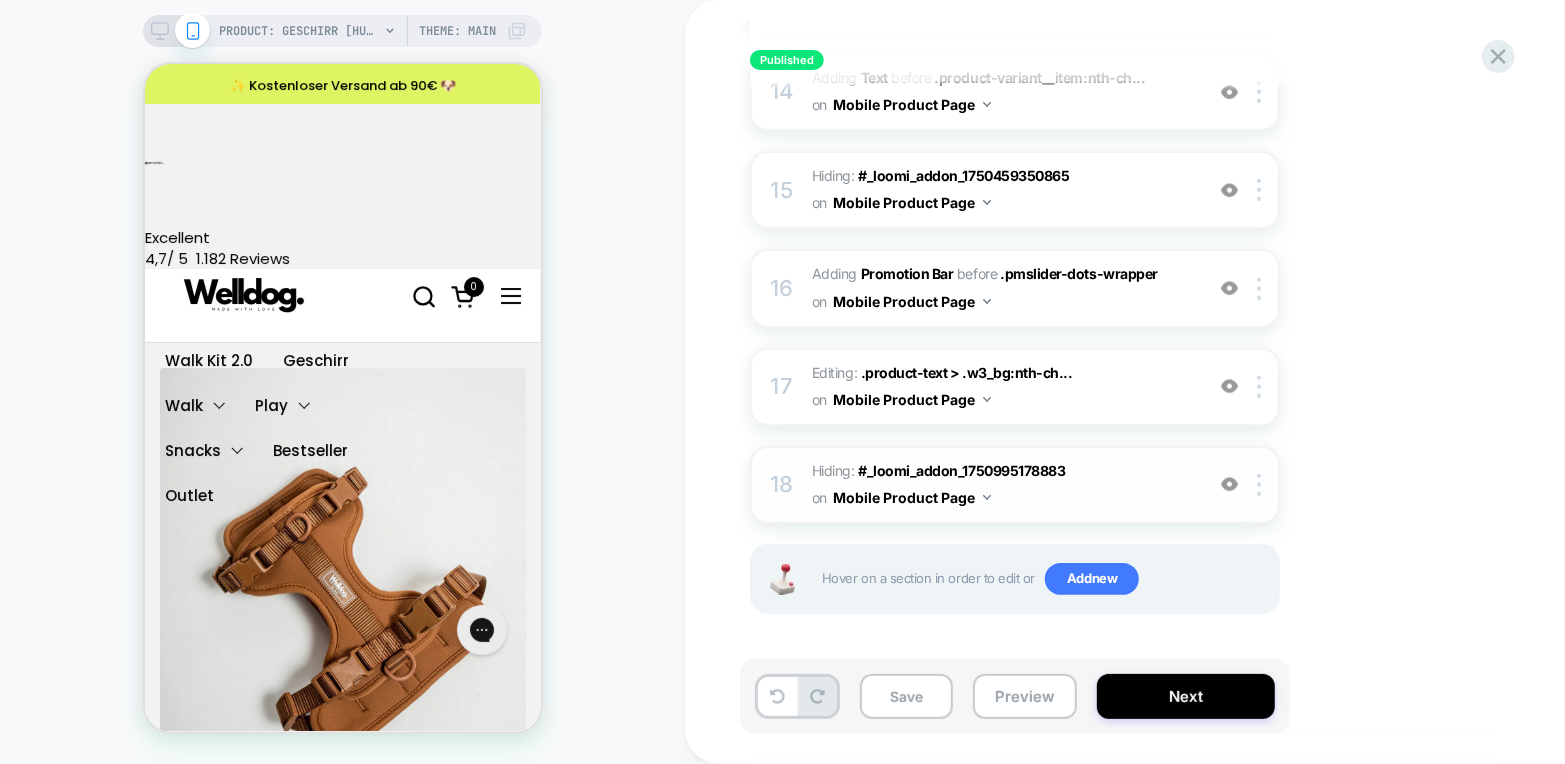 click on "Hiding :   #_loomi_addon_1750995178883 #_loomi_addon_[PHONE_NUMBER]   on Mobile Product Page" at bounding box center (1002, 485) 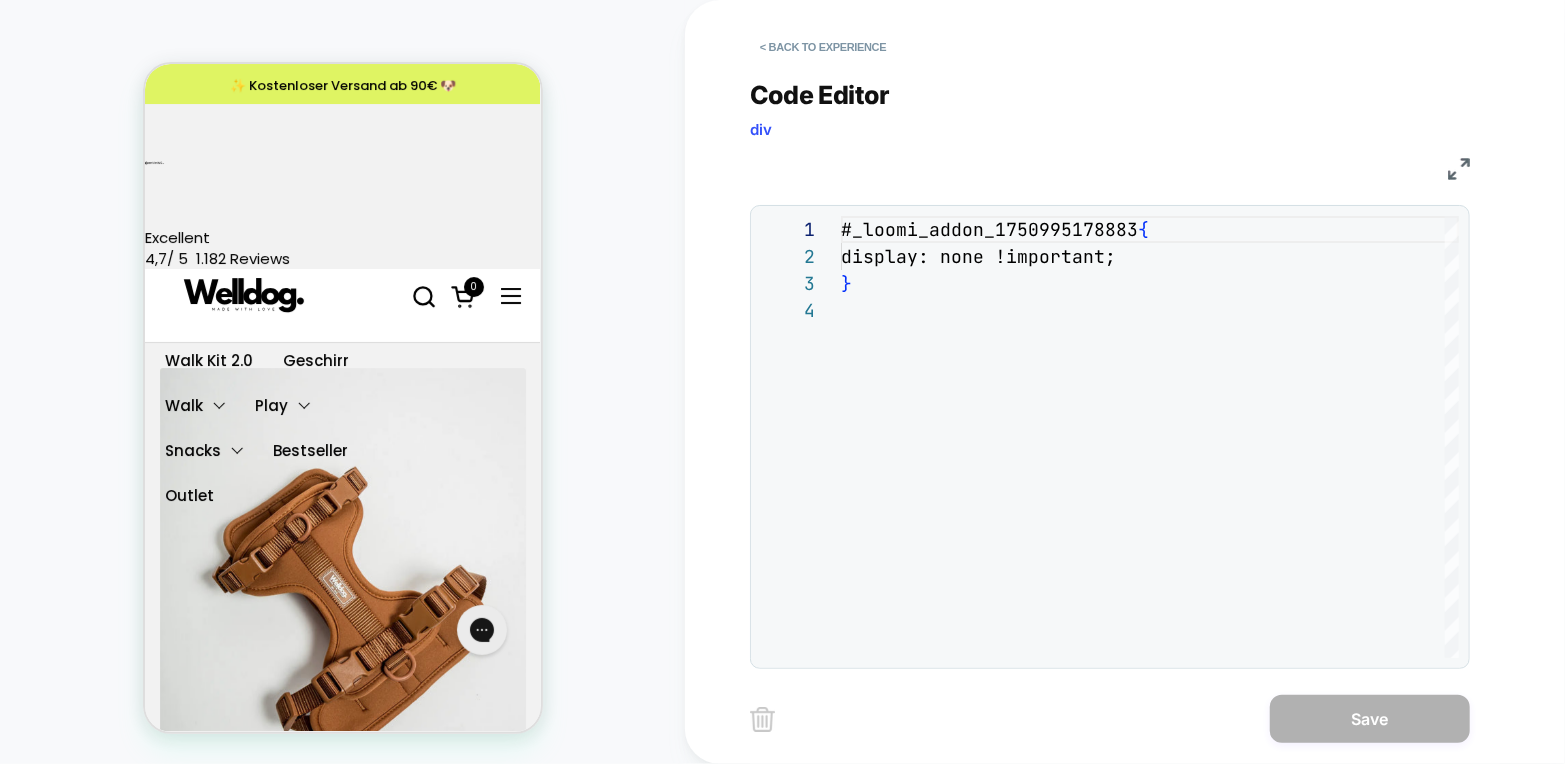 scroll, scrollTop: 81, scrollLeft: 0, axis: vertical 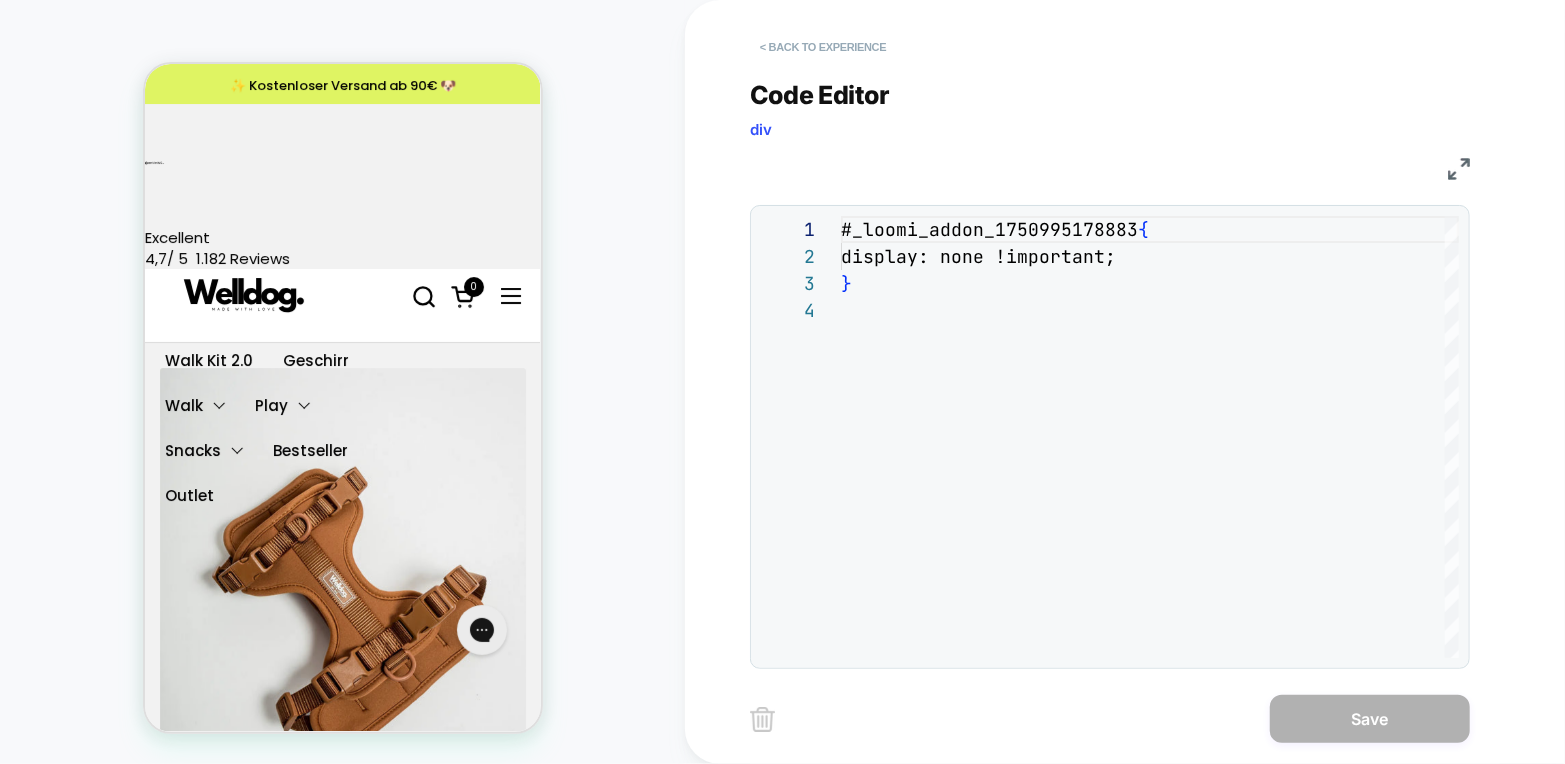 click on "< Back to experience" at bounding box center [823, 47] 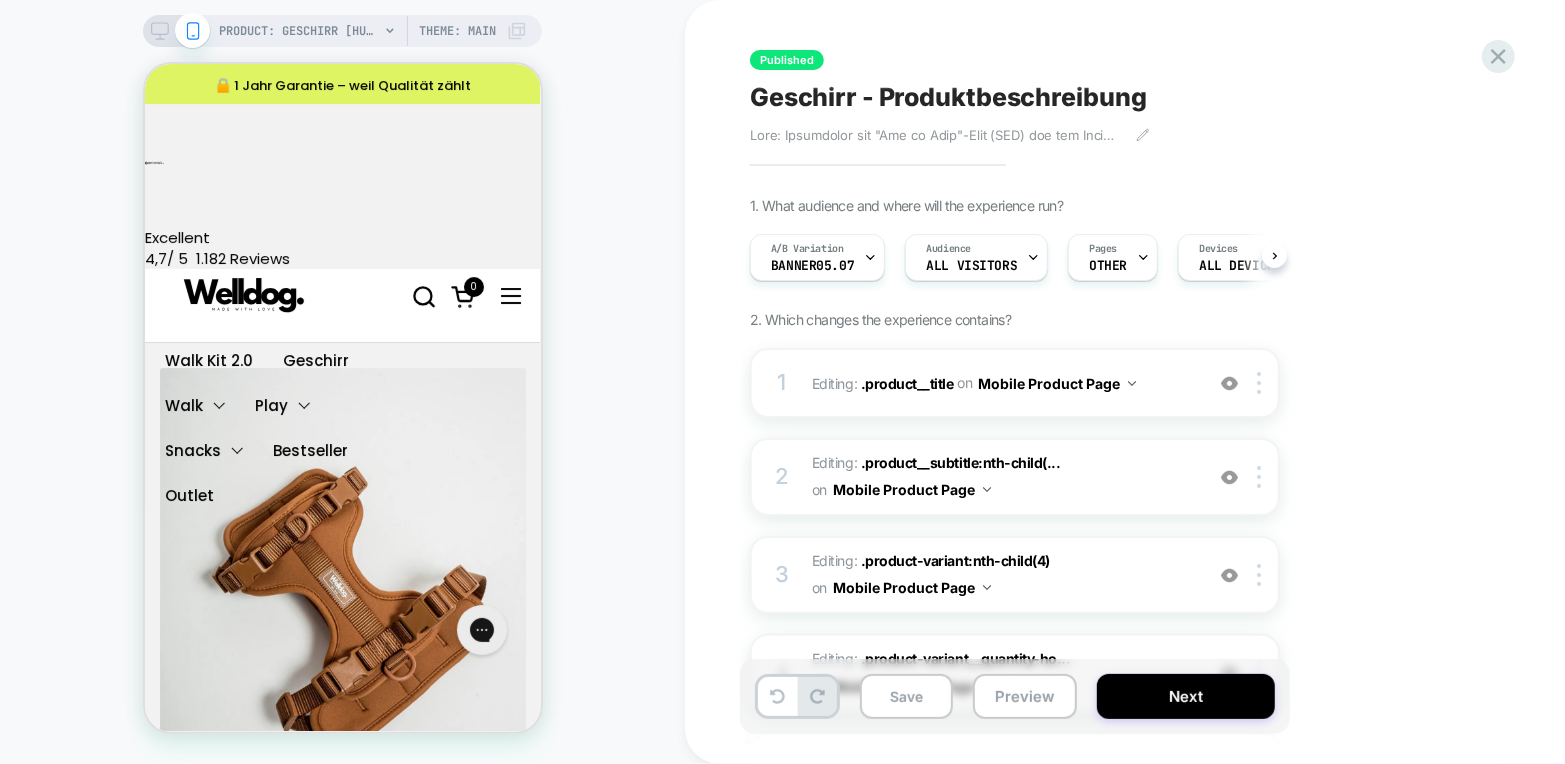 scroll, scrollTop: 0, scrollLeft: 280, axis: horizontal 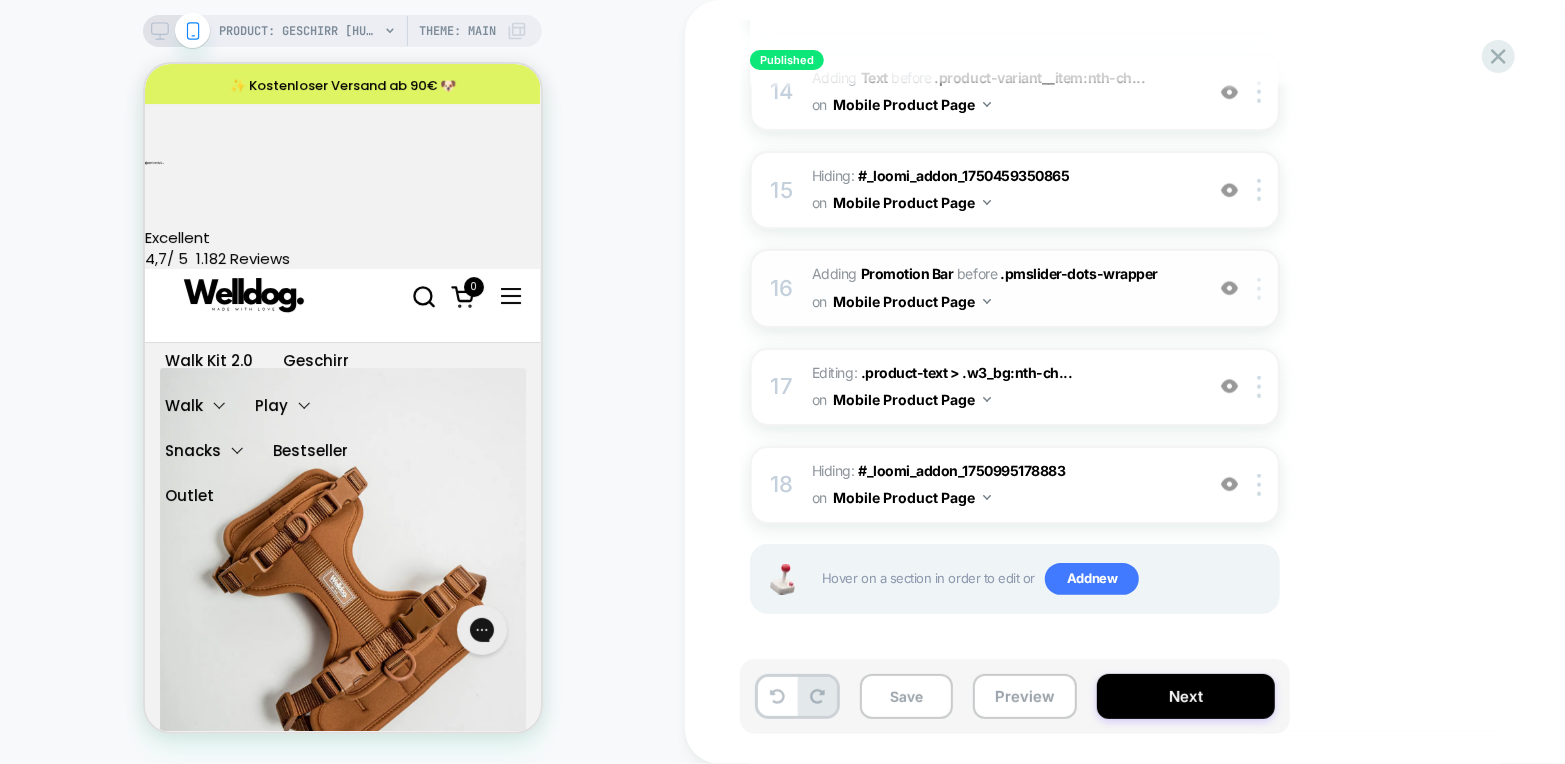 click at bounding box center (1259, 289) 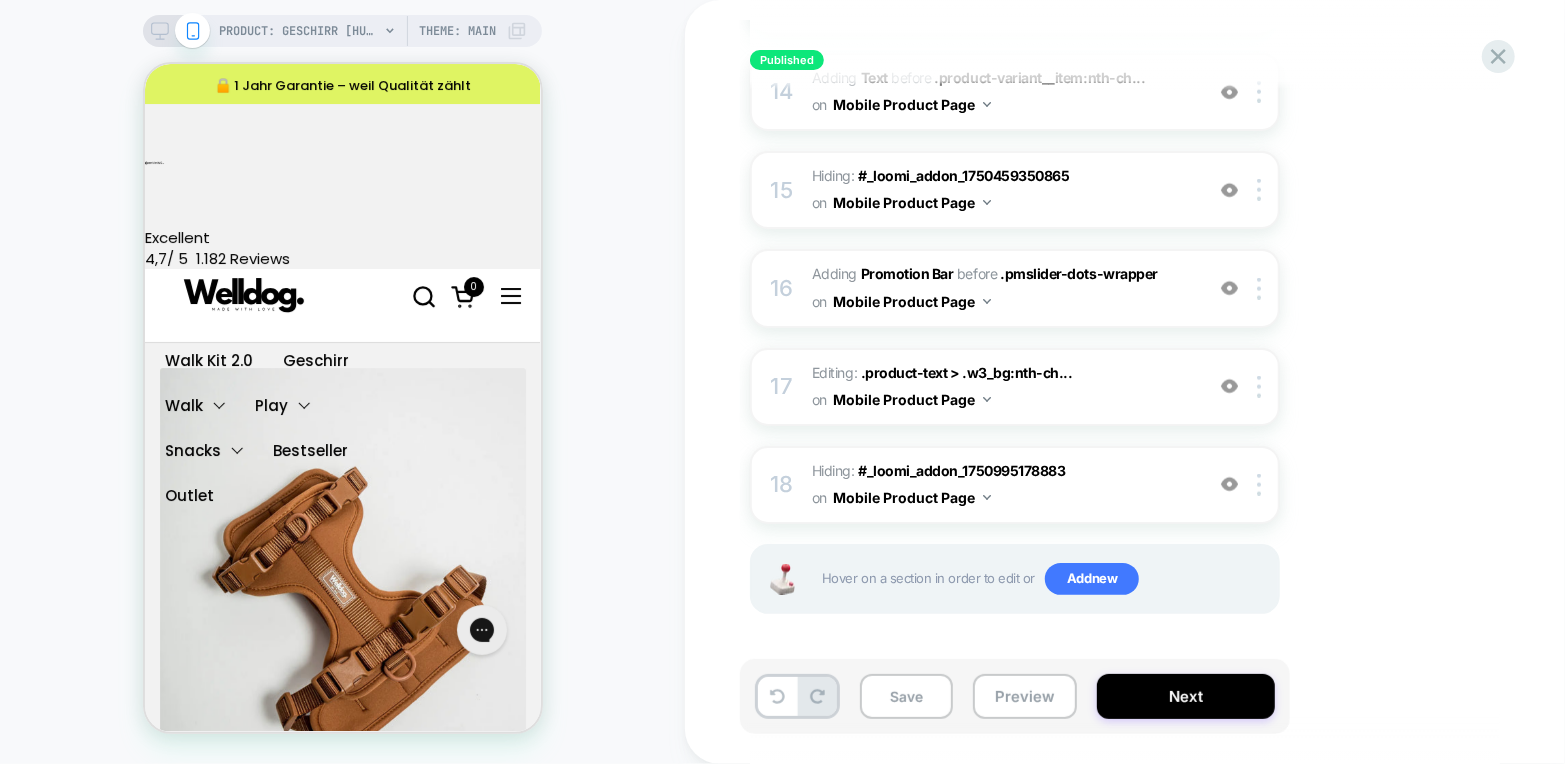click at bounding box center (176, 31) 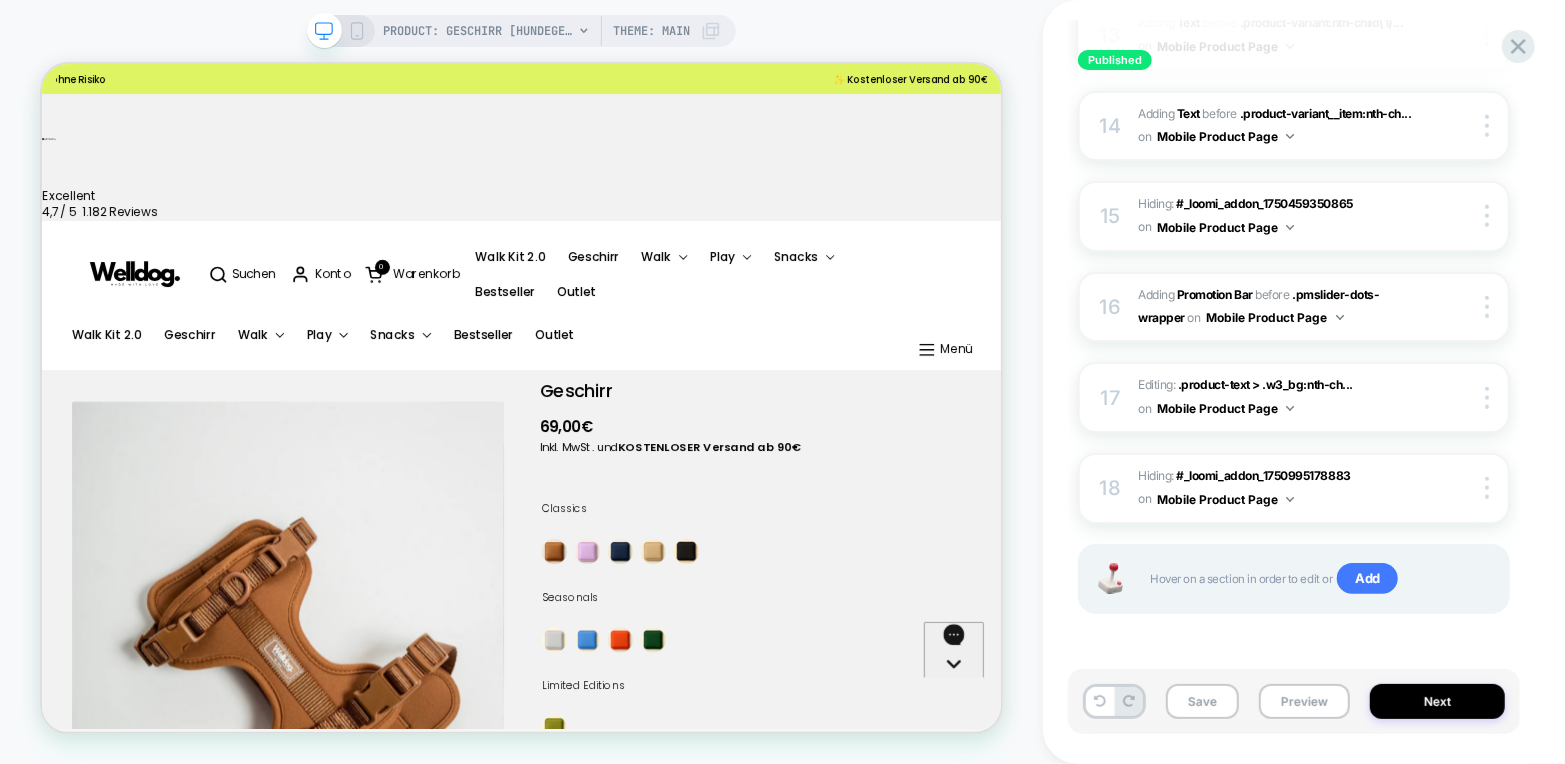 scroll, scrollTop: 0, scrollLeft: 0, axis: both 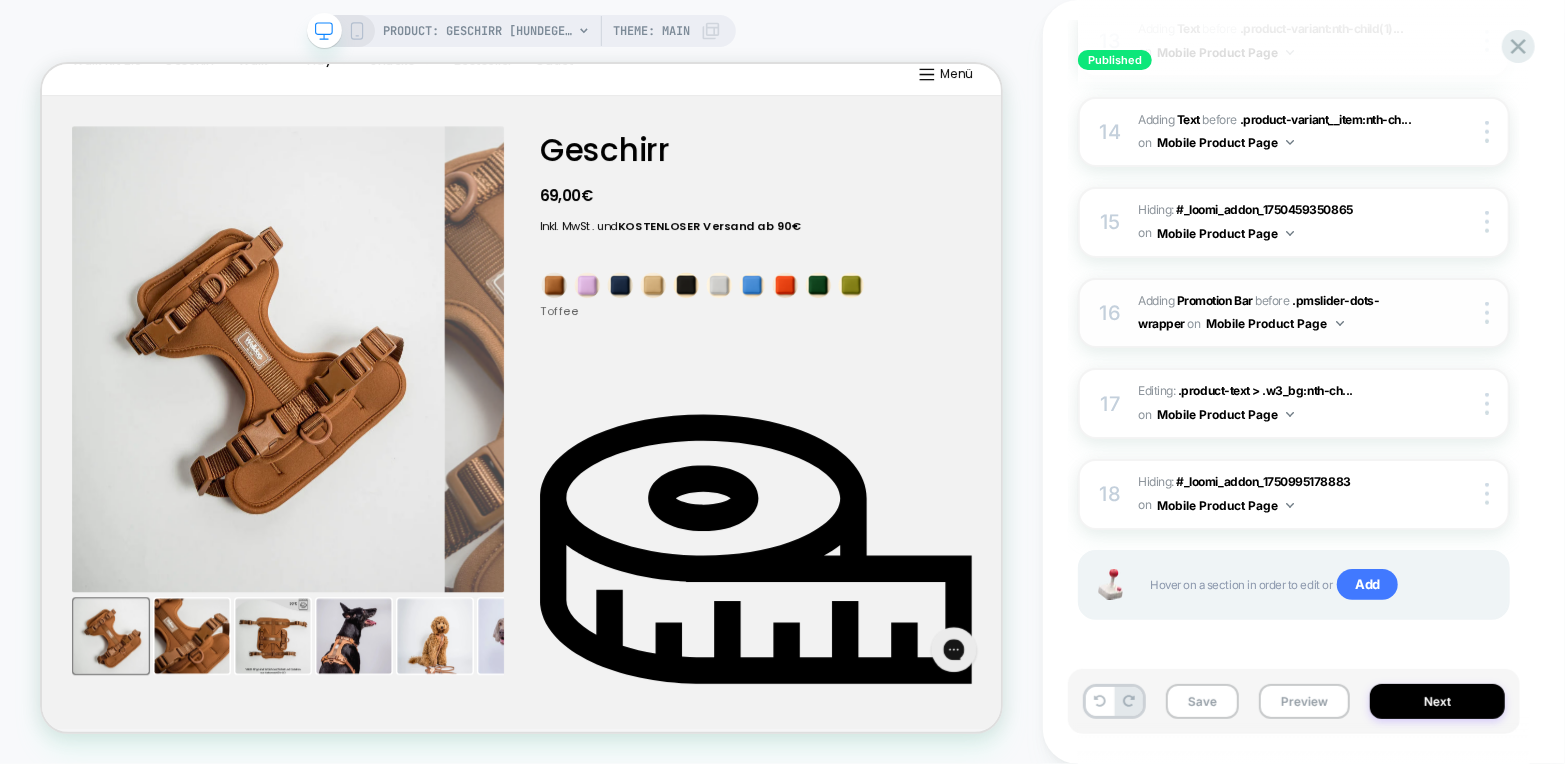 click on "#_loomi_addon_1750461853226 Adding   Promotion Bar   BEFORE .pmslider-dots-wrapper .pmslider-dots-wrapper   on Mobile Product Page" at bounding box center (1276, 313) 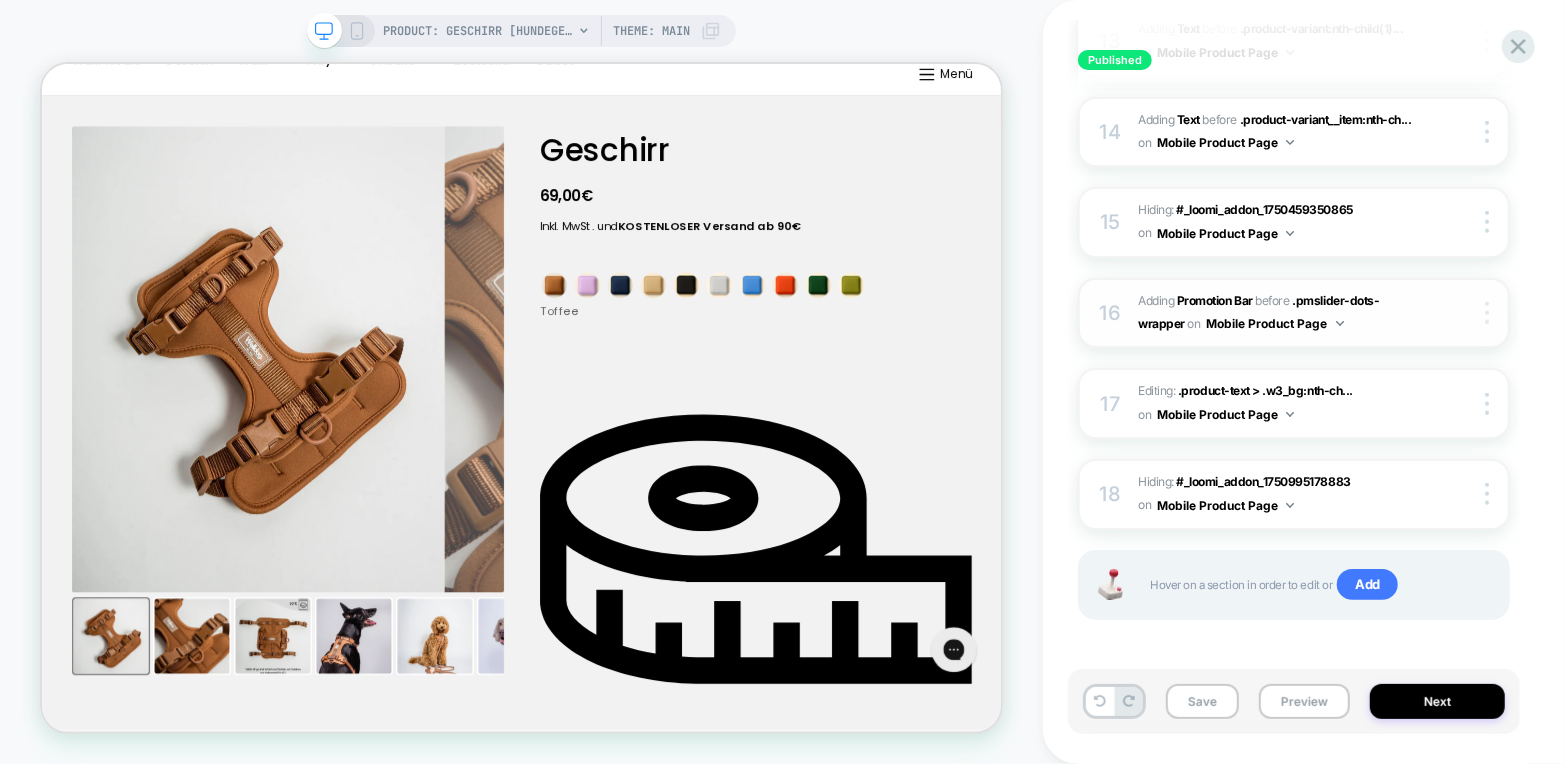 click at bounding box center (1490, 313) 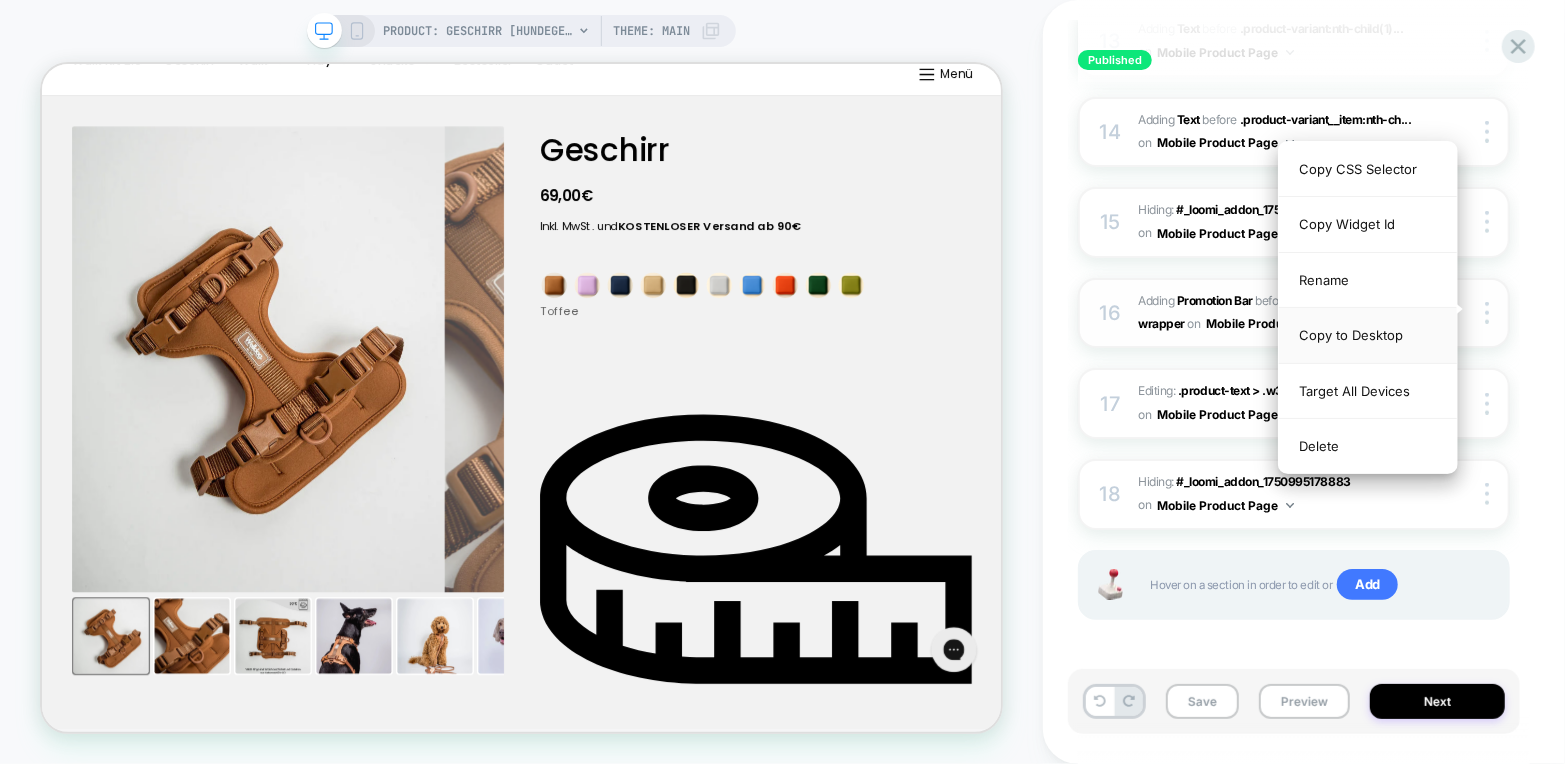 click on "Copy to   Desktop" at bounding box center (1368, 335) 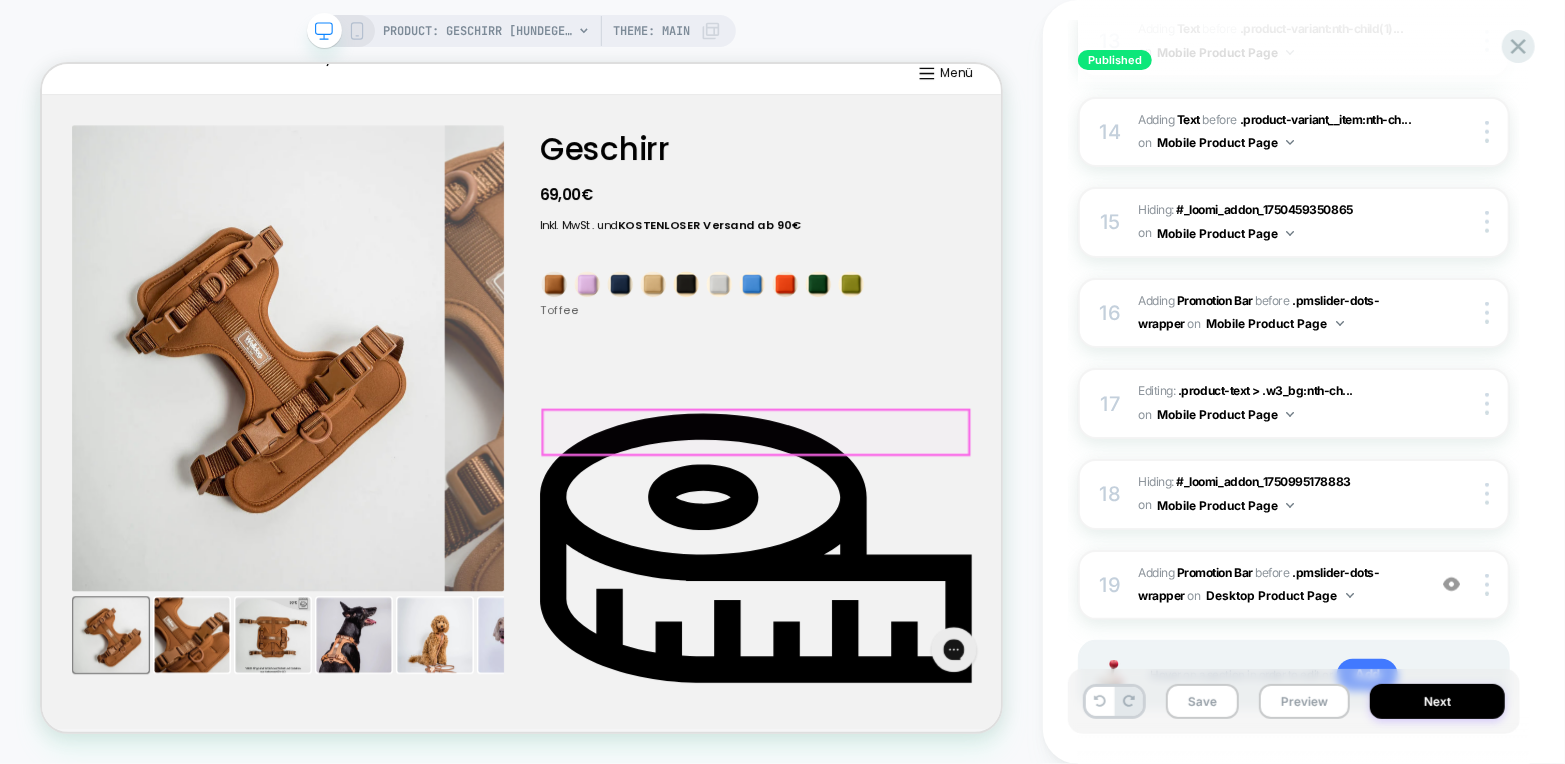 scroll, scrollTop: 368, scrollLeft: 0, axis: vertical 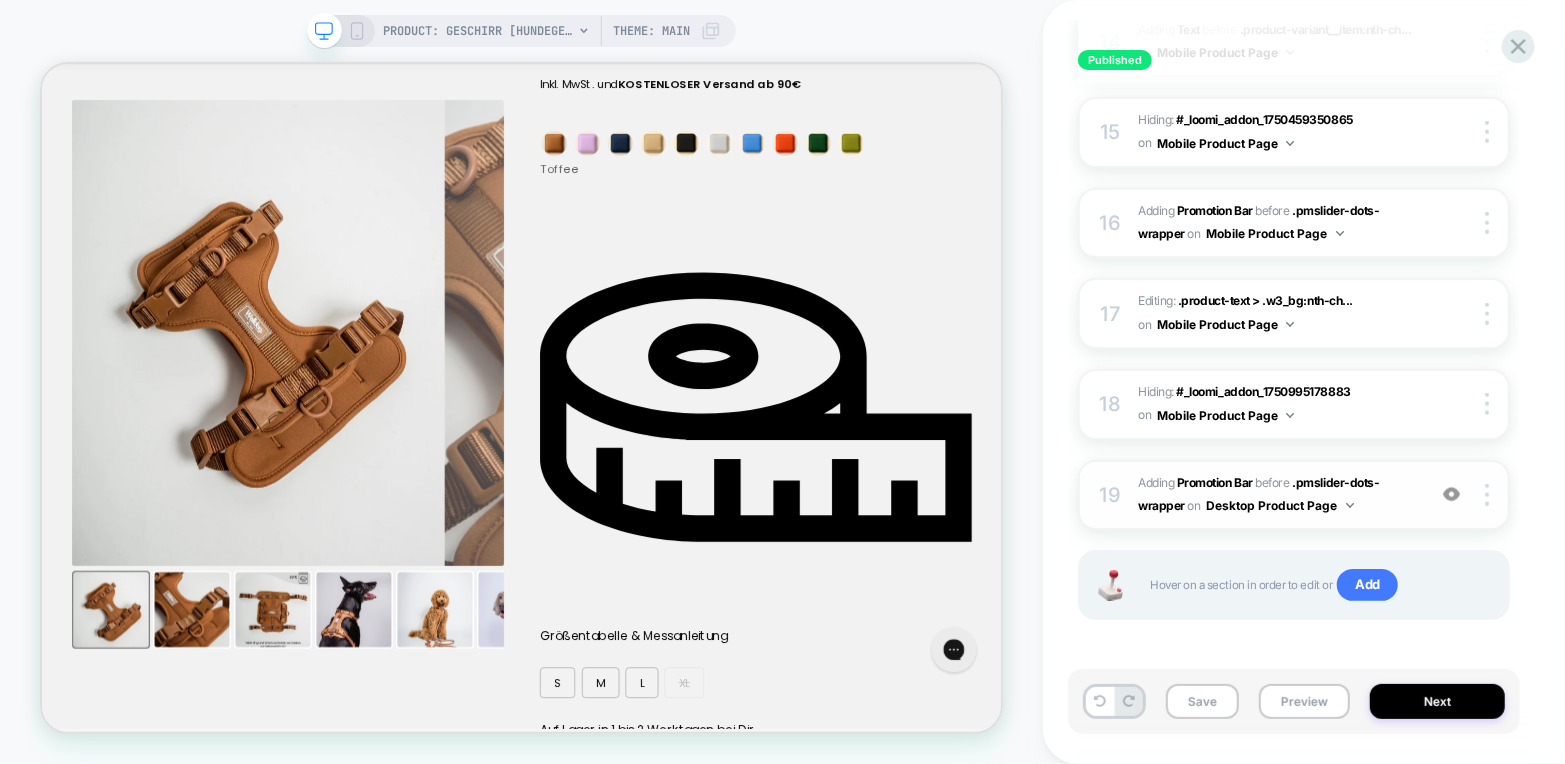 click on "#_loomi_addon_1751699205983 Adding   Promotion Bar   BEFORE .pmslider-dots-wrapper .pmslider-dots-wrapper   on Desktop Product Page" at bounding box center [1276, 495] 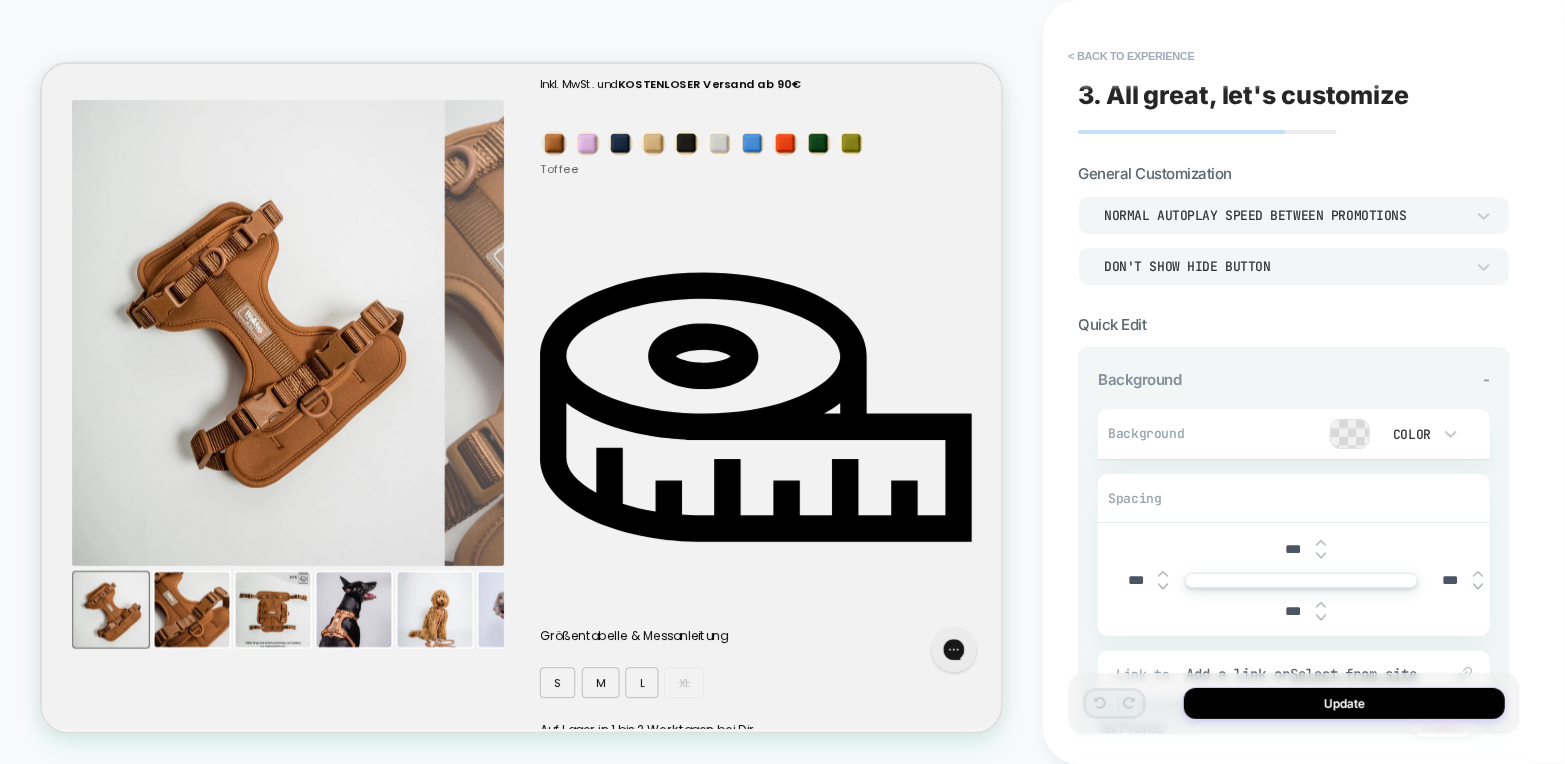 scroll, scrollTop: 964, scrollLeft: 0, axis: vertical 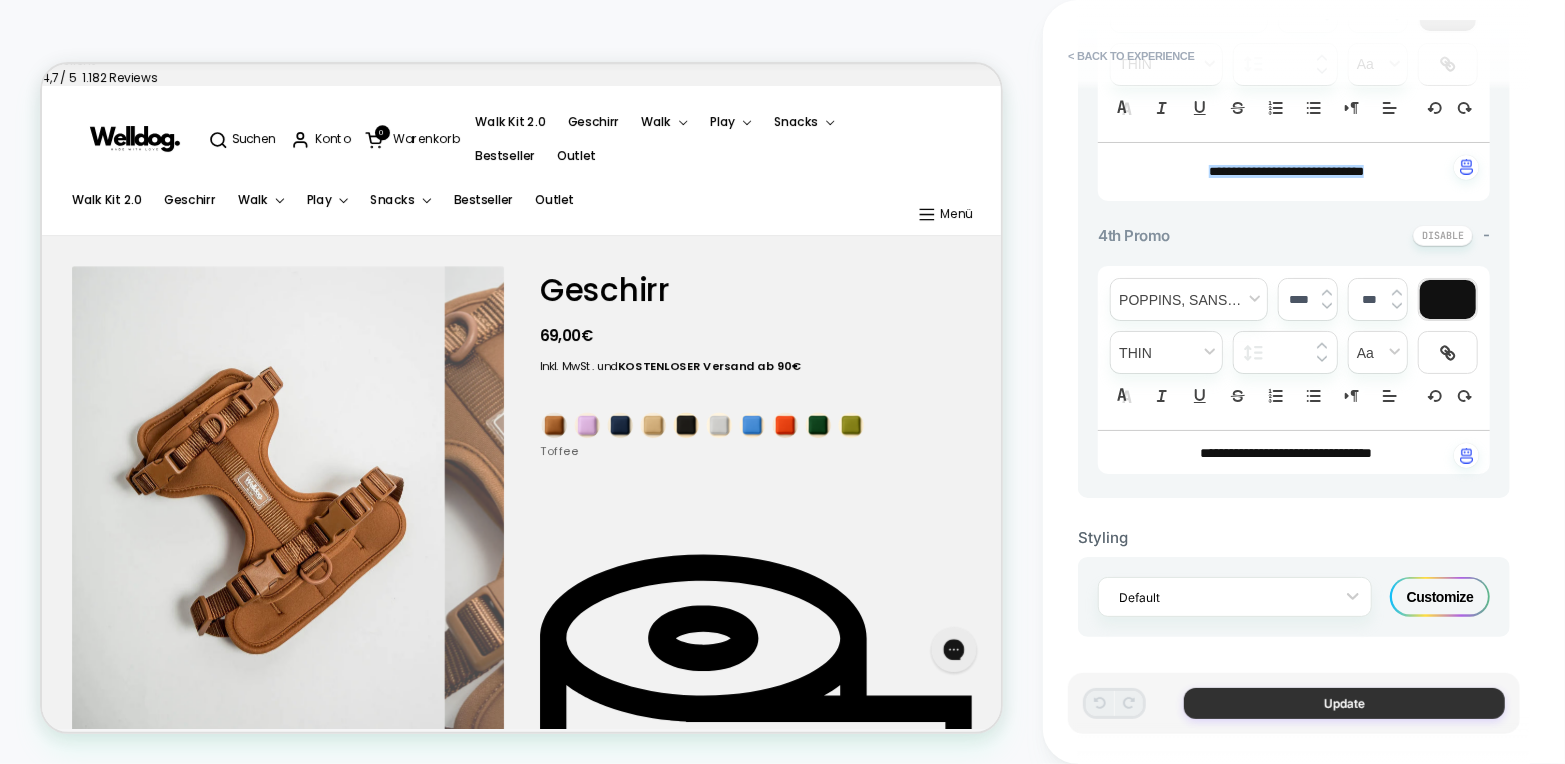 click on "Update" at bounding box center (1344, 703) 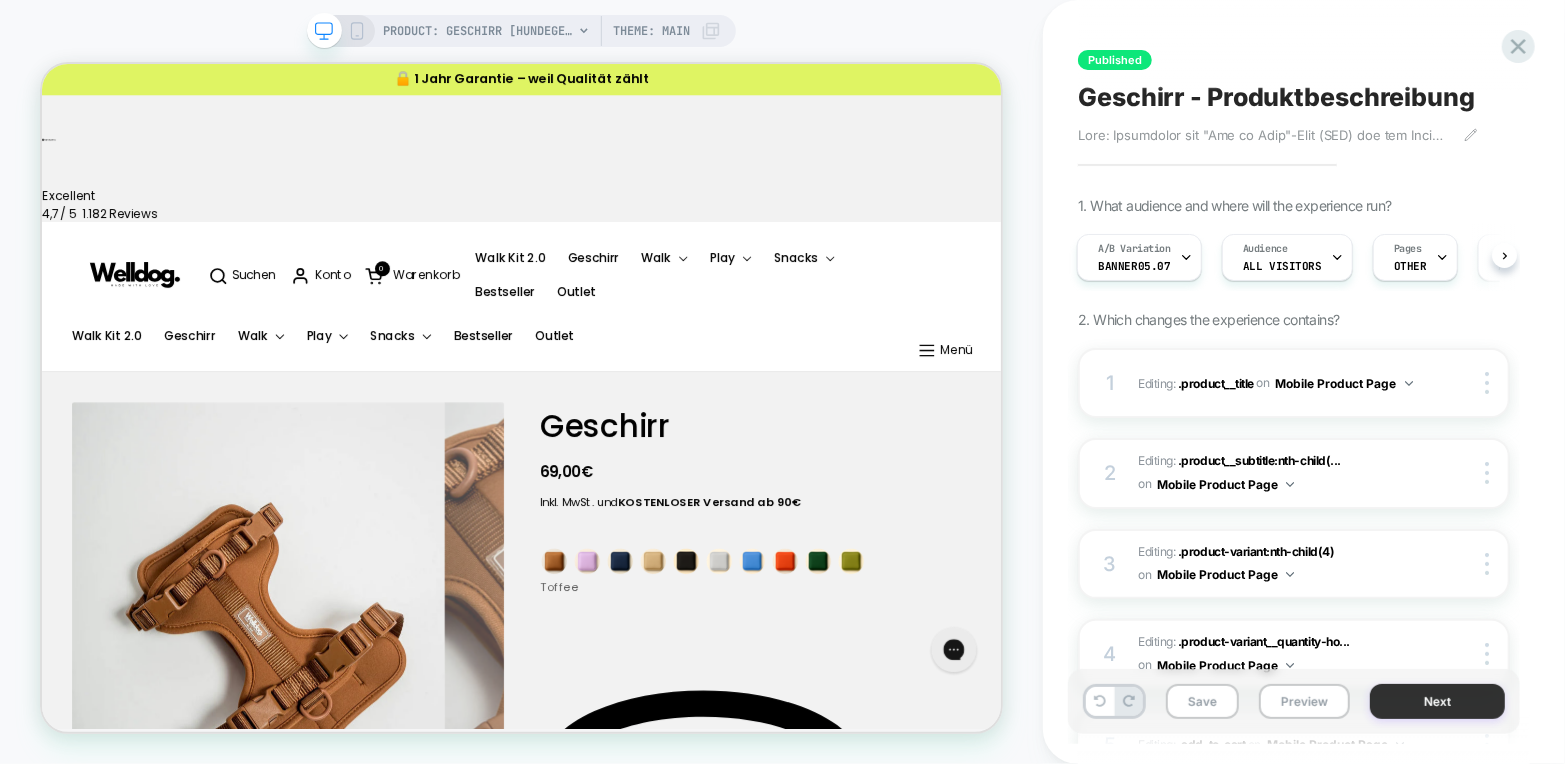 click on "Next" at bounding box center (1437, 701) 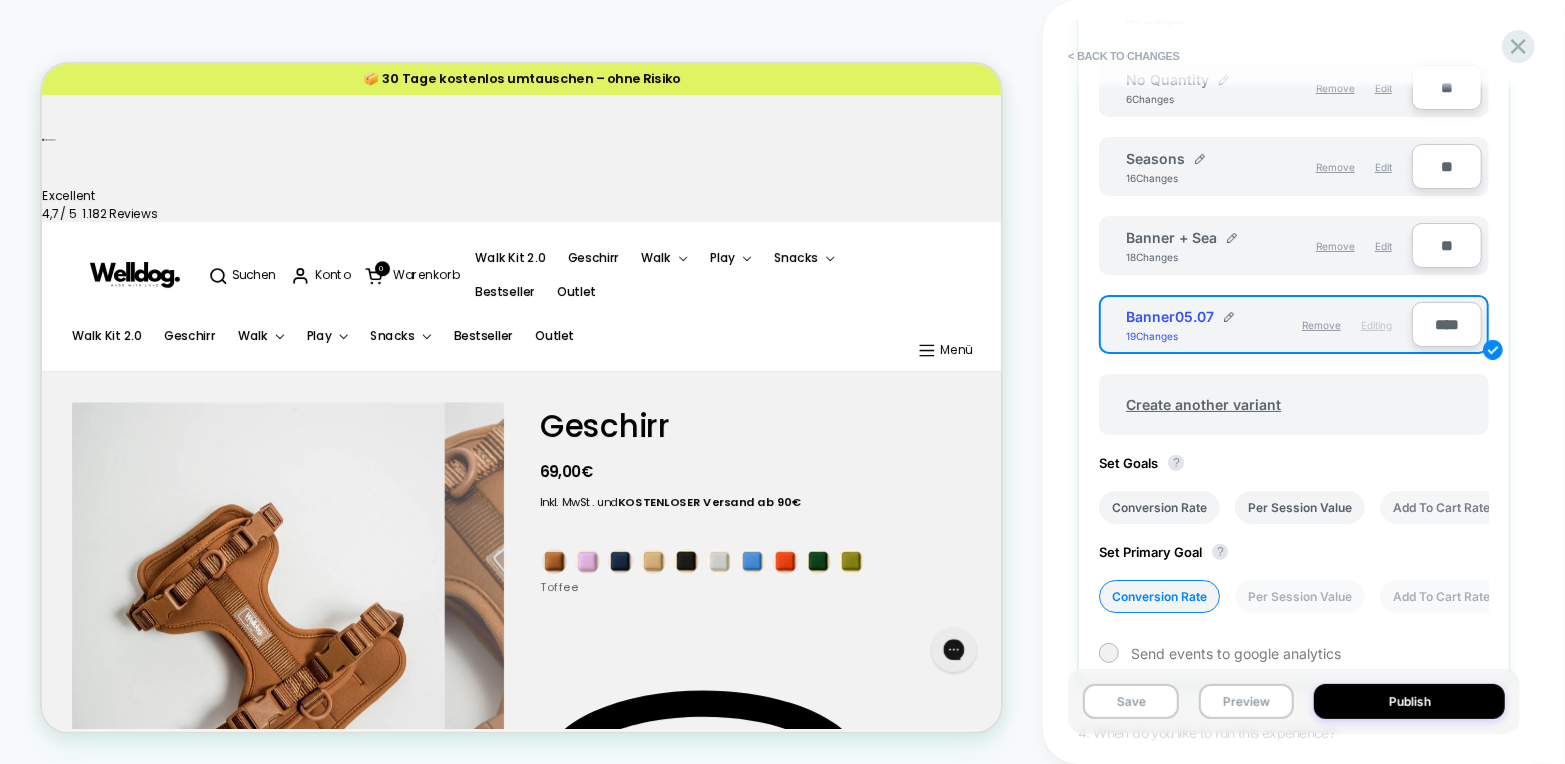 click on "Add To Cart Rate" at bounding box center (1441, 507) 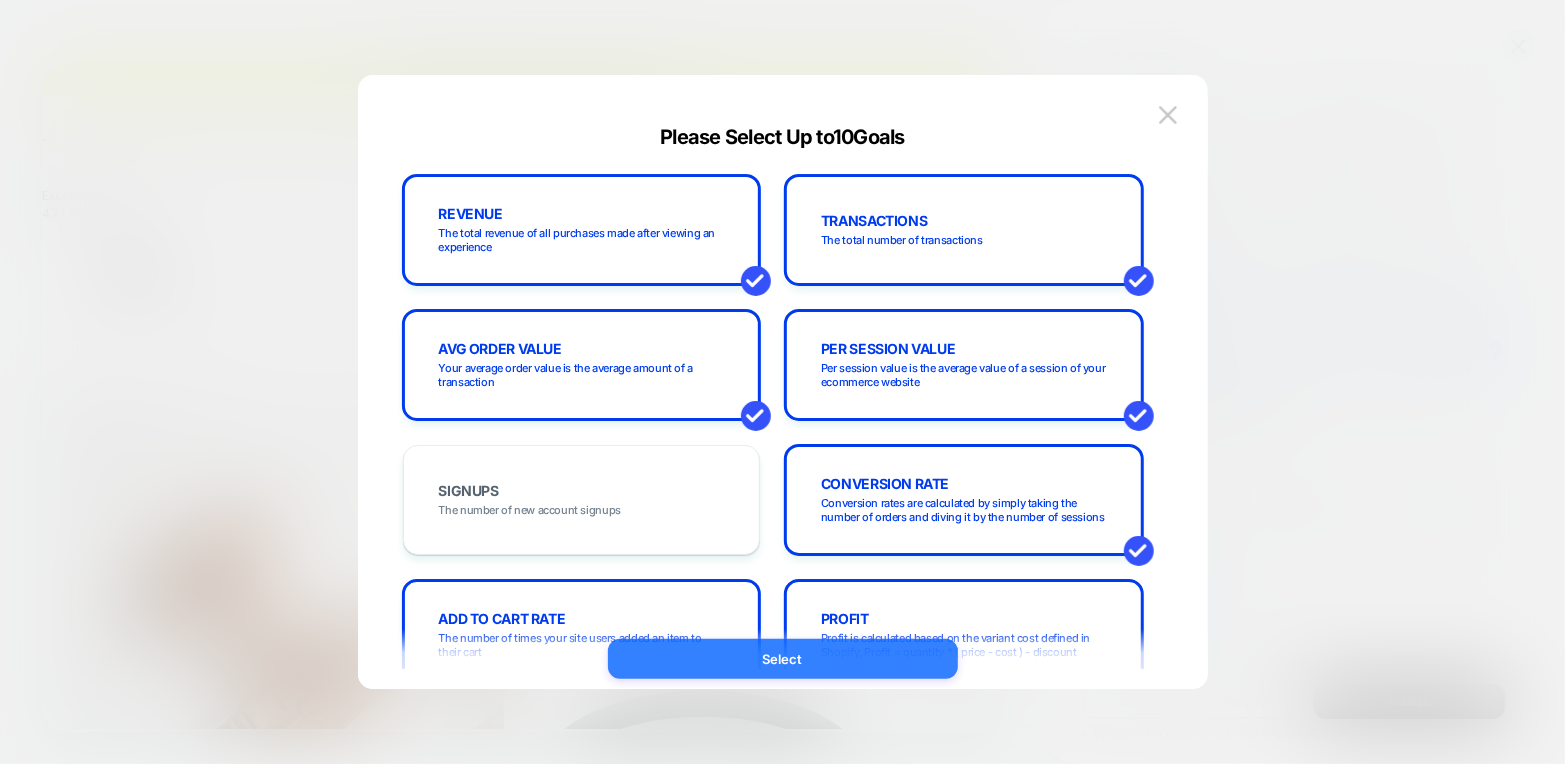 click on "Select" at bounding box center [783, 659] 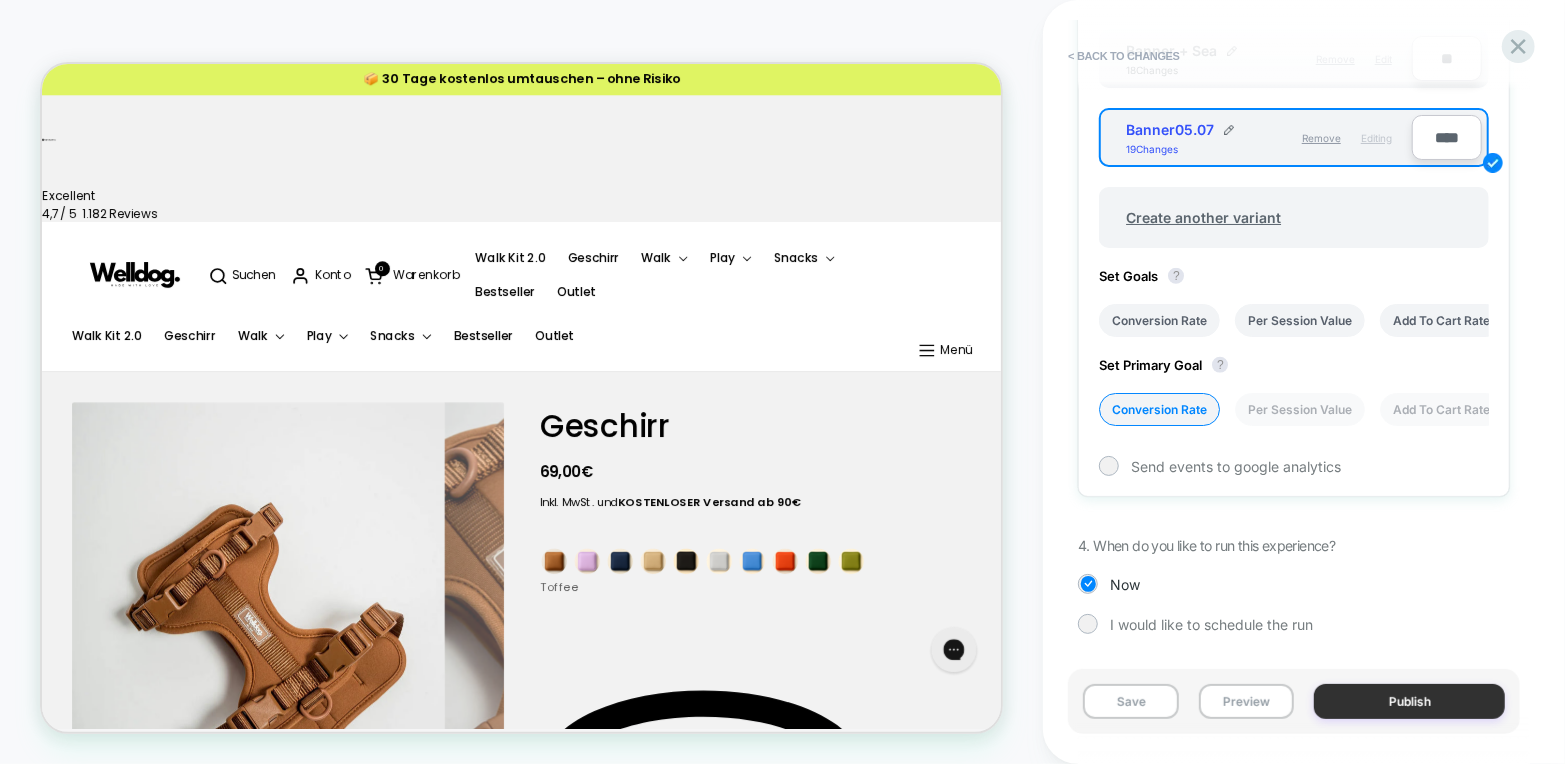 click on "Publish" at bounding box center (1409, 701) 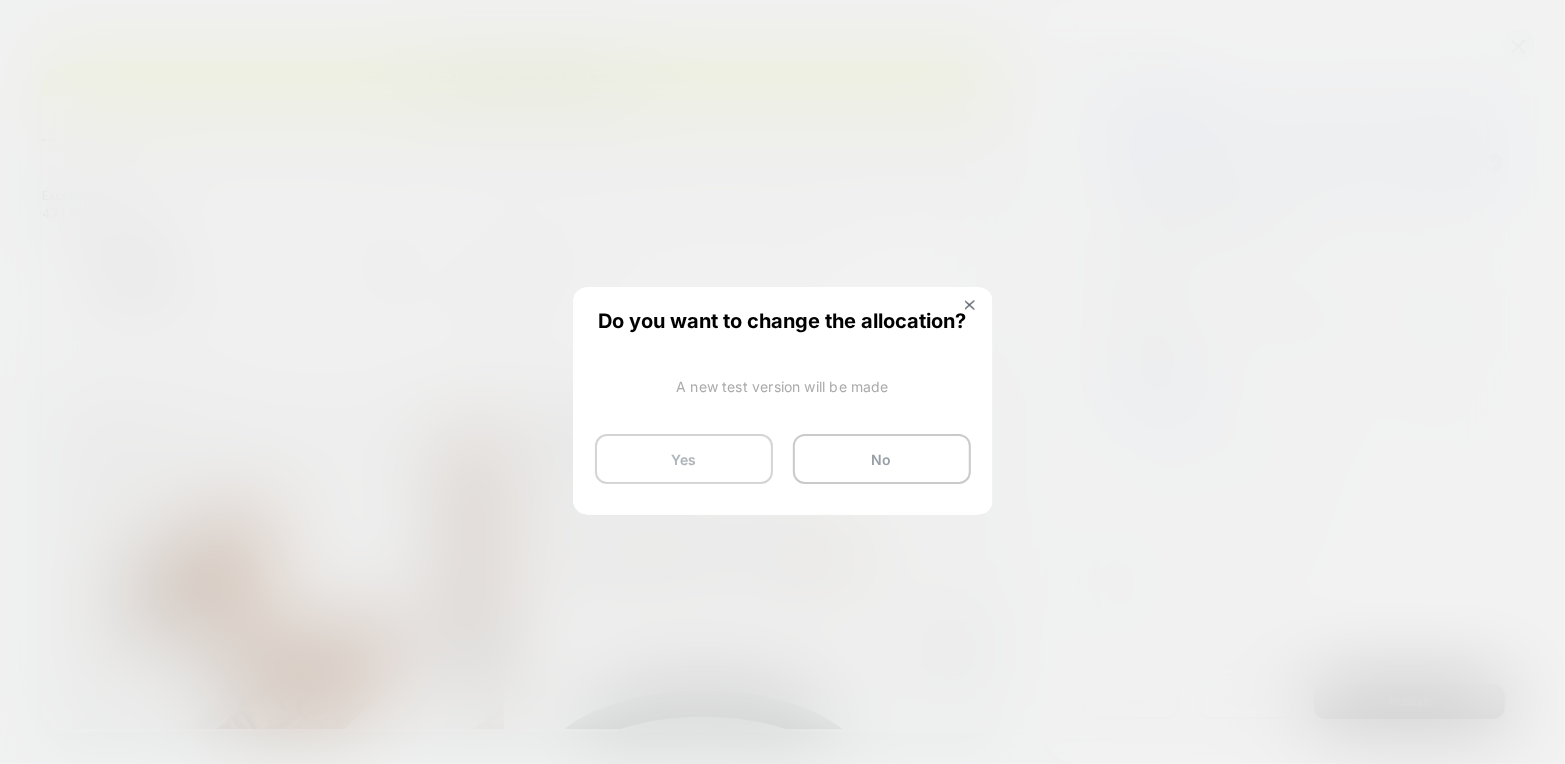 click on "Yes" at bounding box center (684, 459) 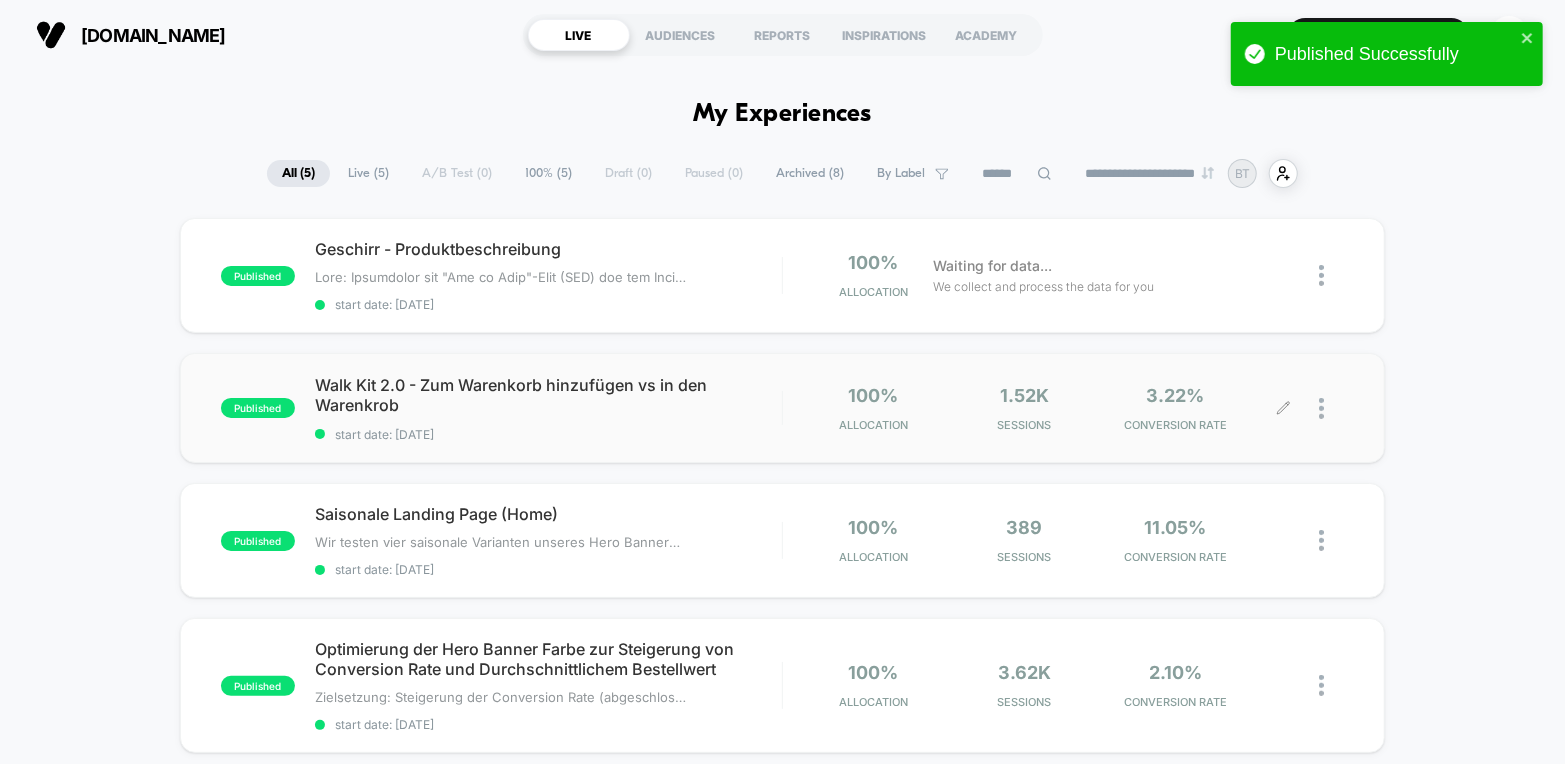 click on "100% Allocation 1.52k Sessions 3.22% CONVERSION RATE" at bounding box center (1063, 408) 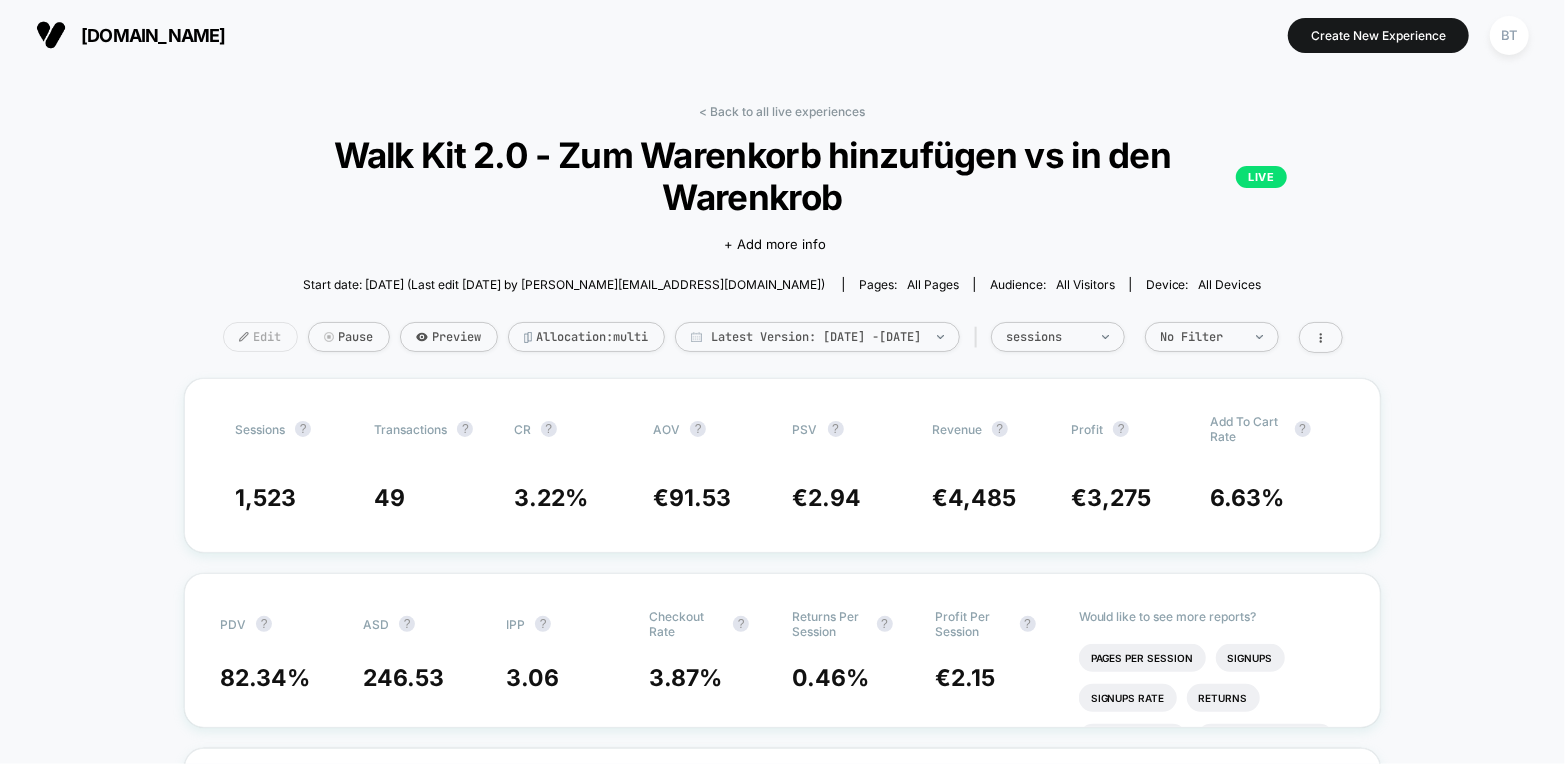 click on "Edit" at bounding box center [260, 337] 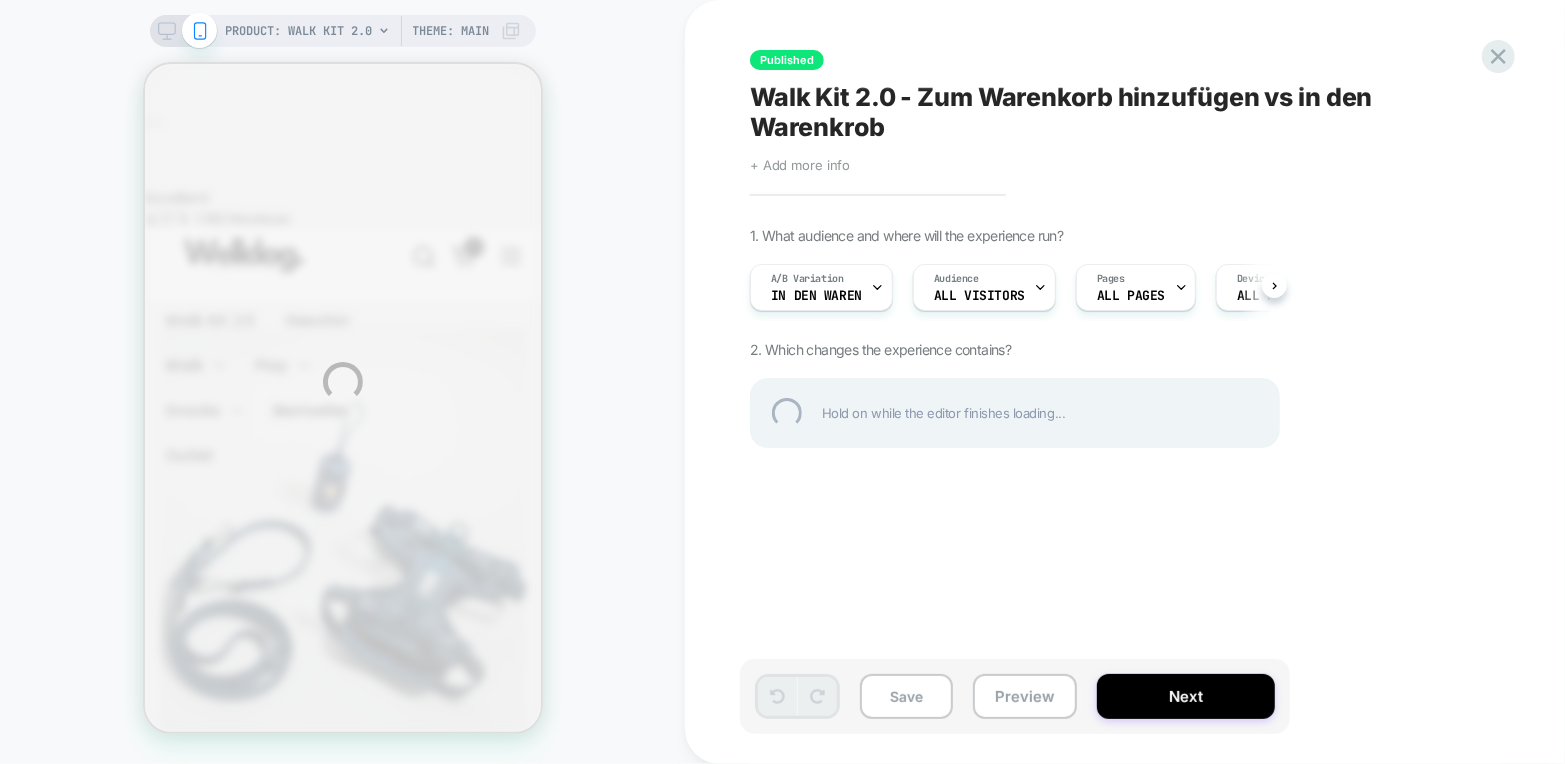 scroll, scrollTop: 0, scrollLeft: 0, axis: both 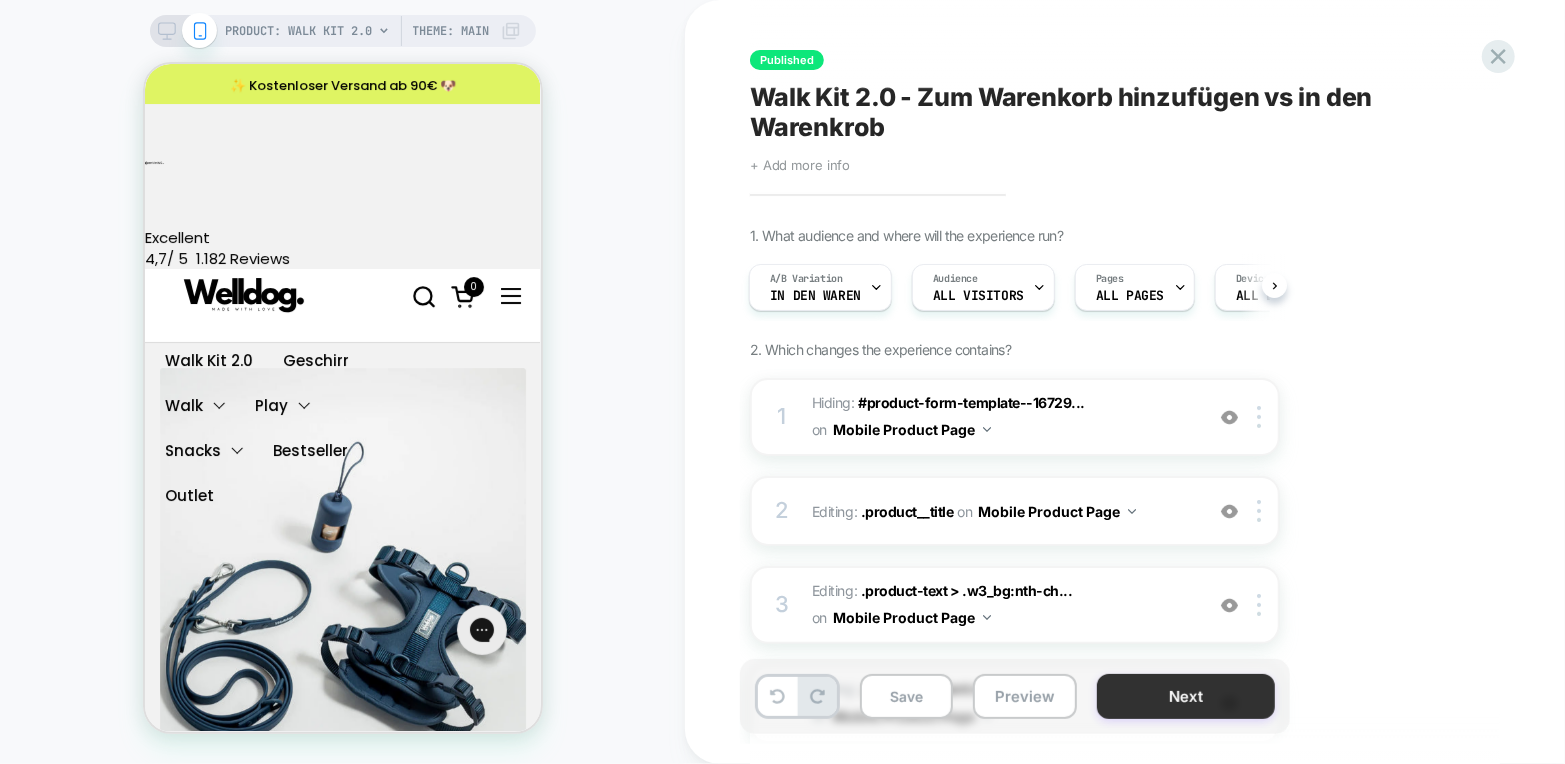 click on "Next" at bounding box center (1186, 696) 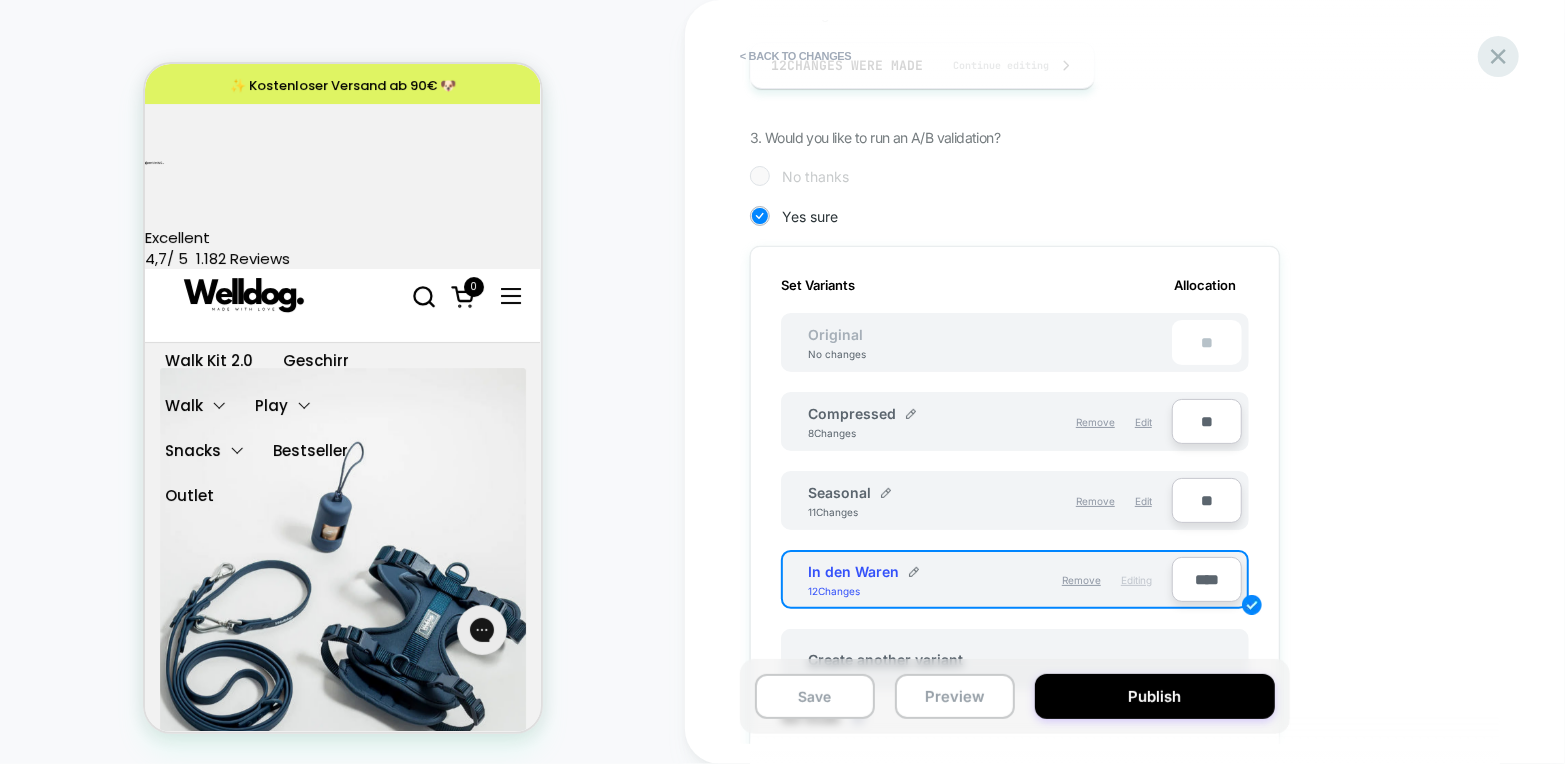 click 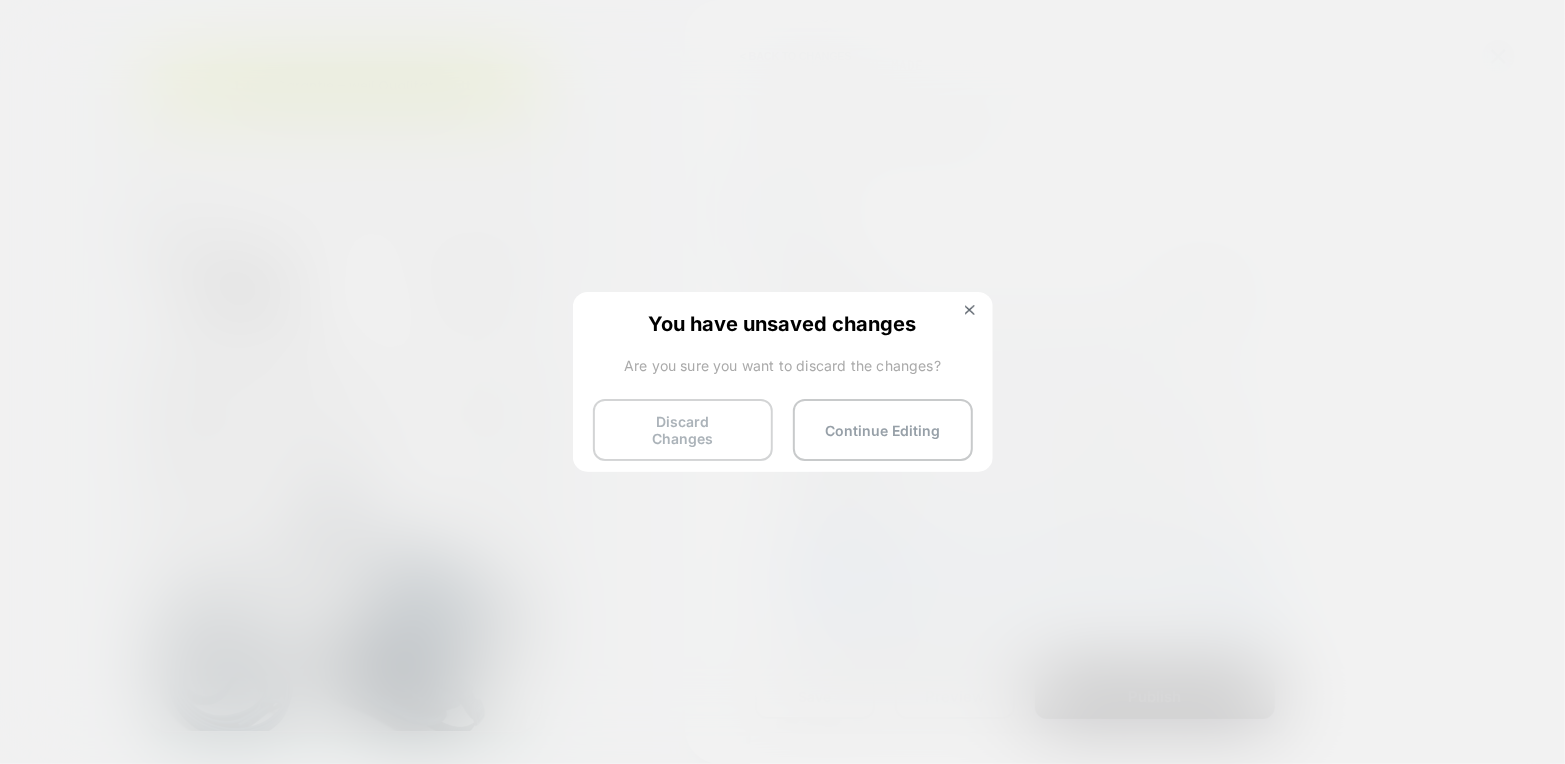 click on "Discard Changes" at bounding box center [683, 430] 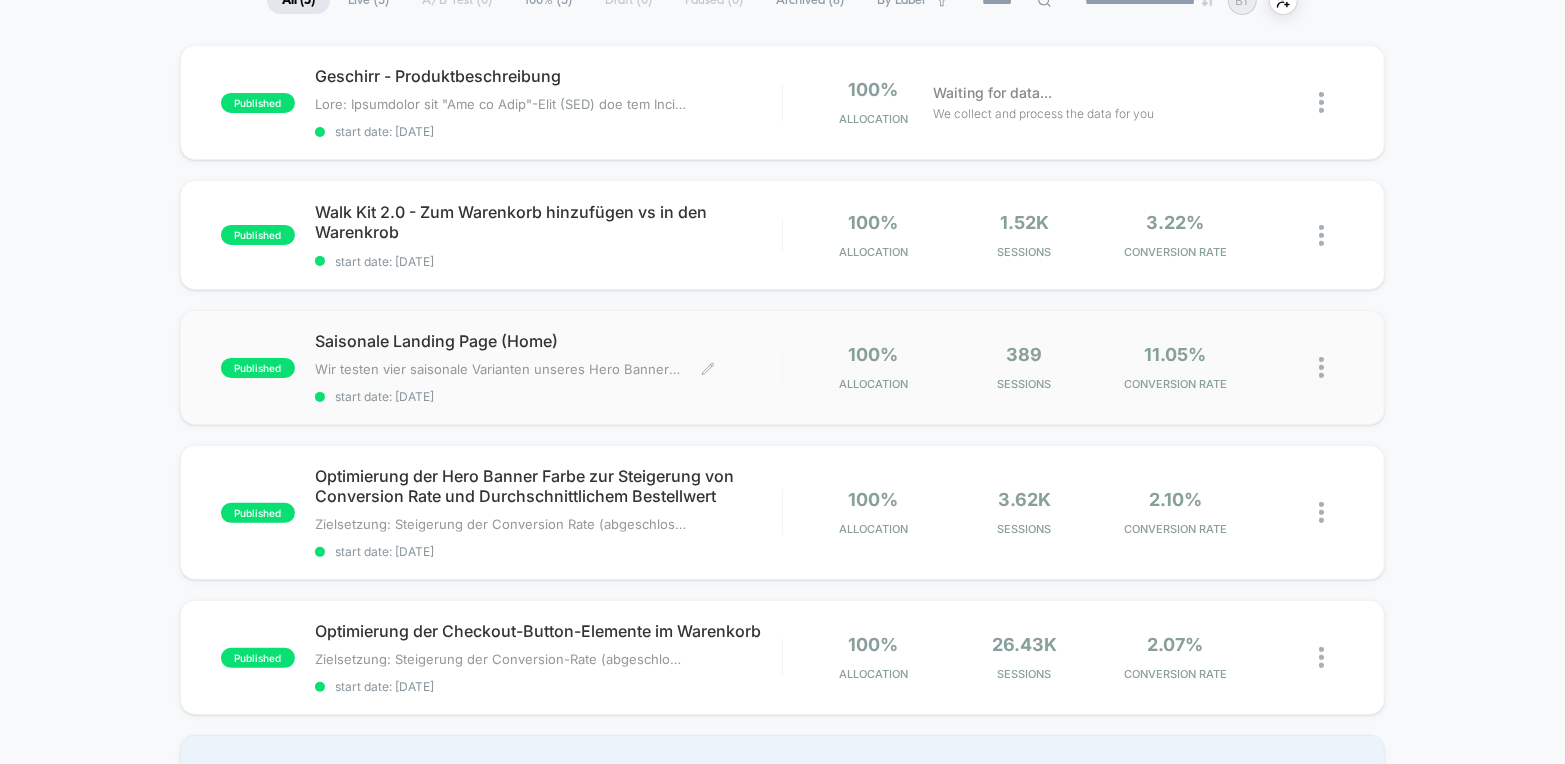 click on "start date: [DATE]" at bounding box center [548, 396] 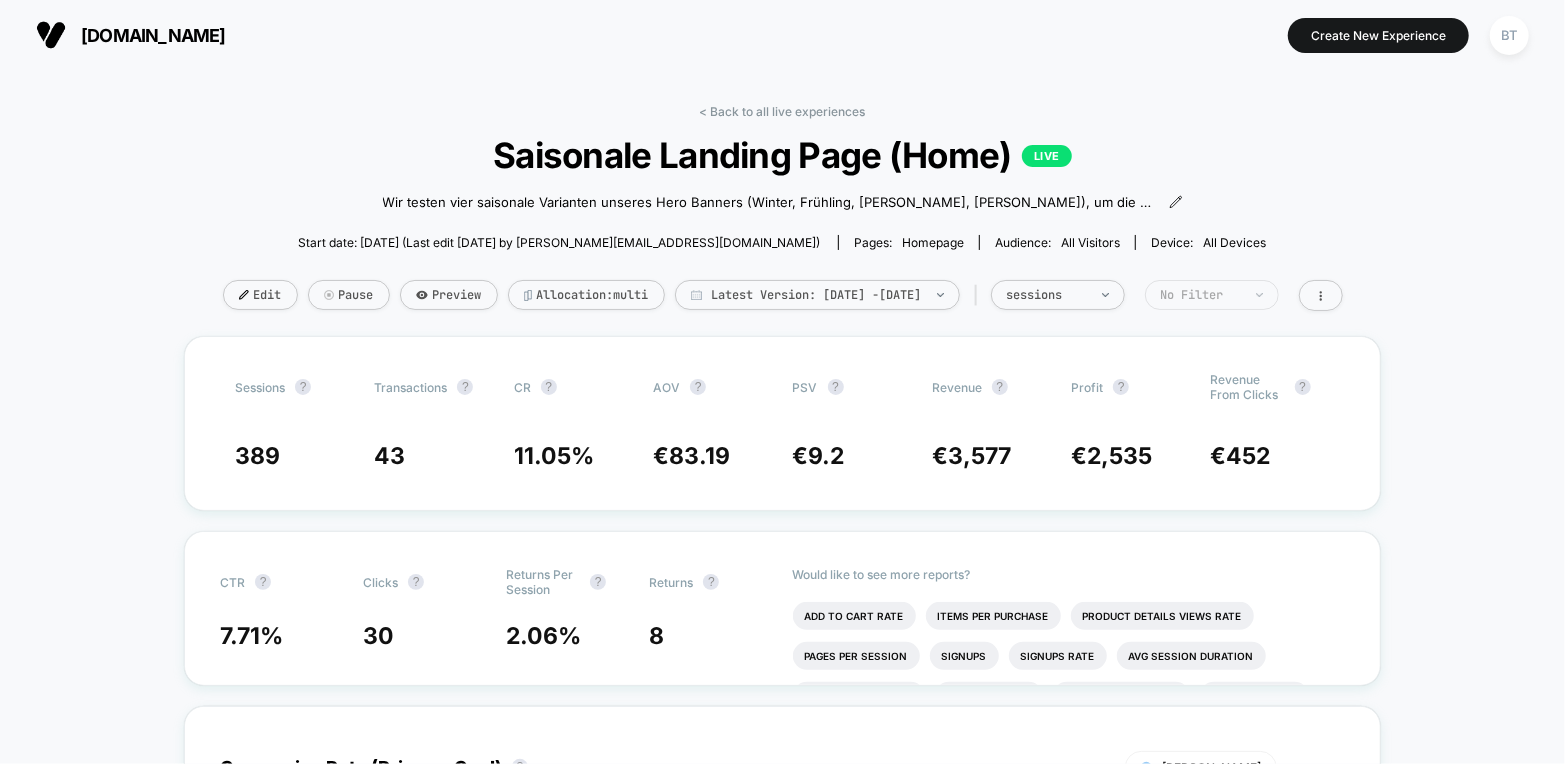 click on "No Filter" at bounding box center [1212, 295] 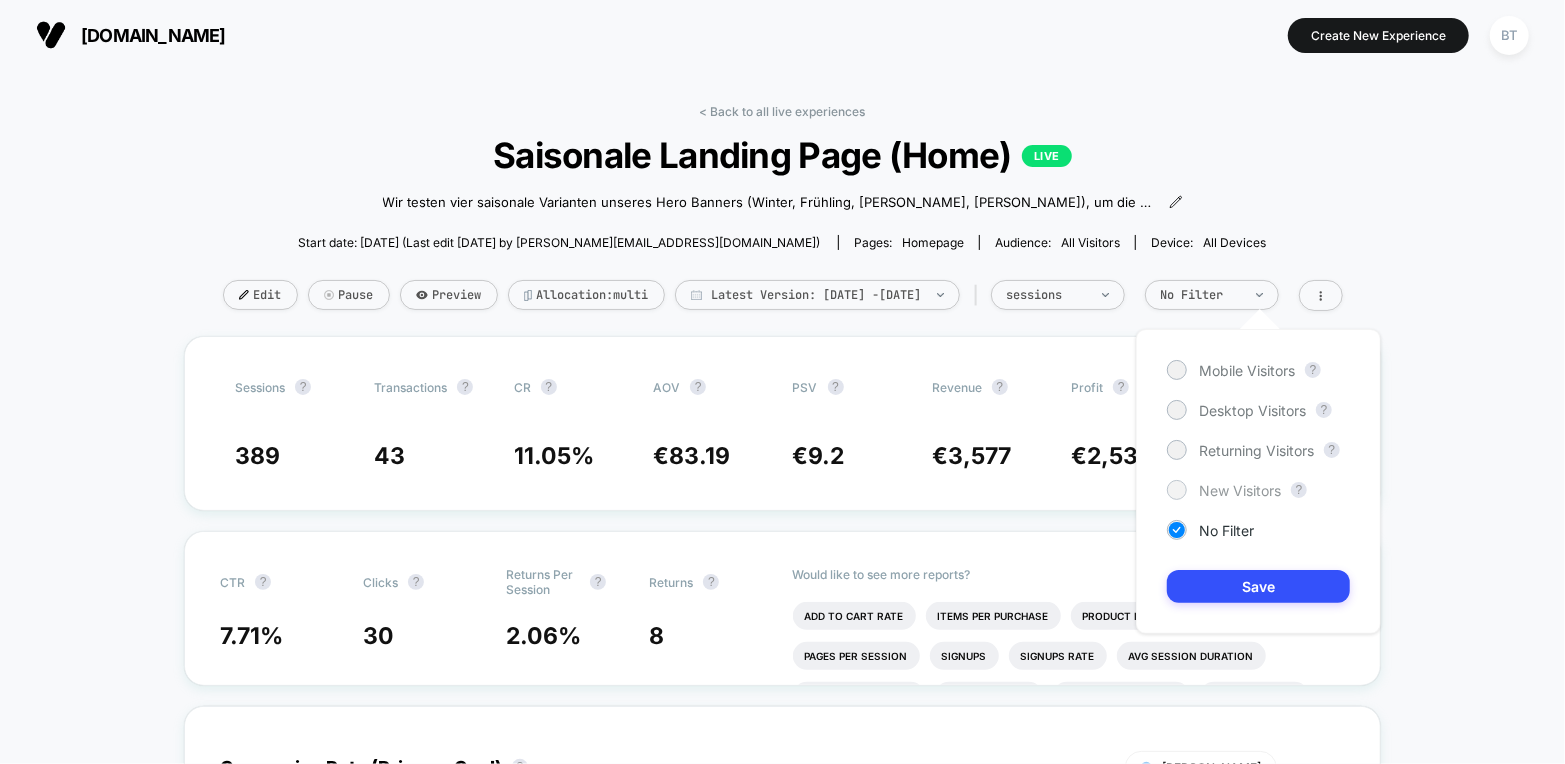 click on "New Visitors" at bounding box center (1240, 490) 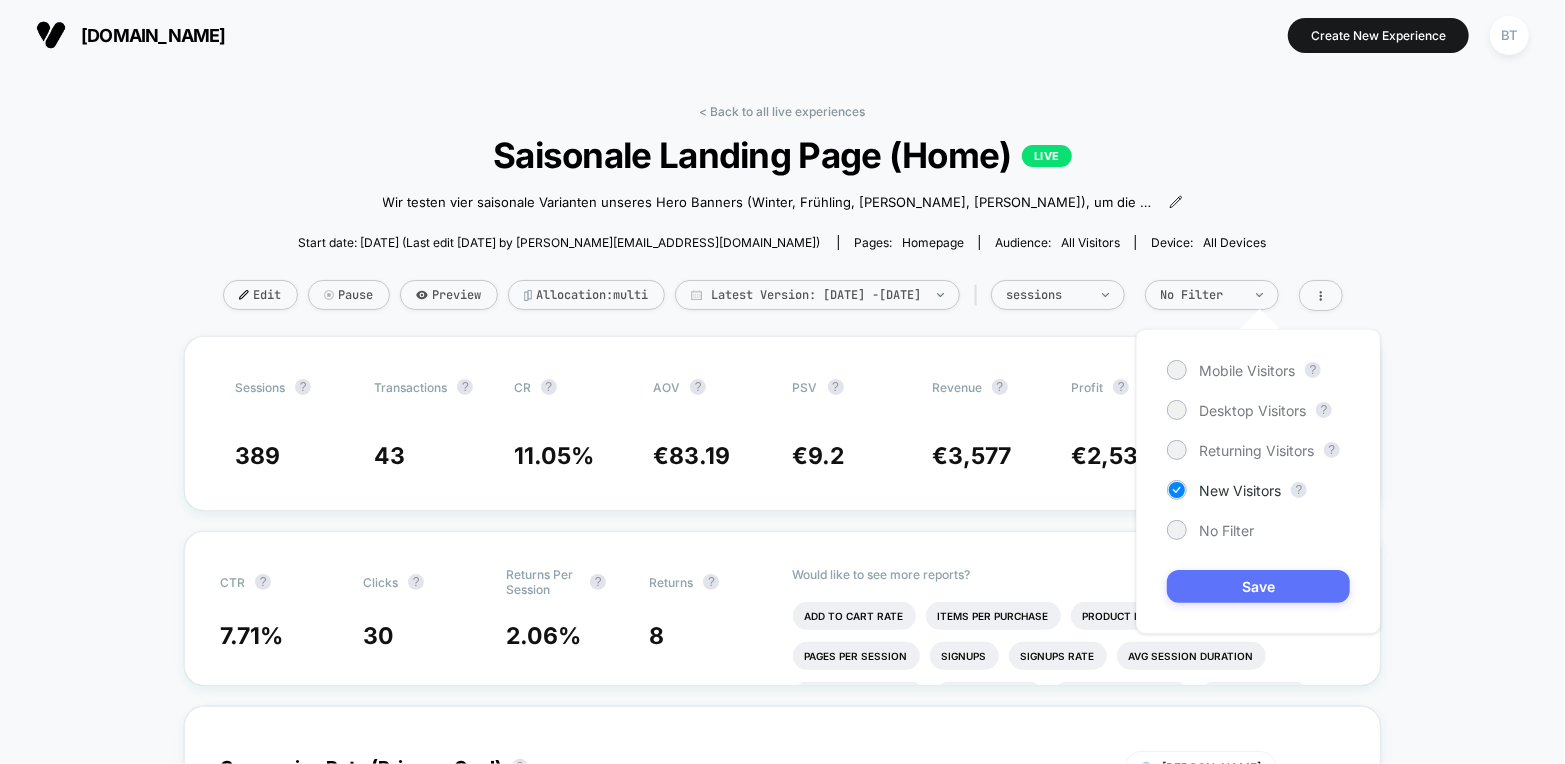 click on "Save" at bounding box center (1258, 586) 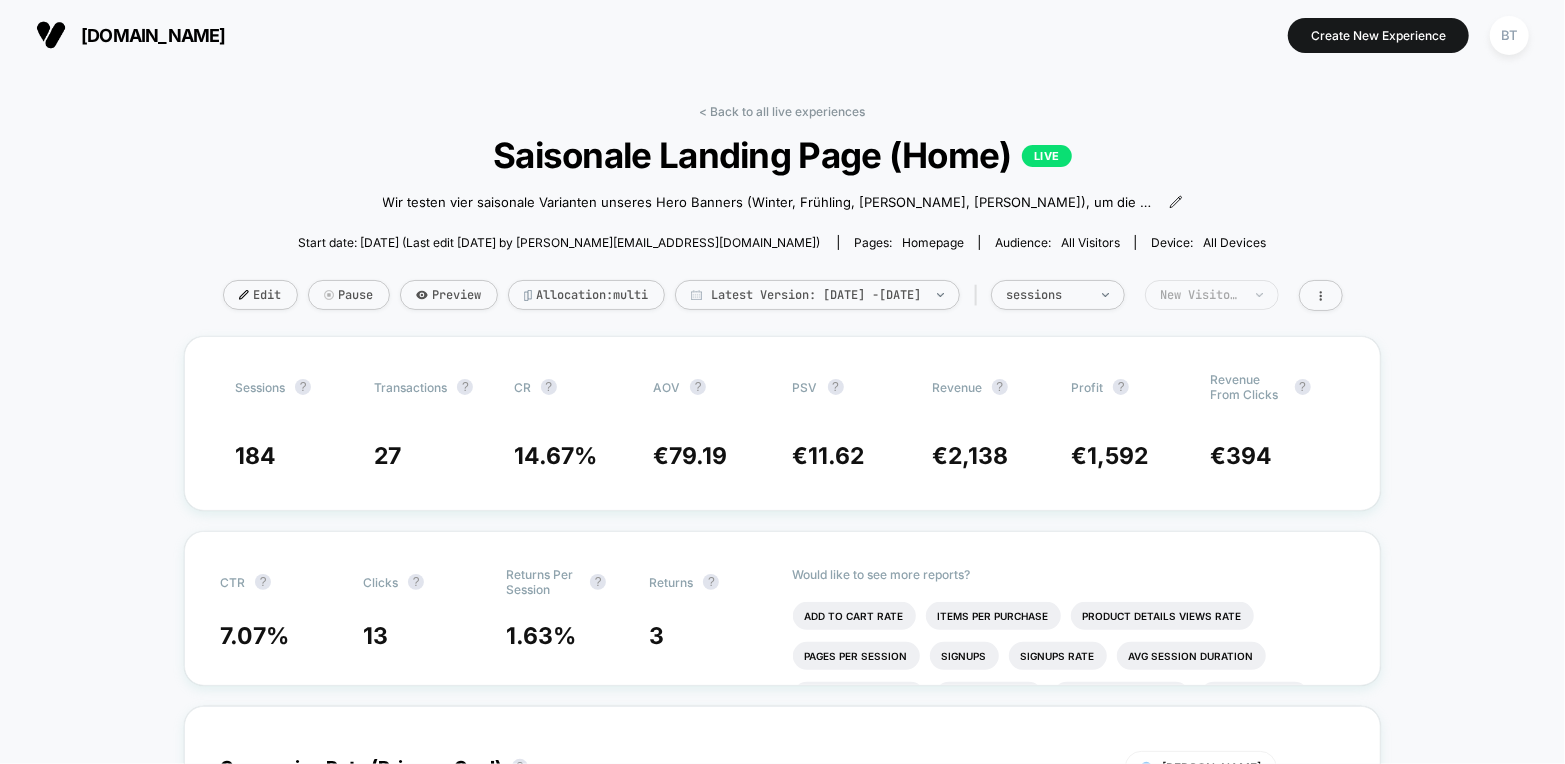 click on "New Visitors" at bounding box center [1201, 295] 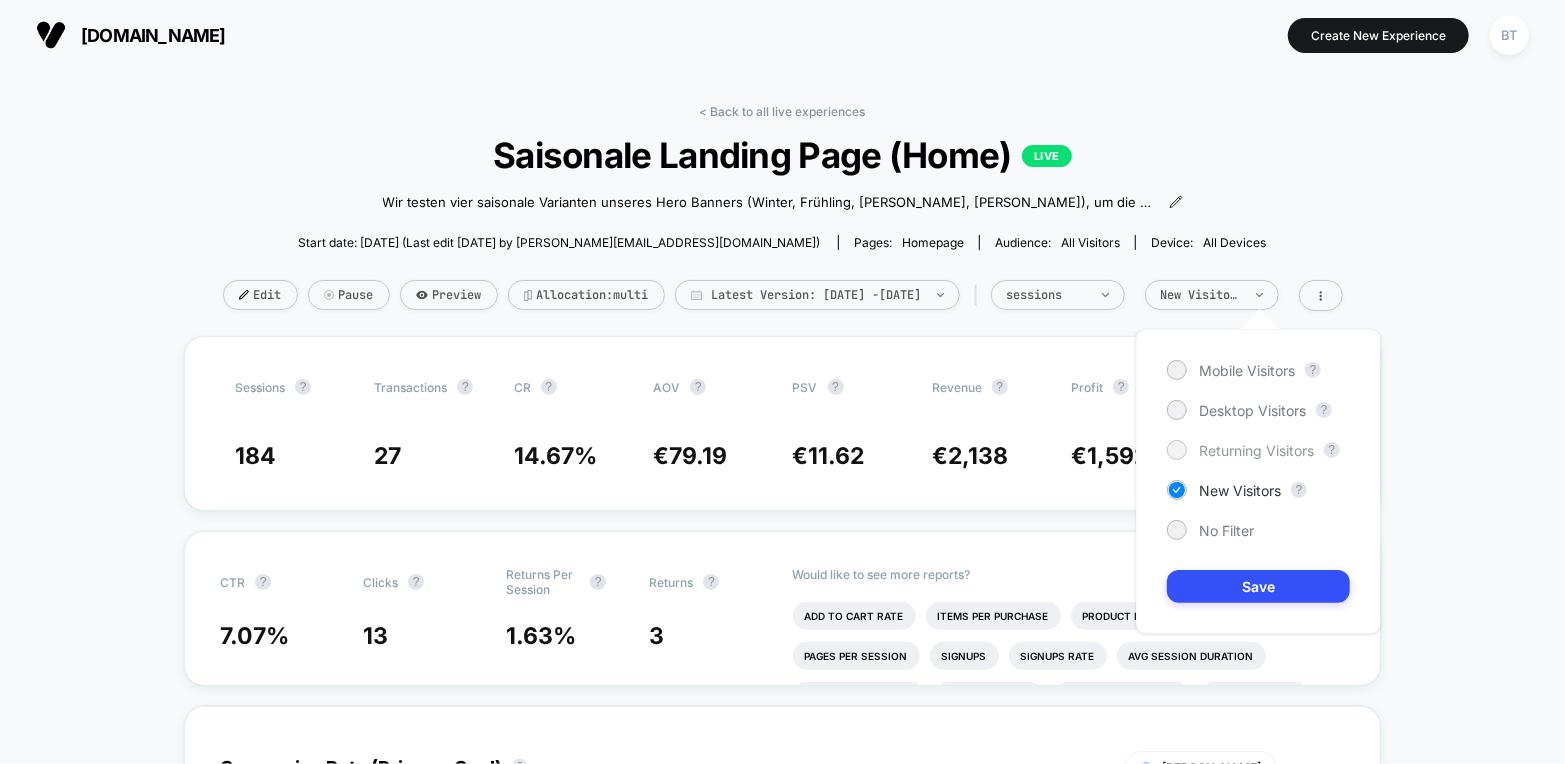 click on "Returning Visitors" at bounding box center (1256, 450) 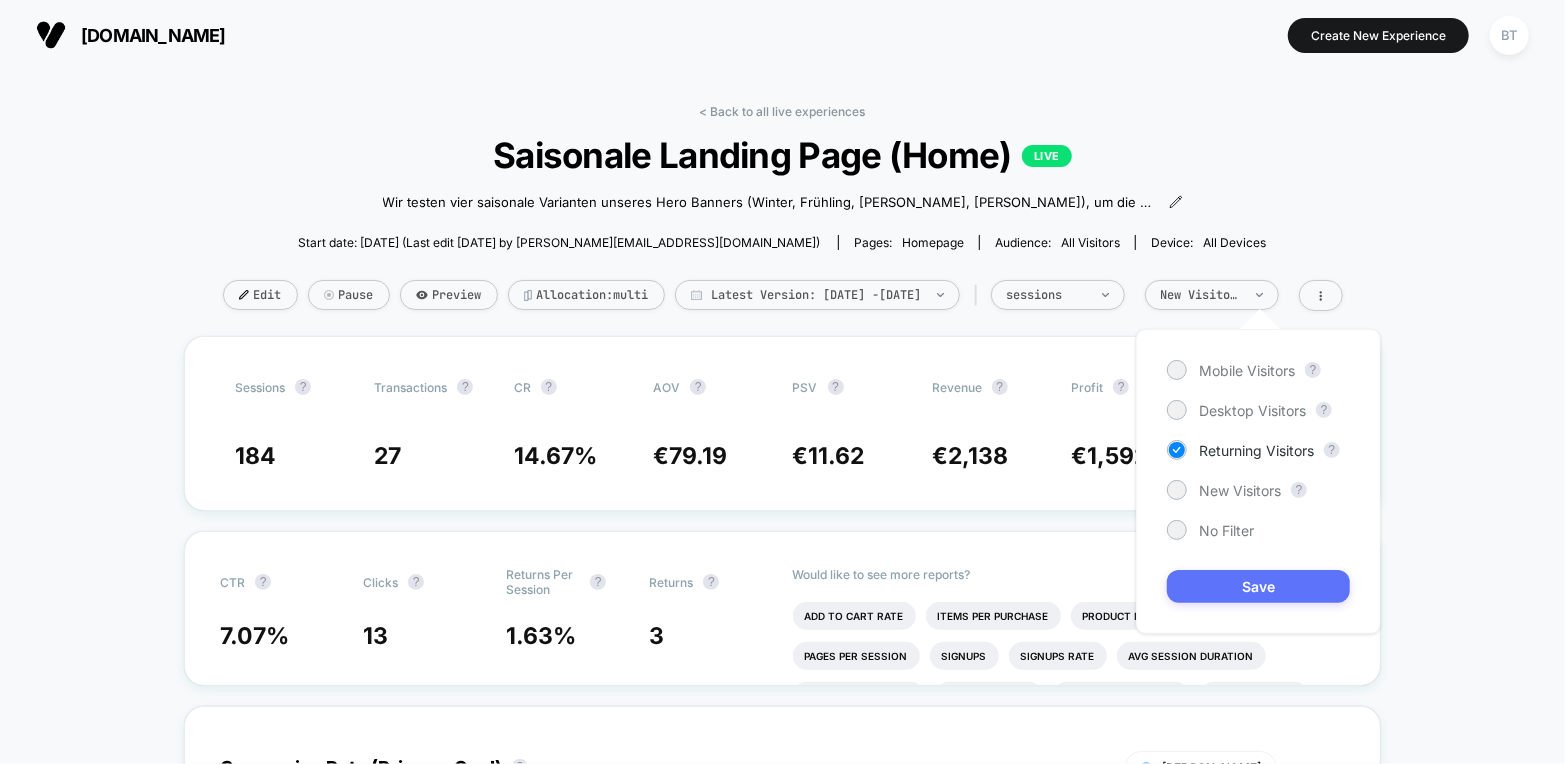 click on "Save" at bounding box center [1258, 586] 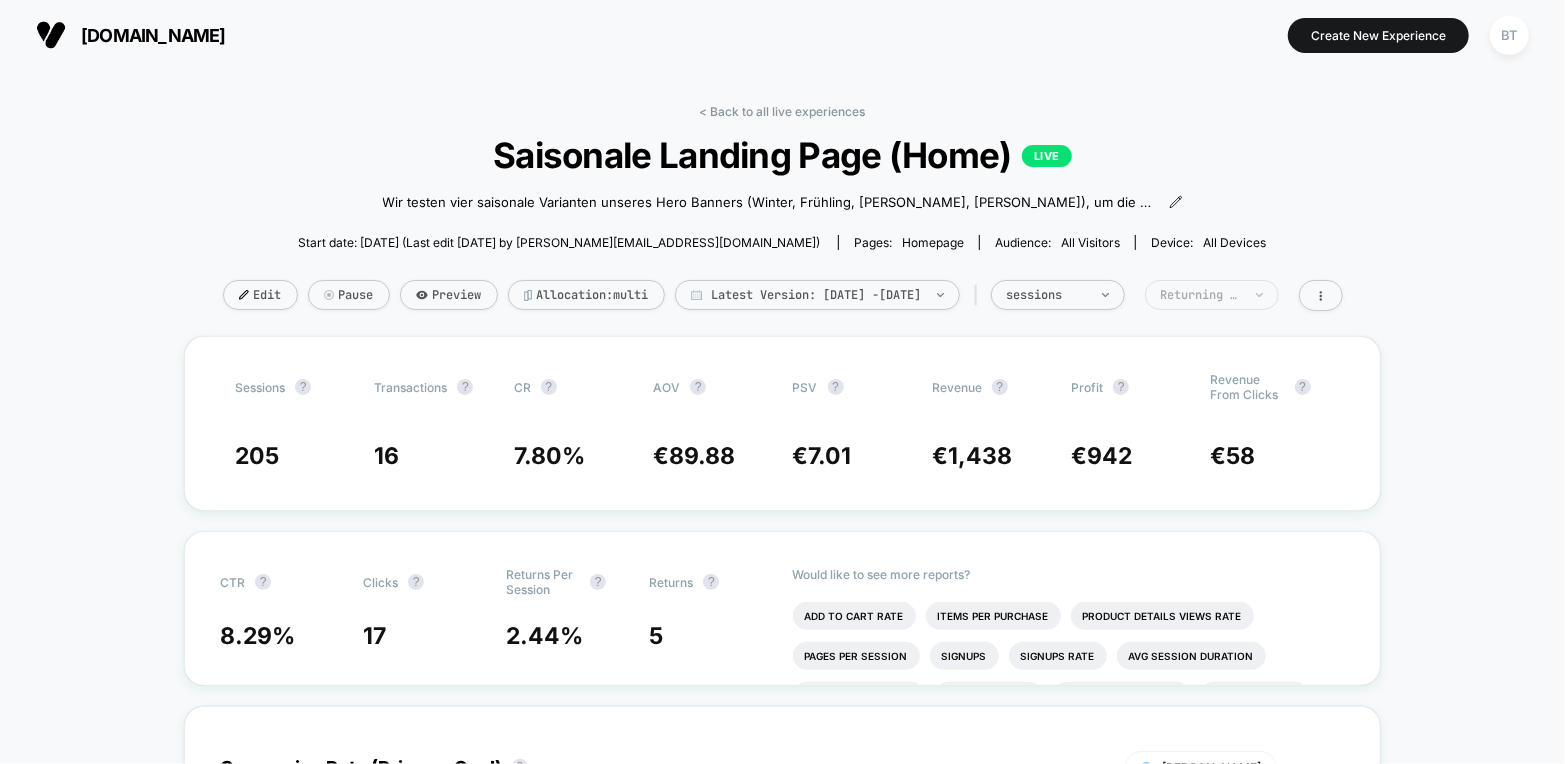 click on "Returning Visitors" at bounding box center [1201, 295] 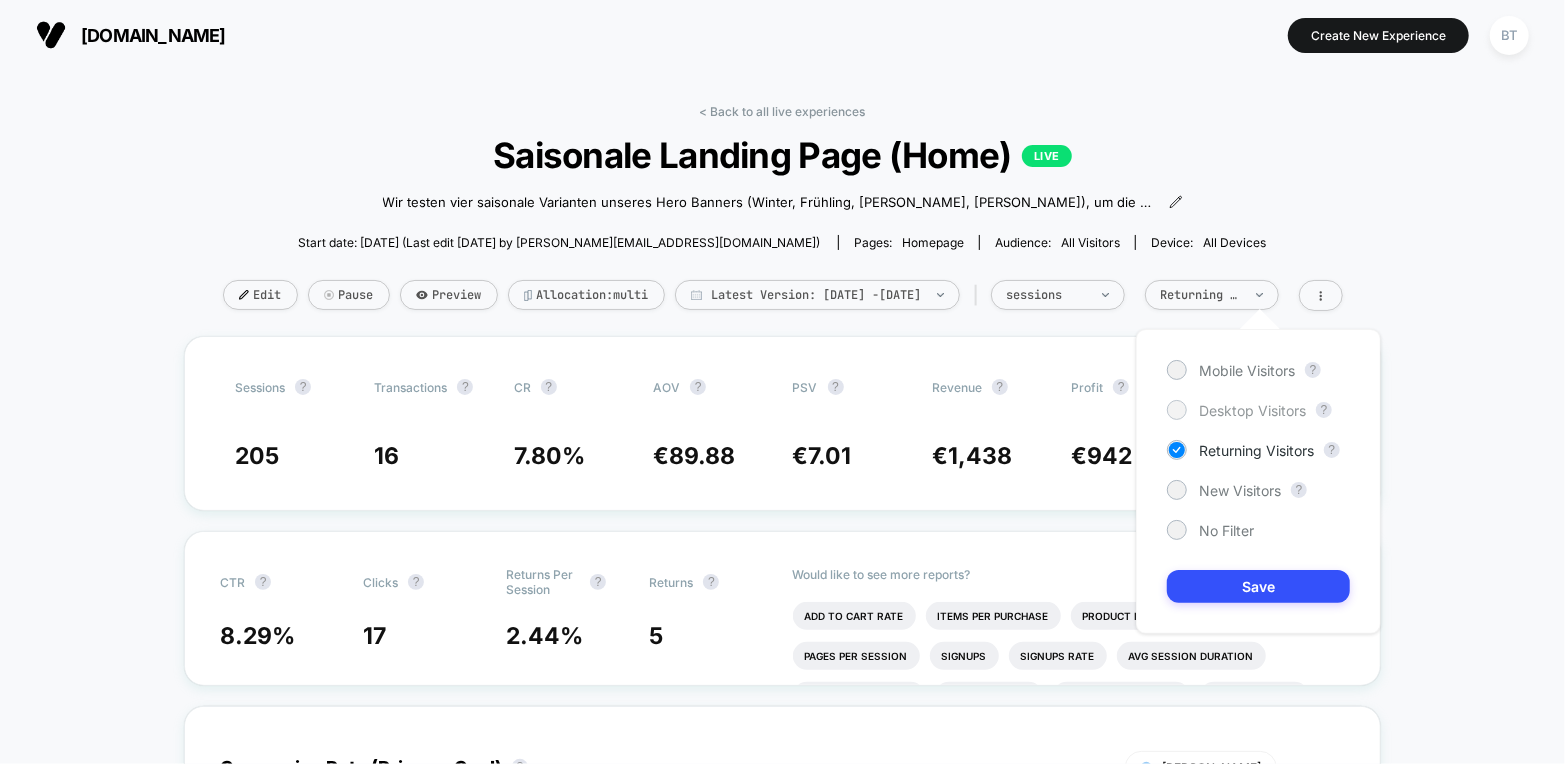click on "Desktop Visitors" at bounding box center (1252, 410) 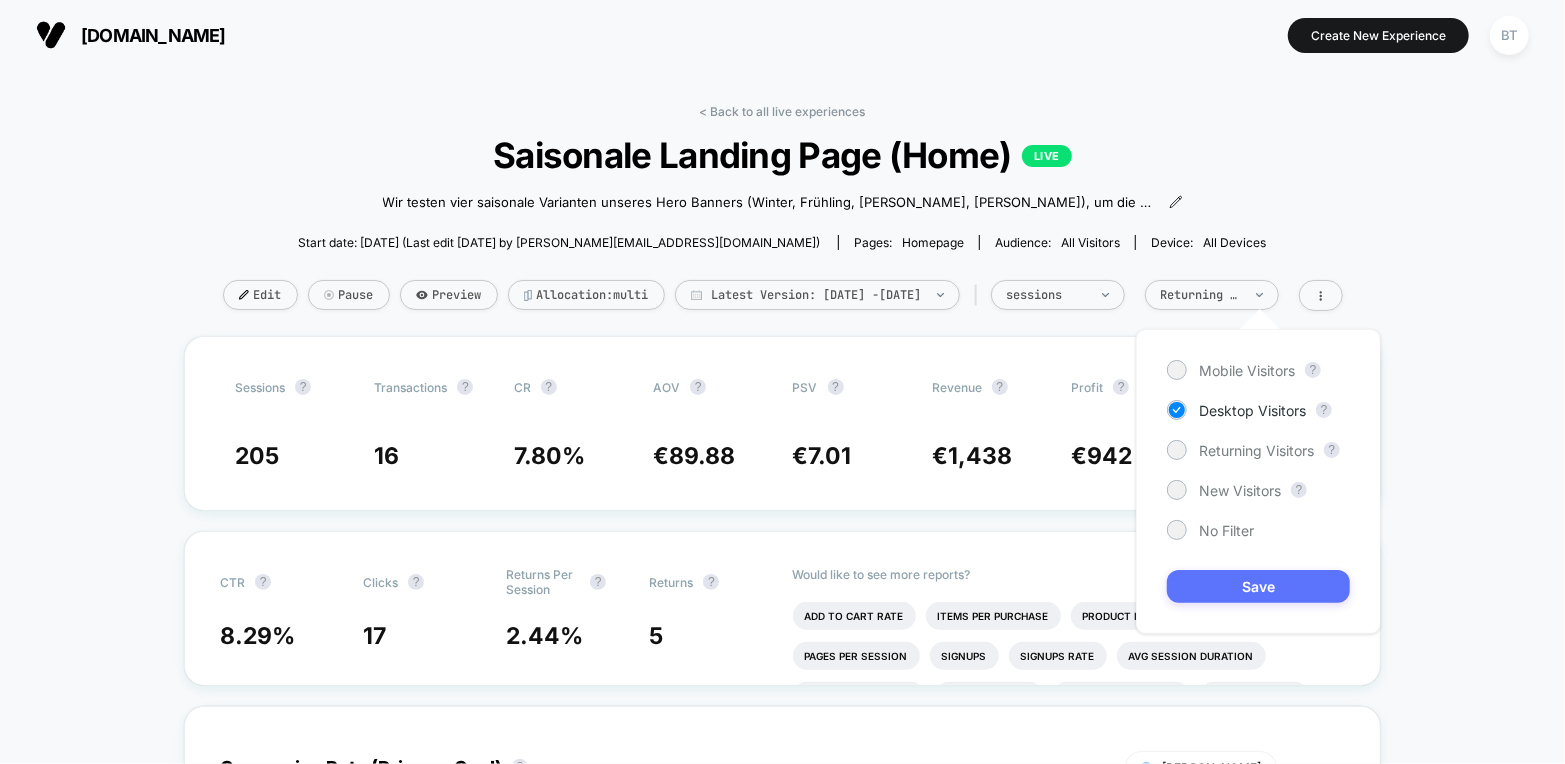click on "Save" at bounding box center [1258, 586] 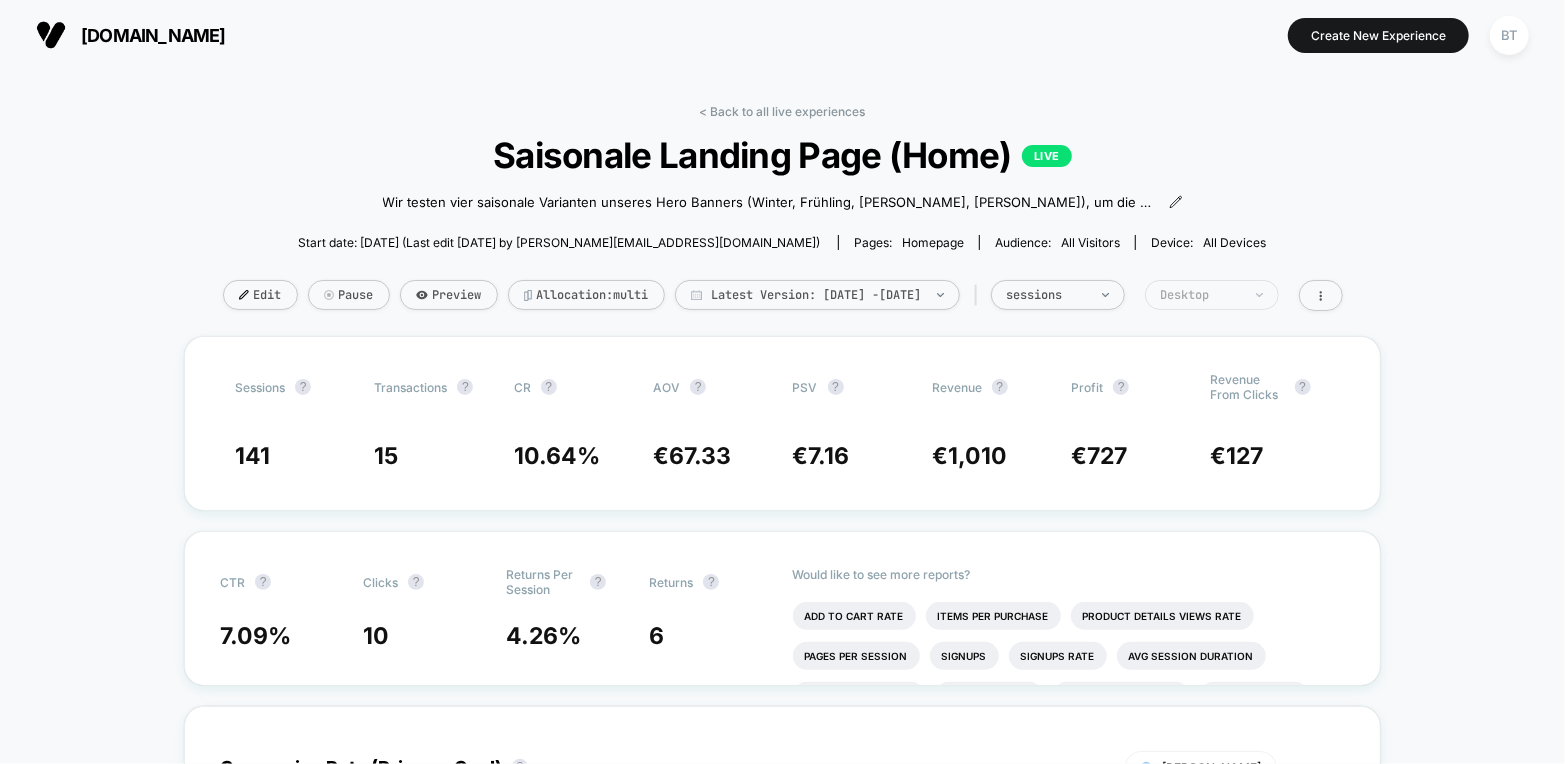 click on "Desktop" at bounding box center (1212, 295) 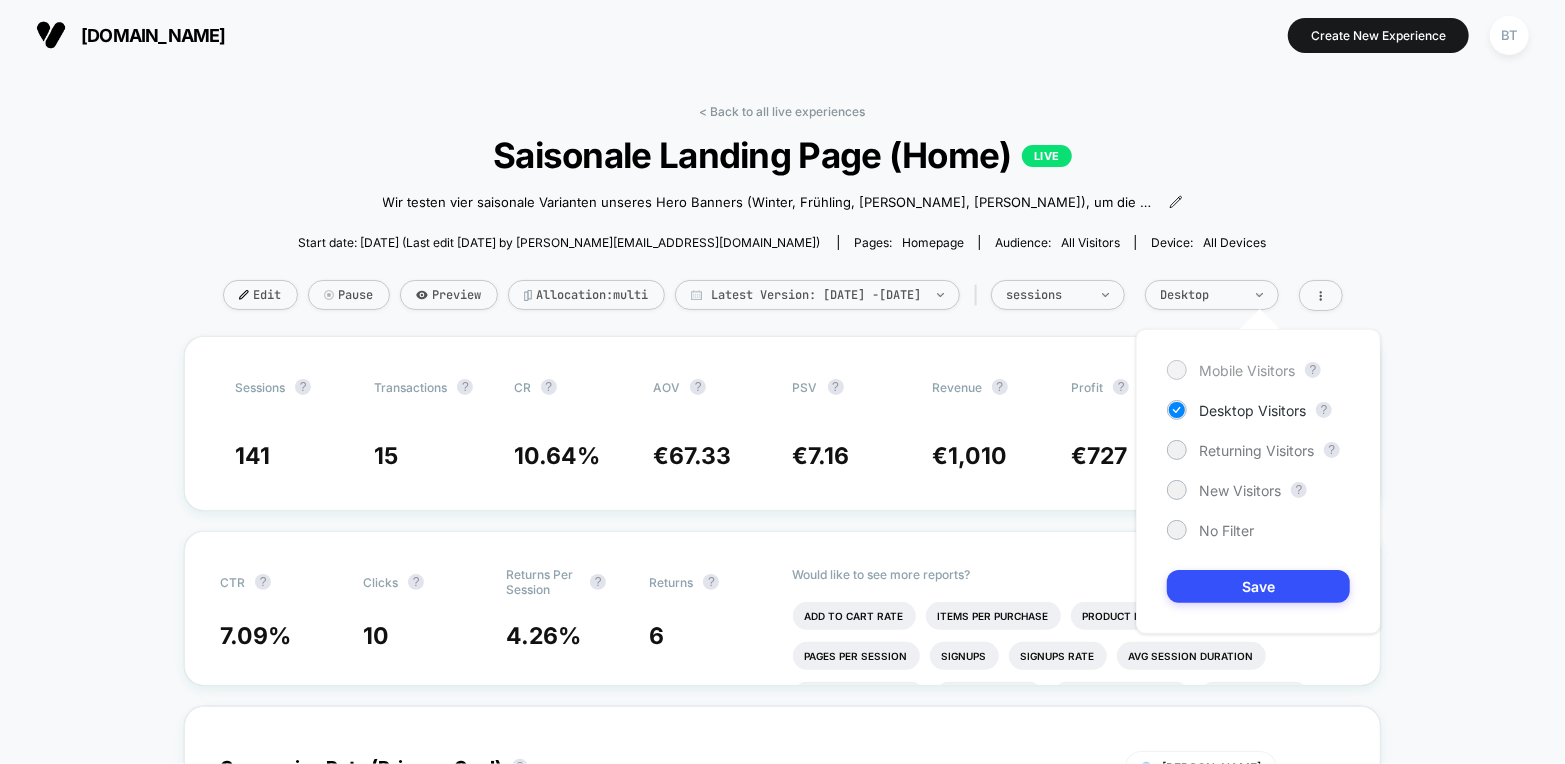 click on "Mobile Visitors" at bounding box center (1231, 370) 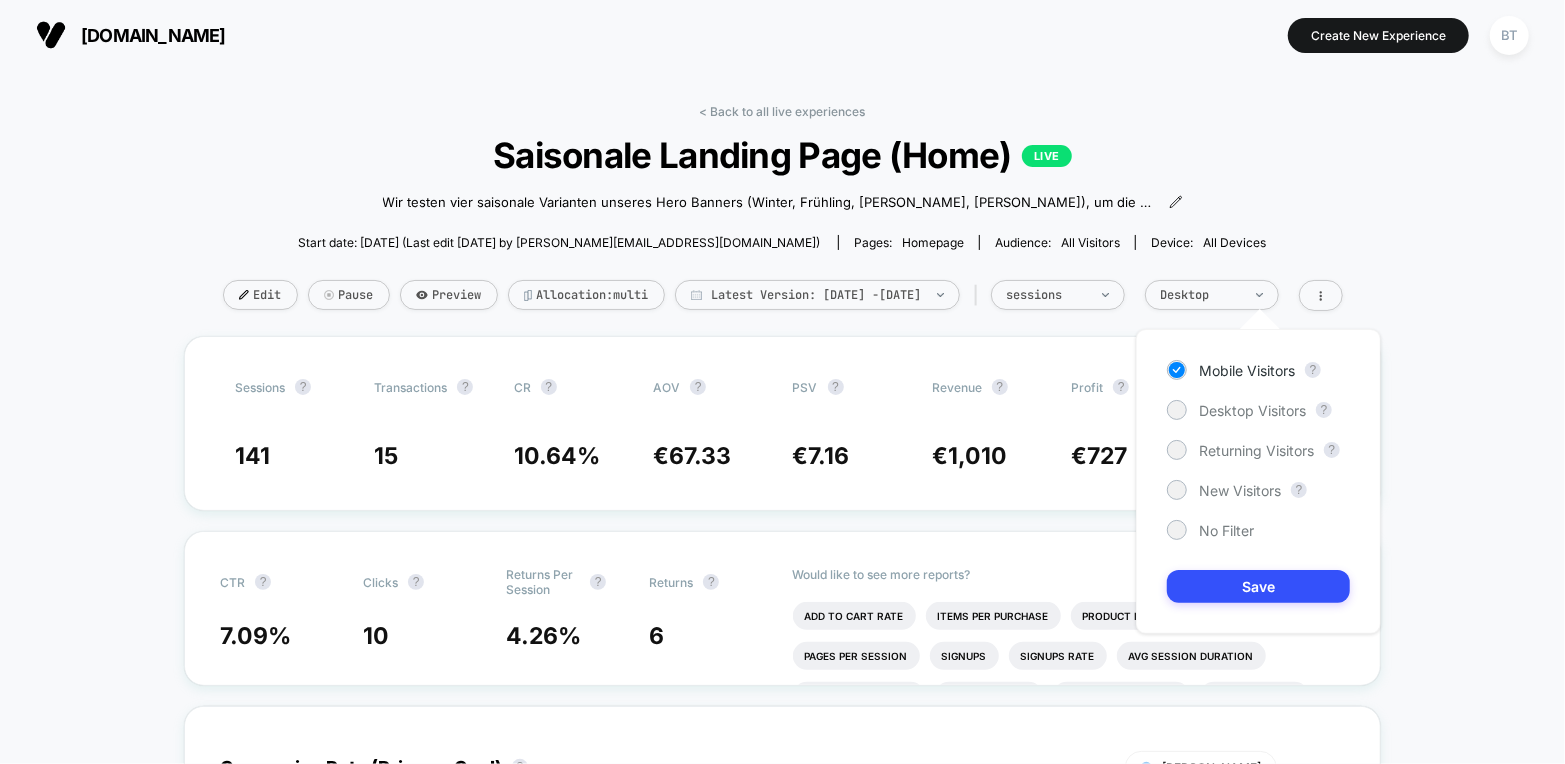 click on "Mobile Visitors ? Desktop Visitors ? Returning Visitors ? New Visitors ? No Filter Save" at bounding box center (1258, 481) 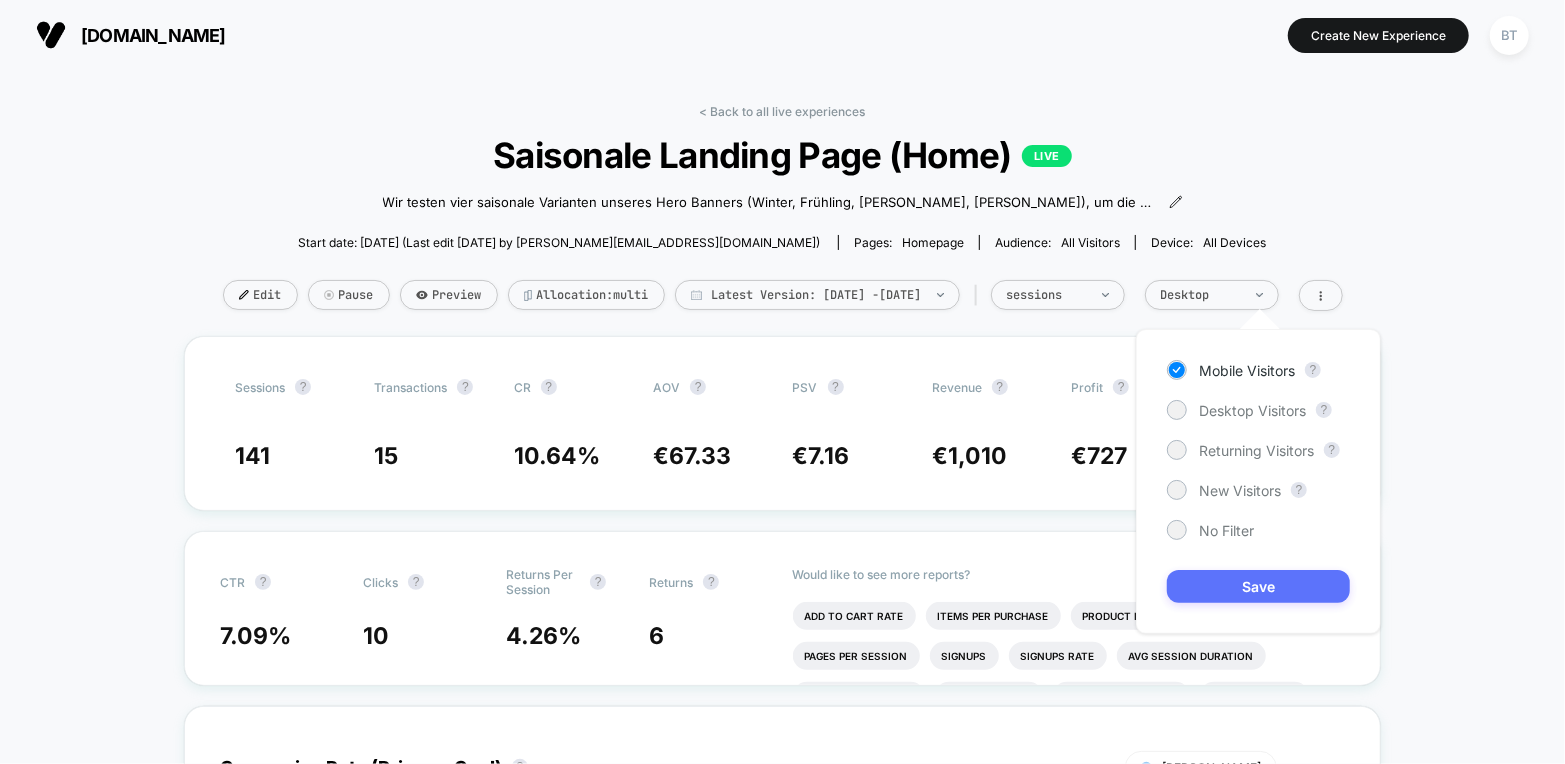 click on "Save" at bounding box center [1258, 586] 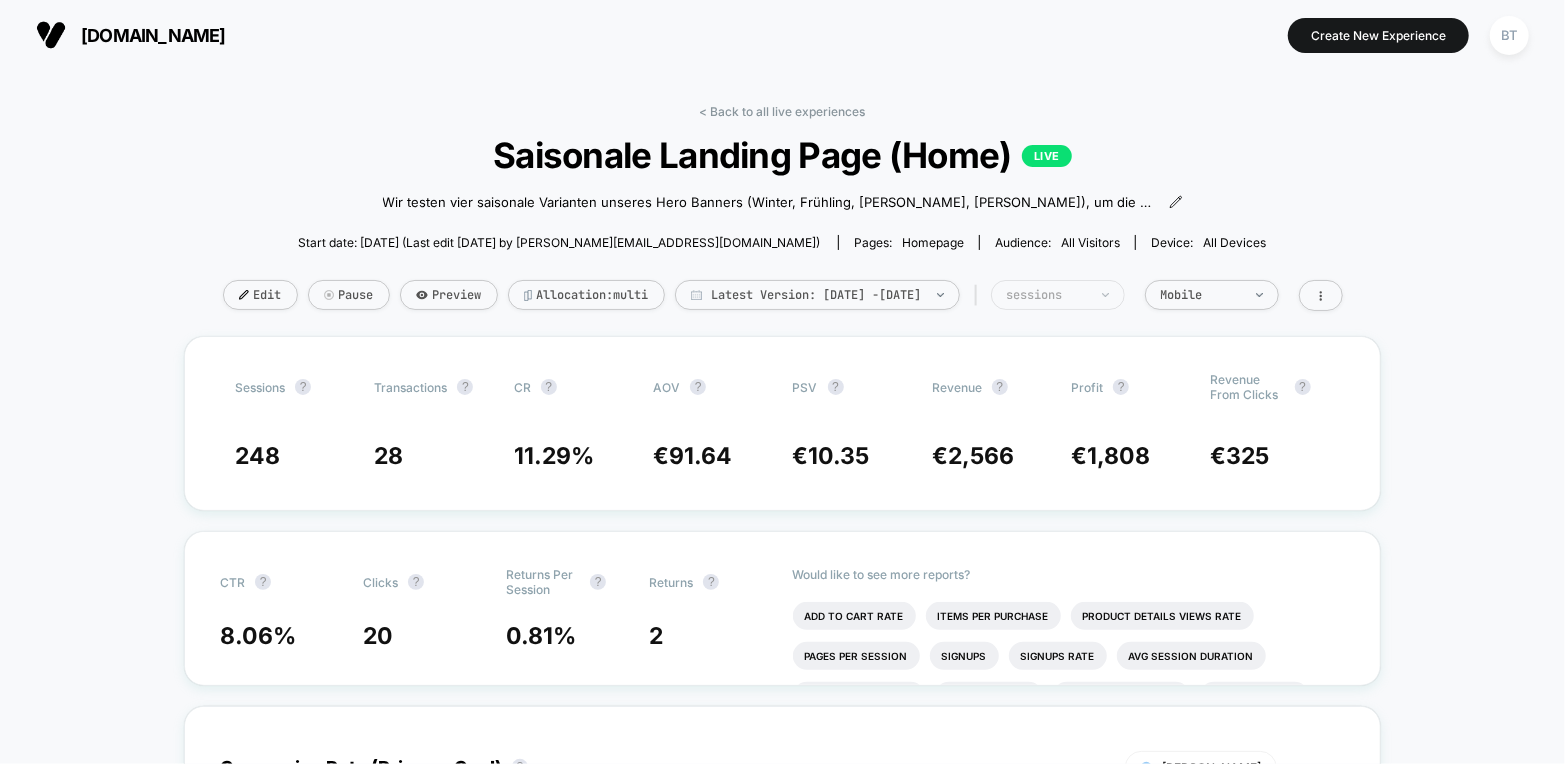 click on "sessions" at bounding box center (1058, 295) 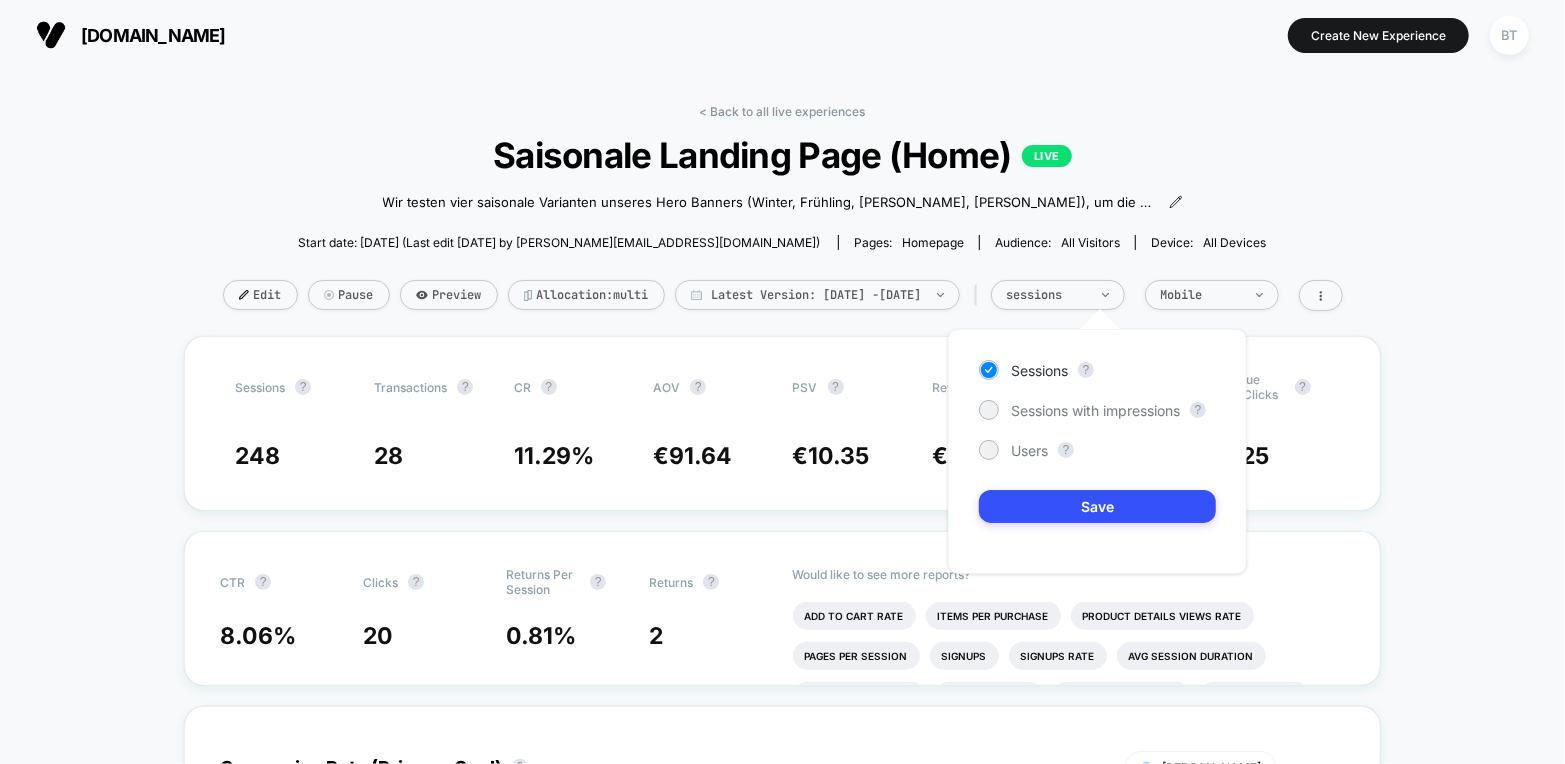 click on "Sessions ? Sessions with impressions ? Users ? Save" at bounding box center [1097, 451] 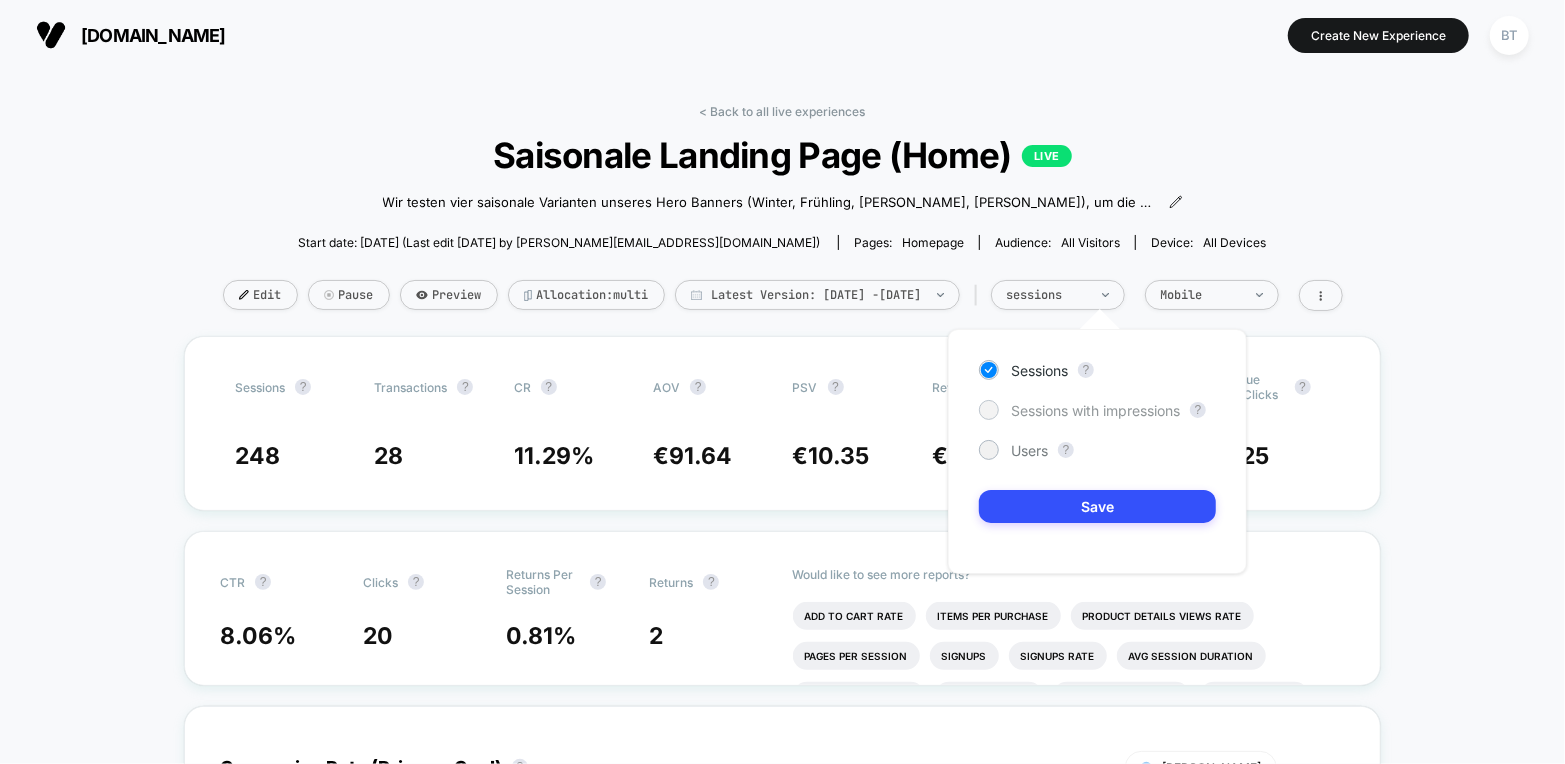 click on "Sessions with impressions" at bounding box center (1095, 410) 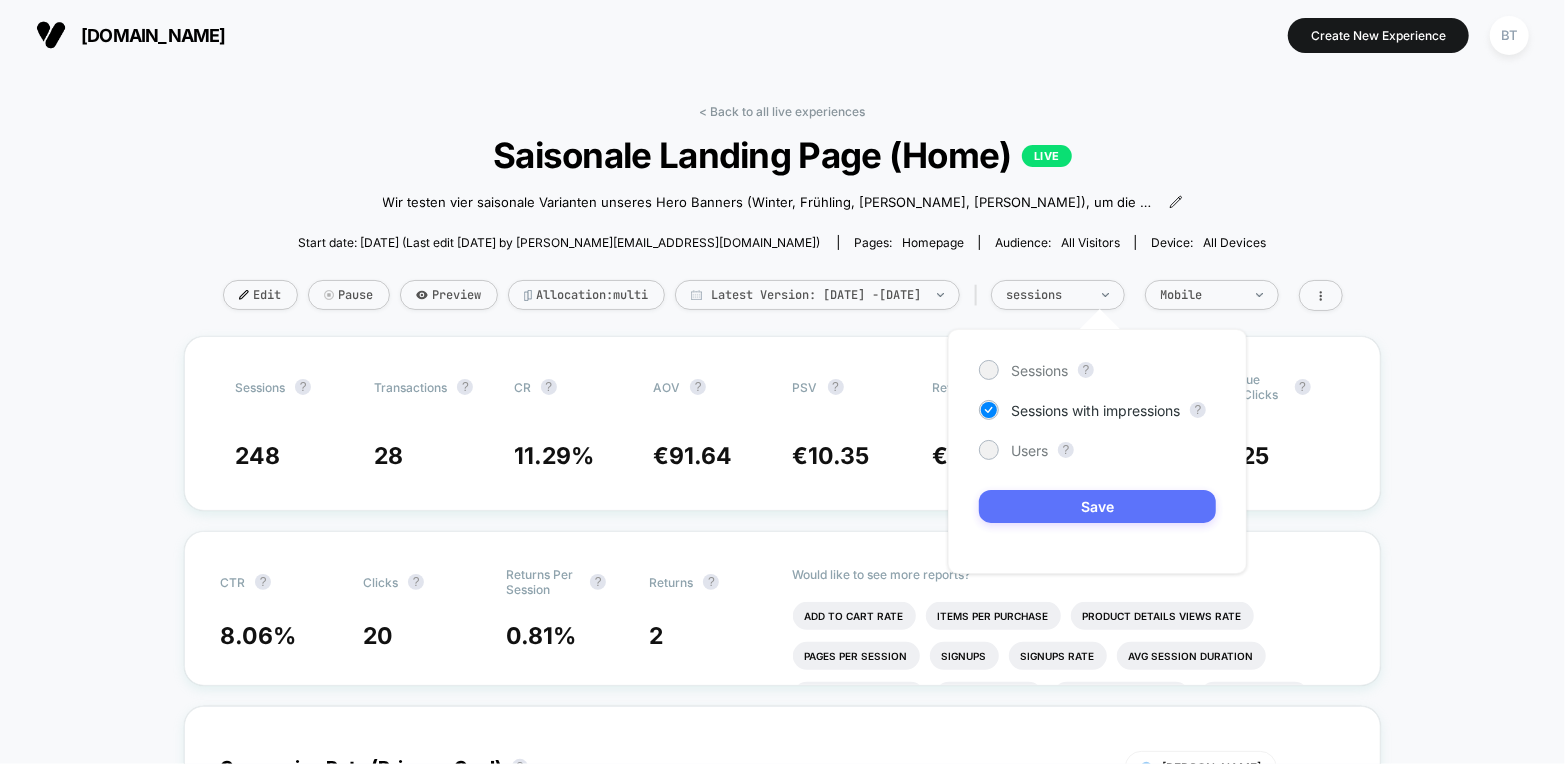 click on "Save" at bounding box center (1097, 506) 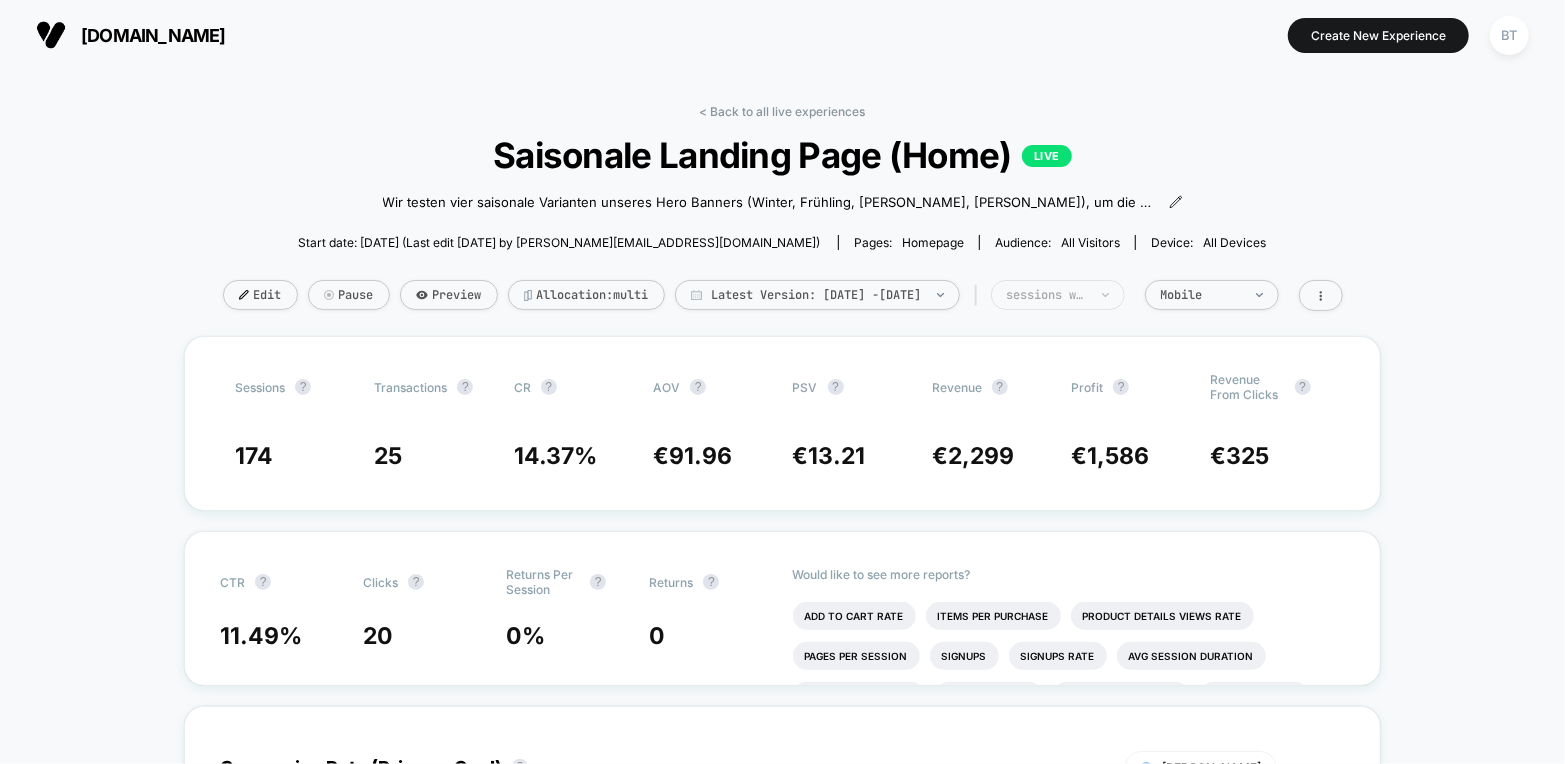 click on "sessions with impression" at bounding box center [1047, 295] 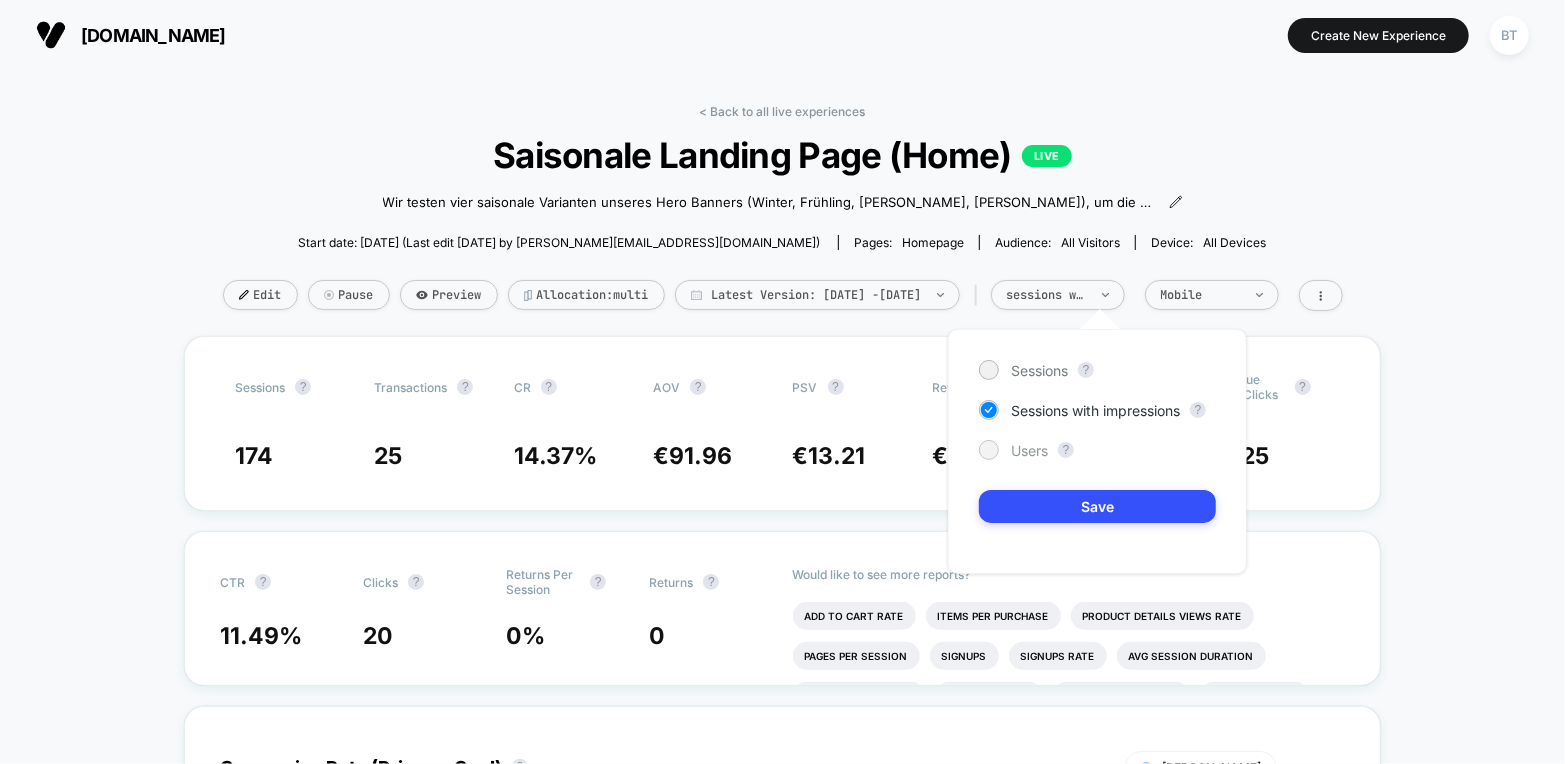 click on "Users" at bounding box center (1029, 450) 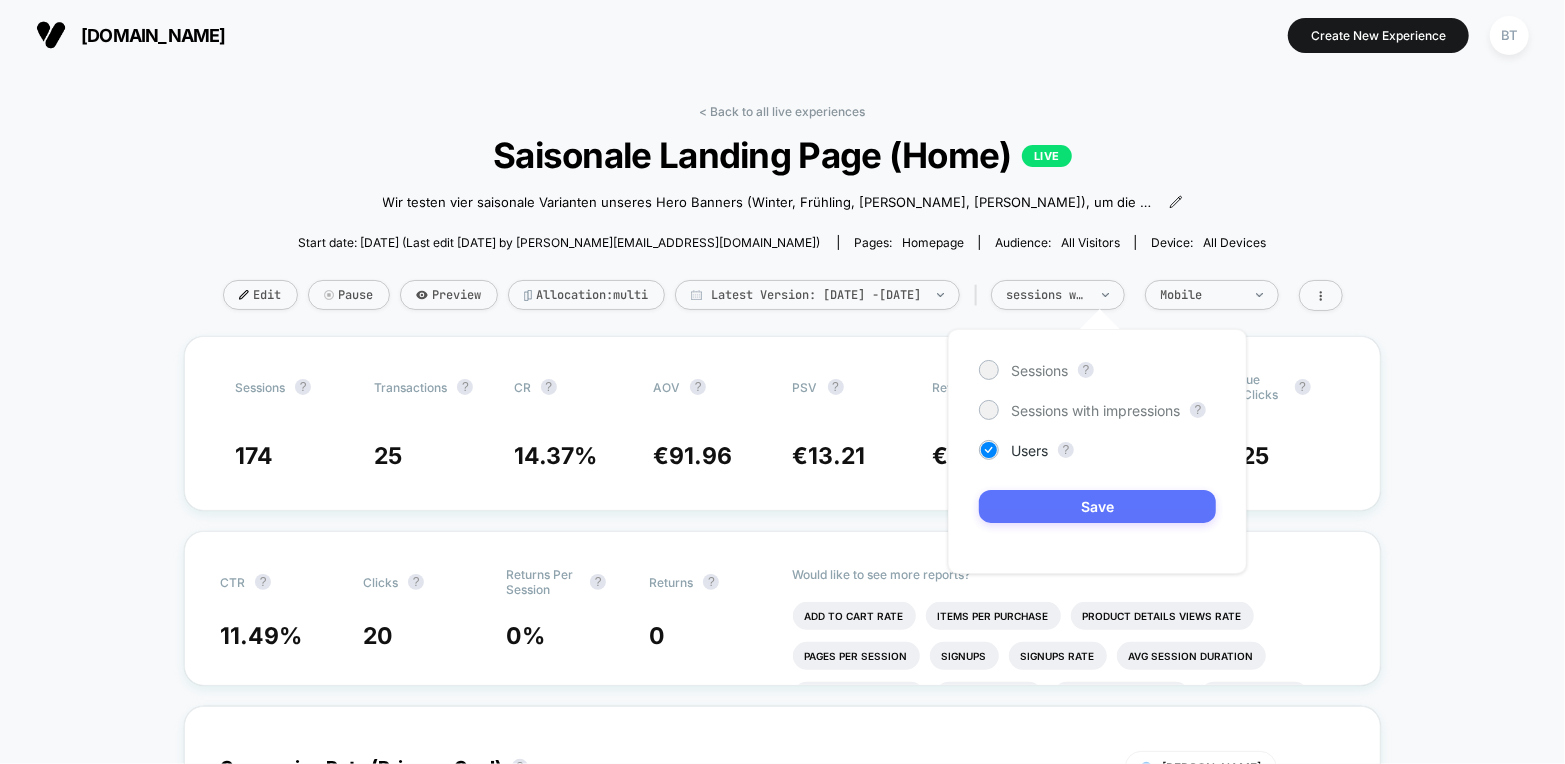 click on "Save" at bounding box center [1097, 506] 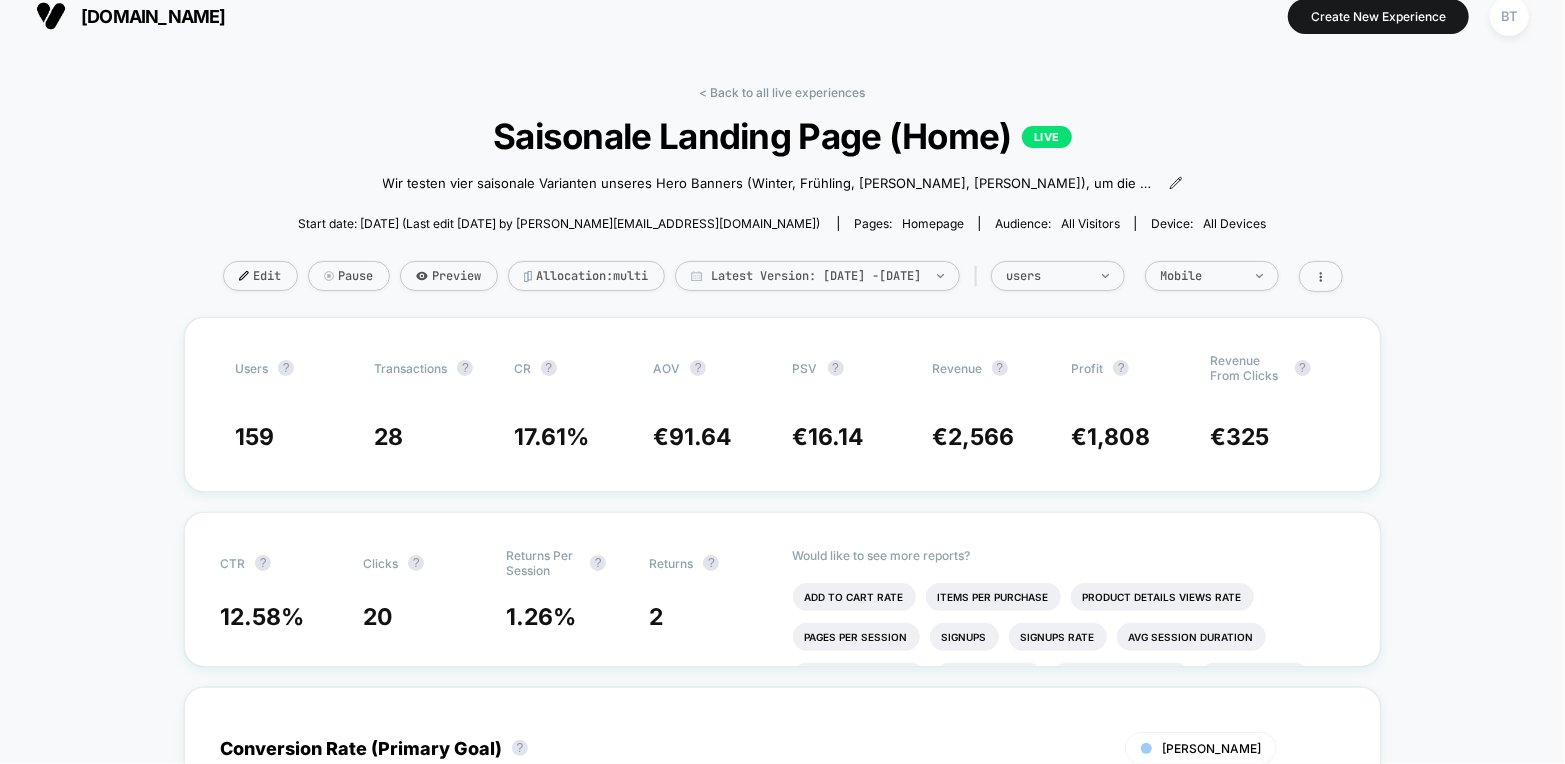 scroll, scrollTop: 21, scrollLeft: 0, axis: vertical 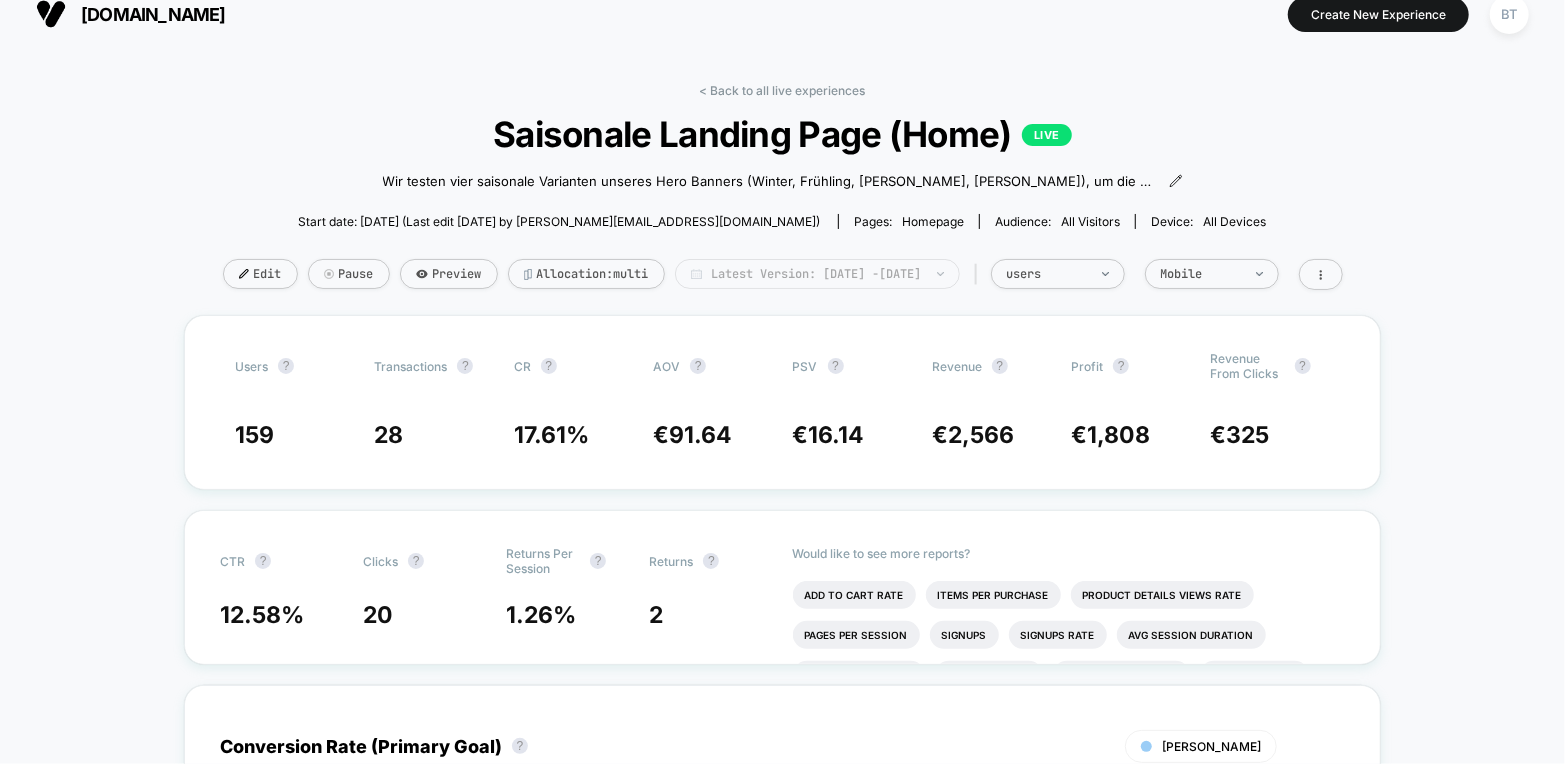 click on "Latest Version:     [DATE]    -    [DATE]" at bounding box center [817, 274] 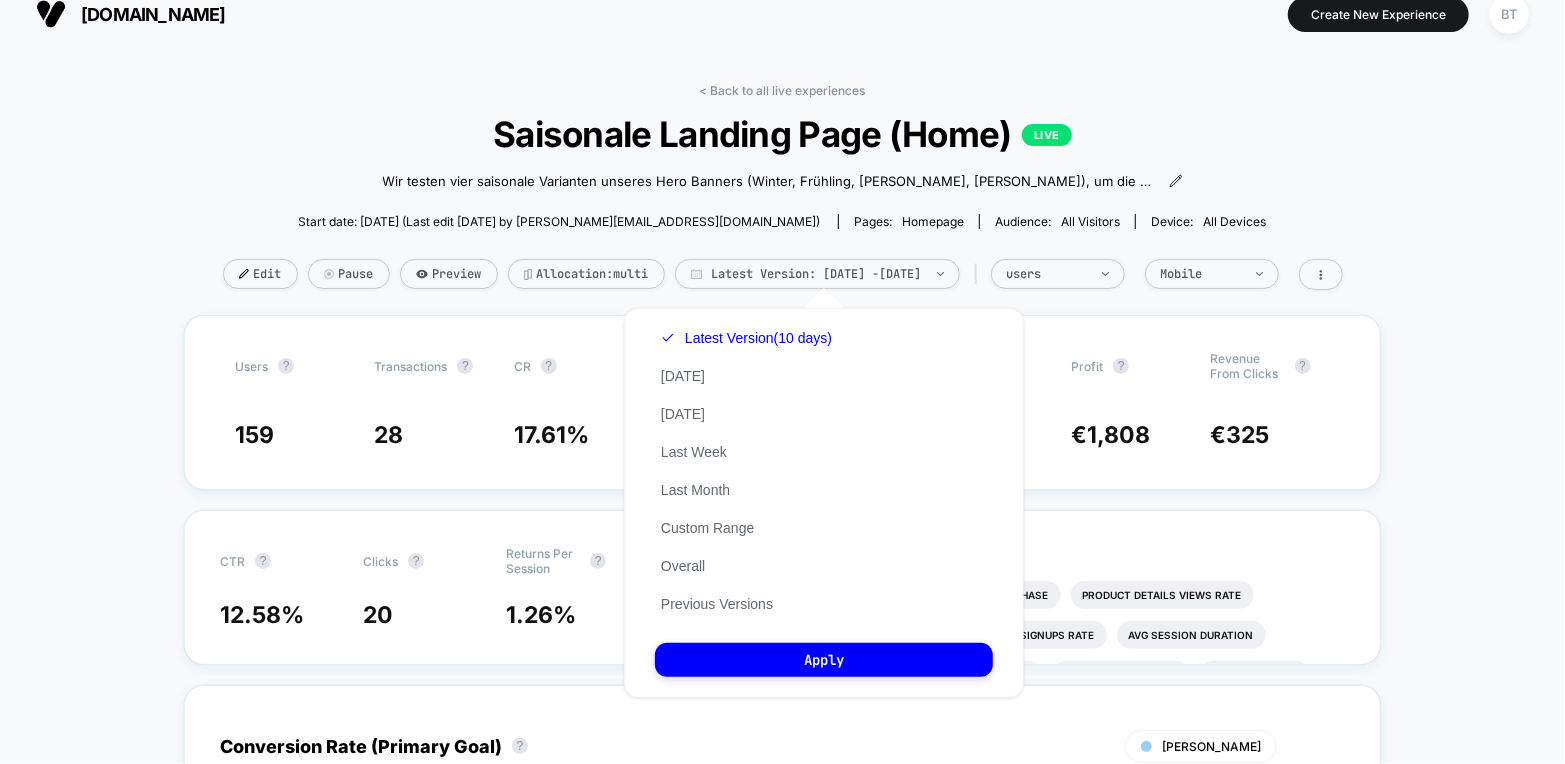 click on "Saisonale Landing Page (Home)  LIVE" at bounding box center (783, 134) 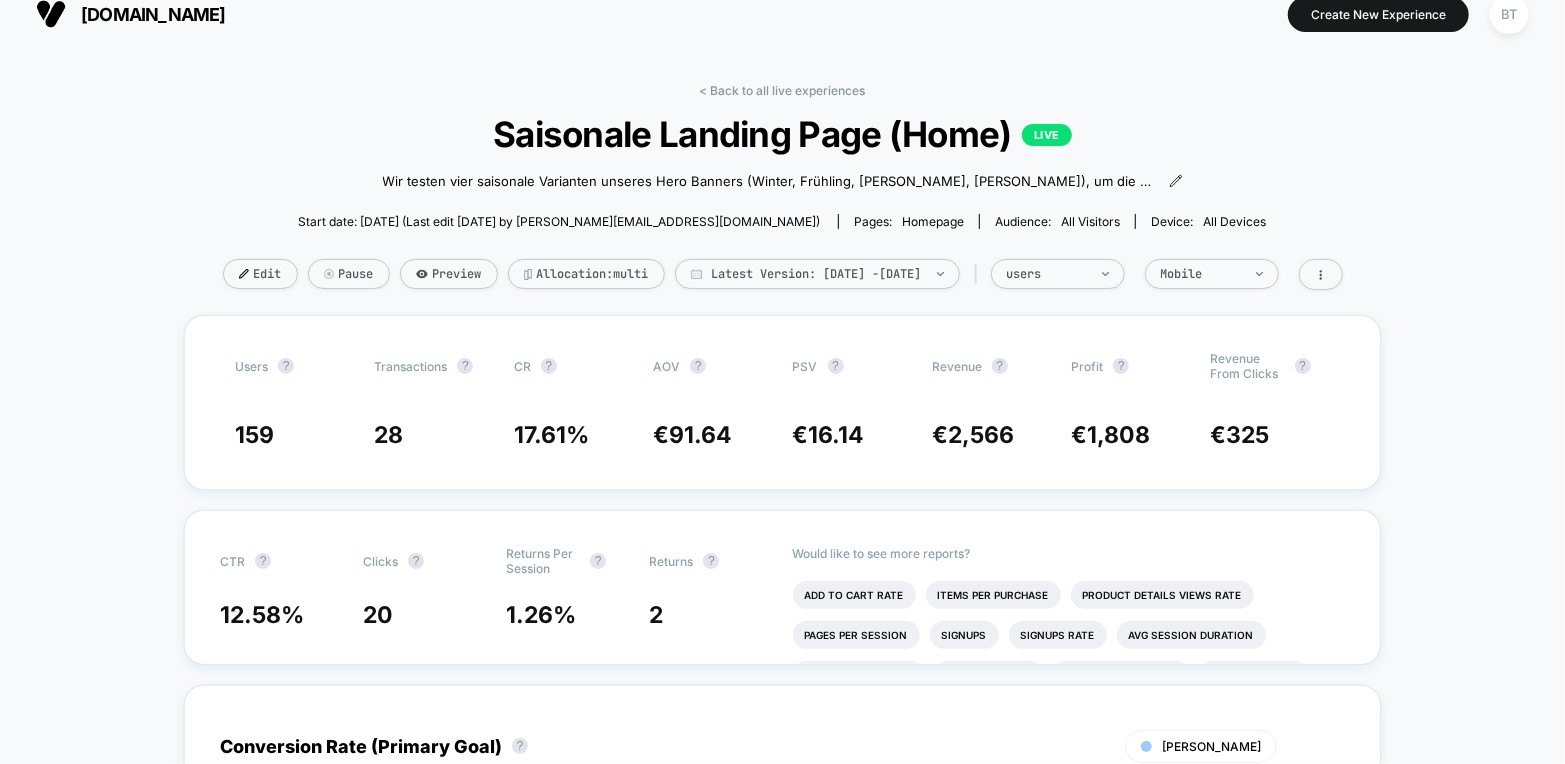 click on "[DOMAIN_NAME]" at bounding box center [131, 14] 